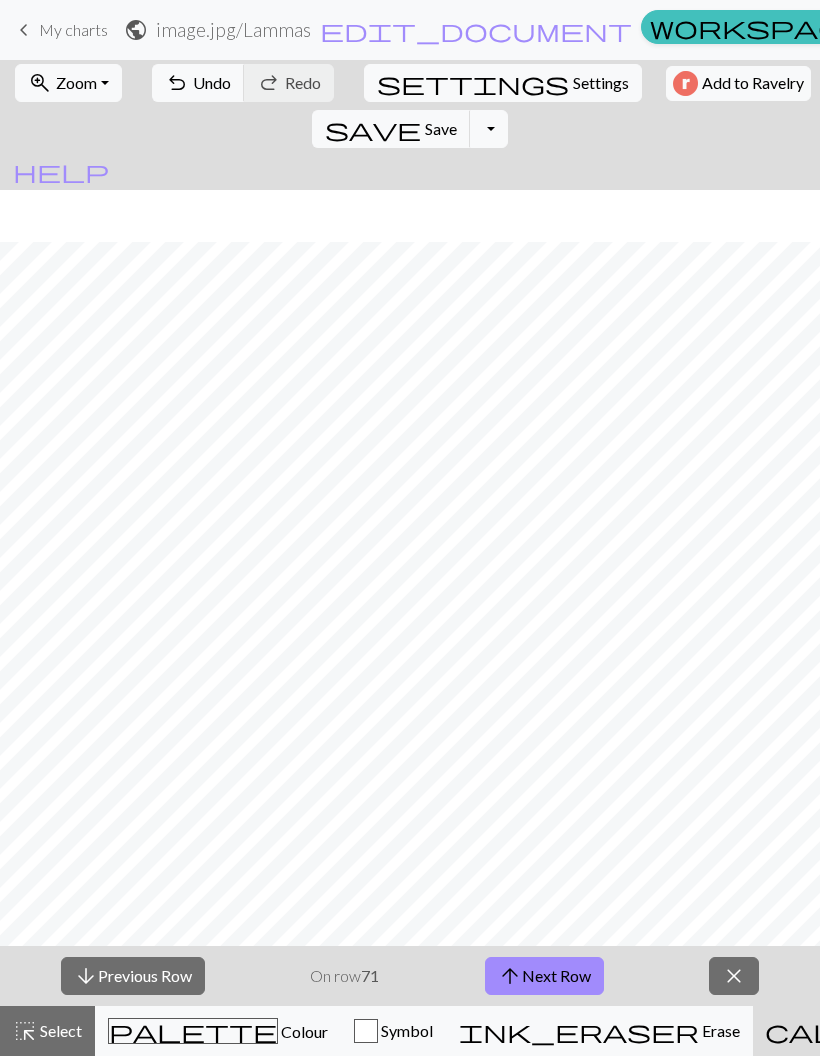 scroll, scrollTop: 0, scrollLeft: 0, axis: both 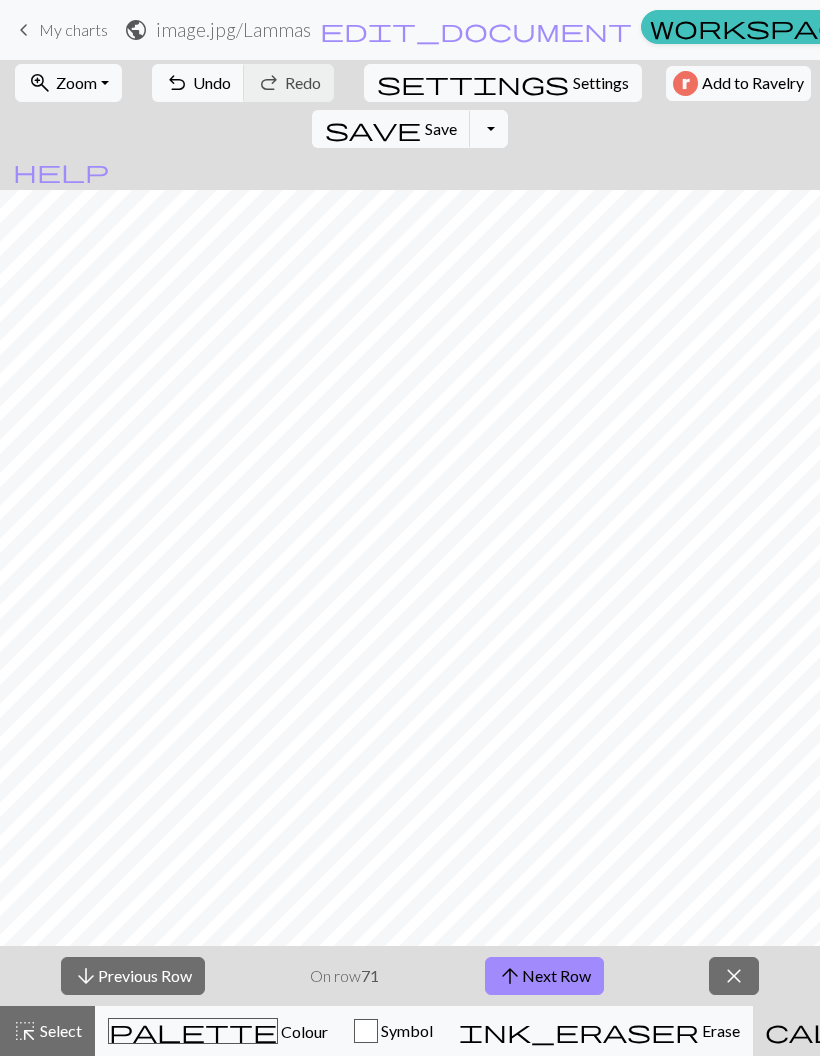 click on "arrow_downward Previous Row" at bounding box center [133, 976] 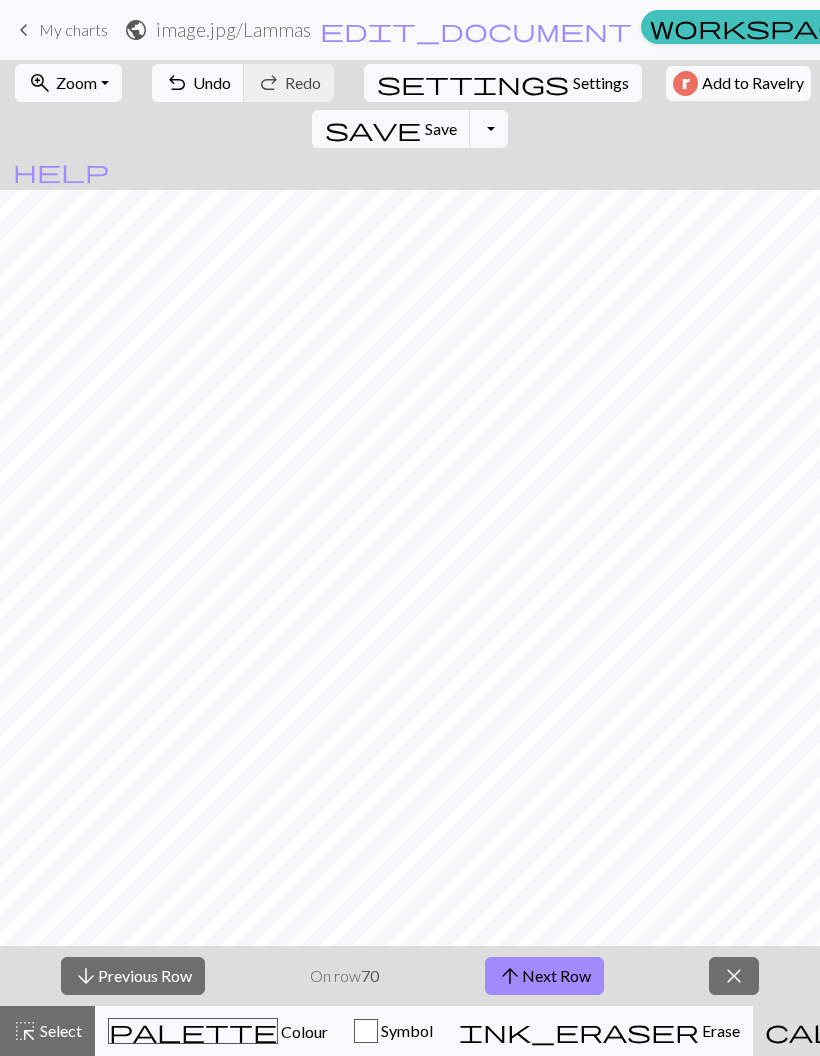 click on "arrow_downward Previous Row" at bounding box center (133, 976) 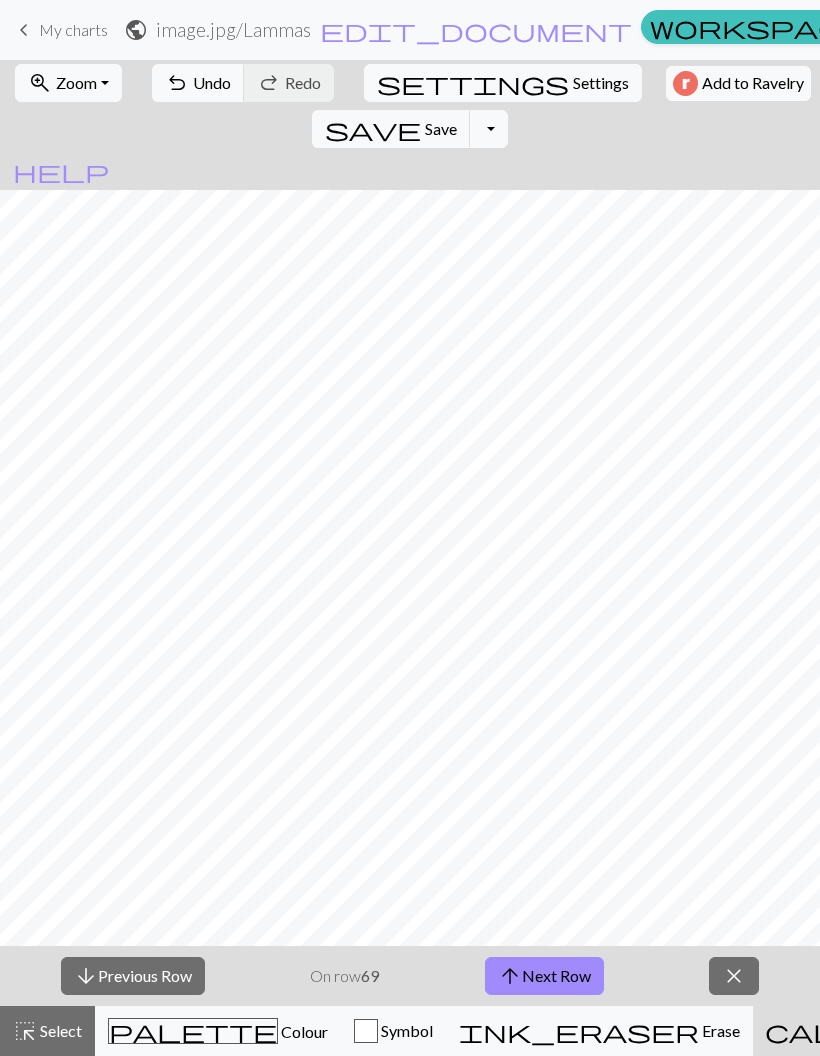 click on "arrow_downward Previous Row" at bounding box center (133, 976) 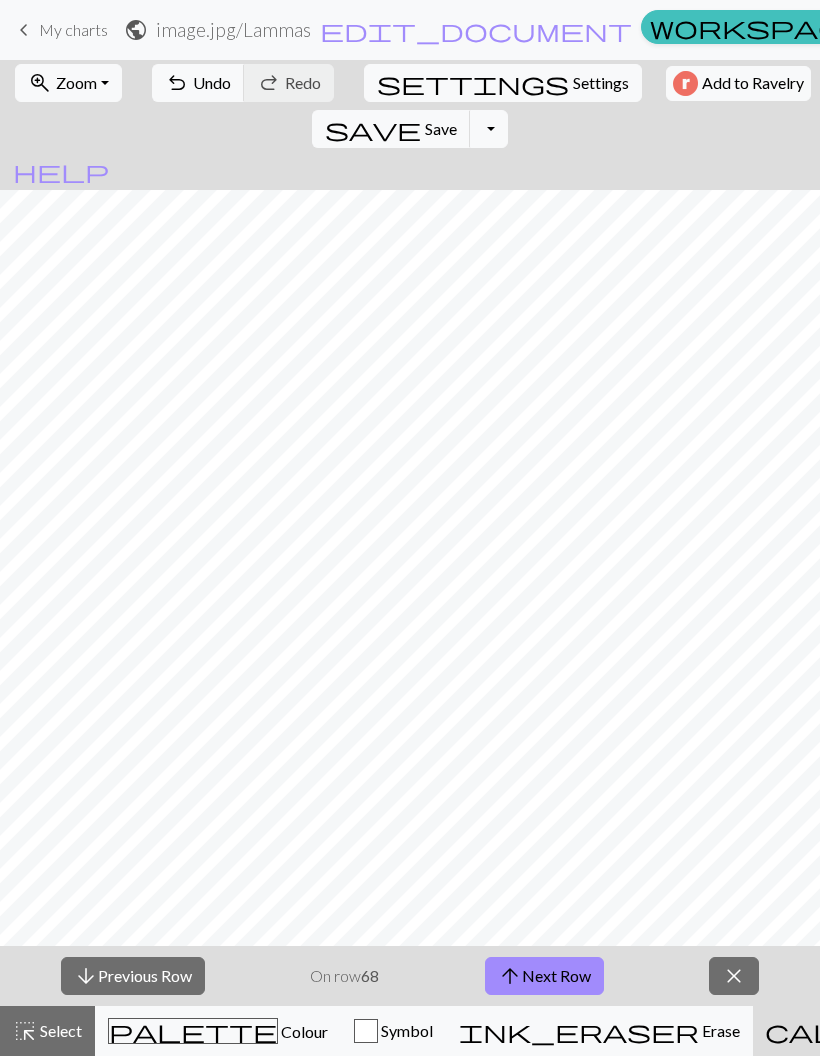 click on "arrow_downward Previous Row" at bounding box center [133, 976] 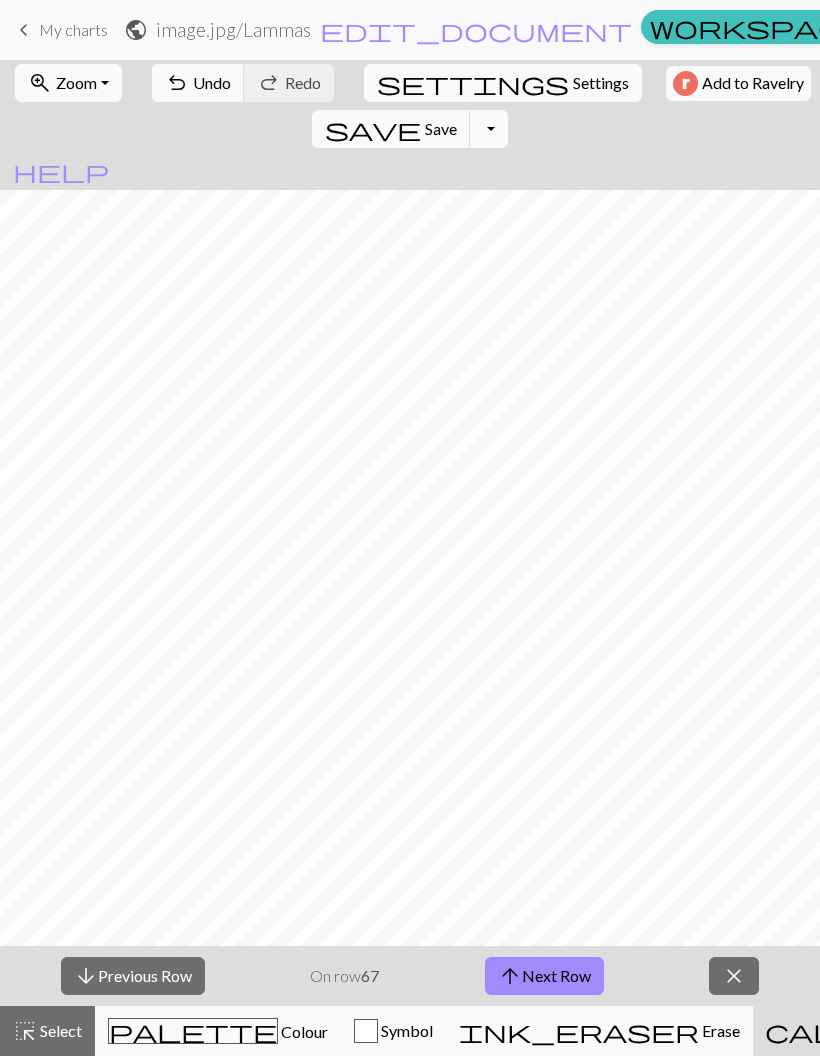 click on "arrow_downward Previous Row" at bounding box center (133, 976) 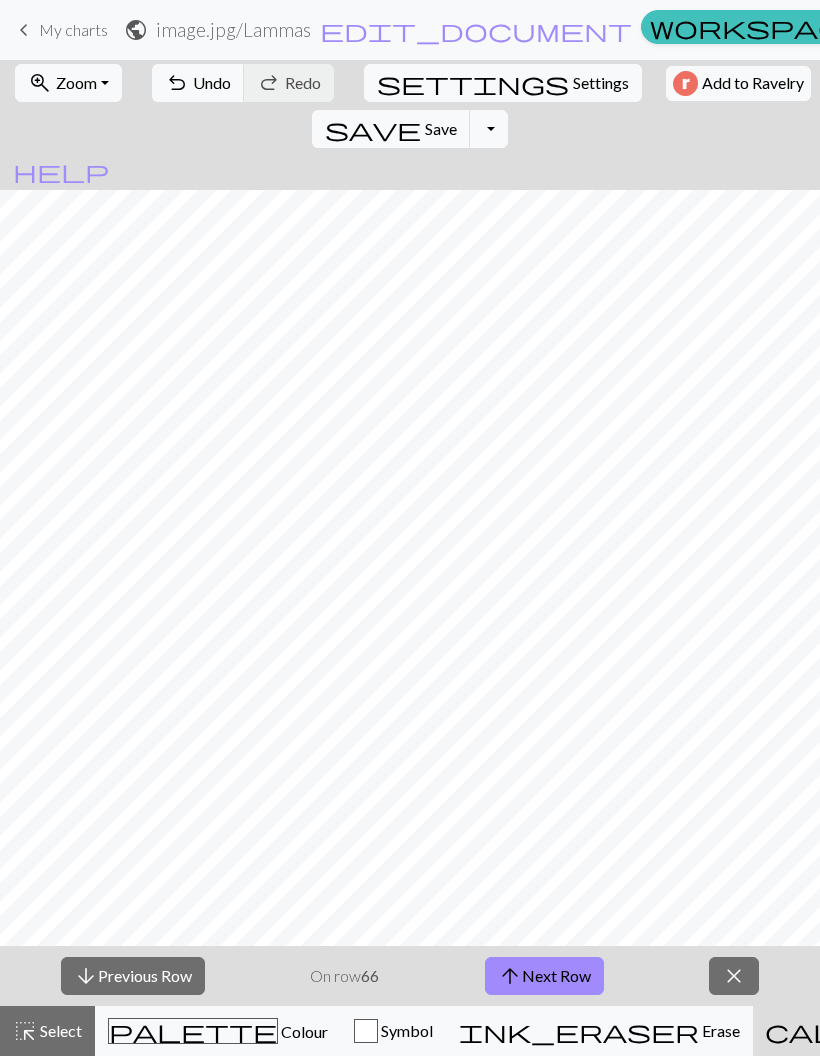 click on "arrow_downward Previous Row" at bounding box center [133, 976] 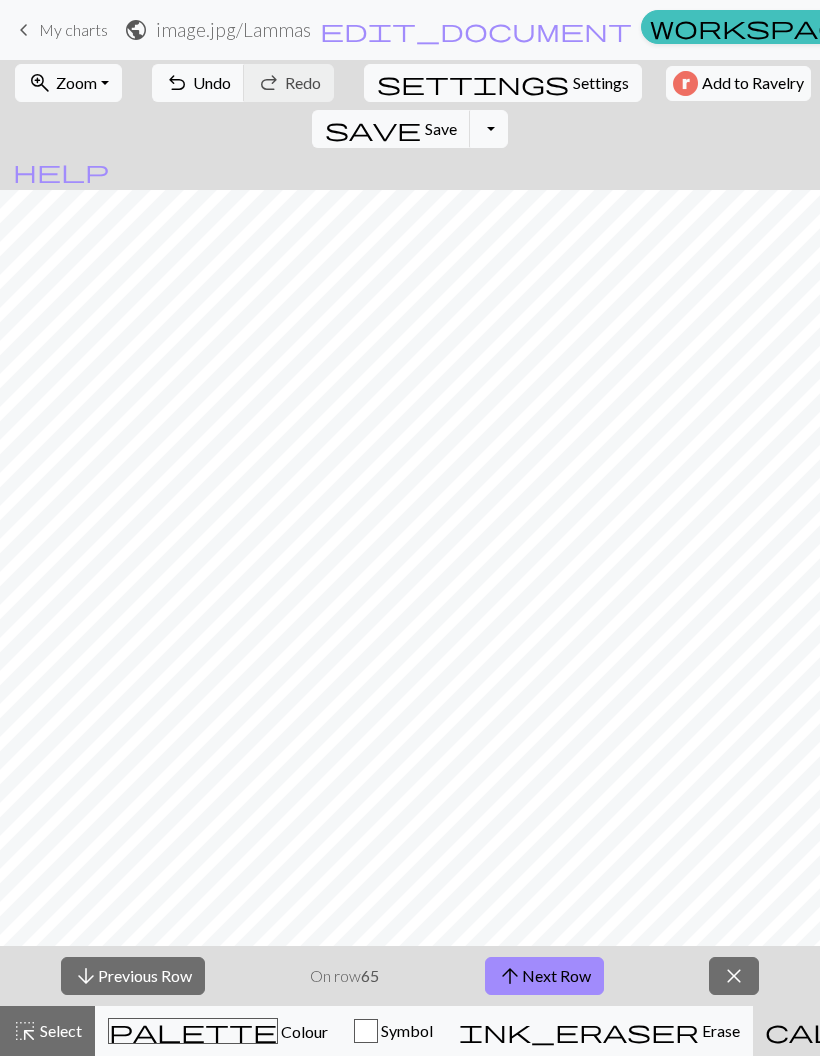 click on "arrow_downward Previous Row" at bounding box center (133, 976) 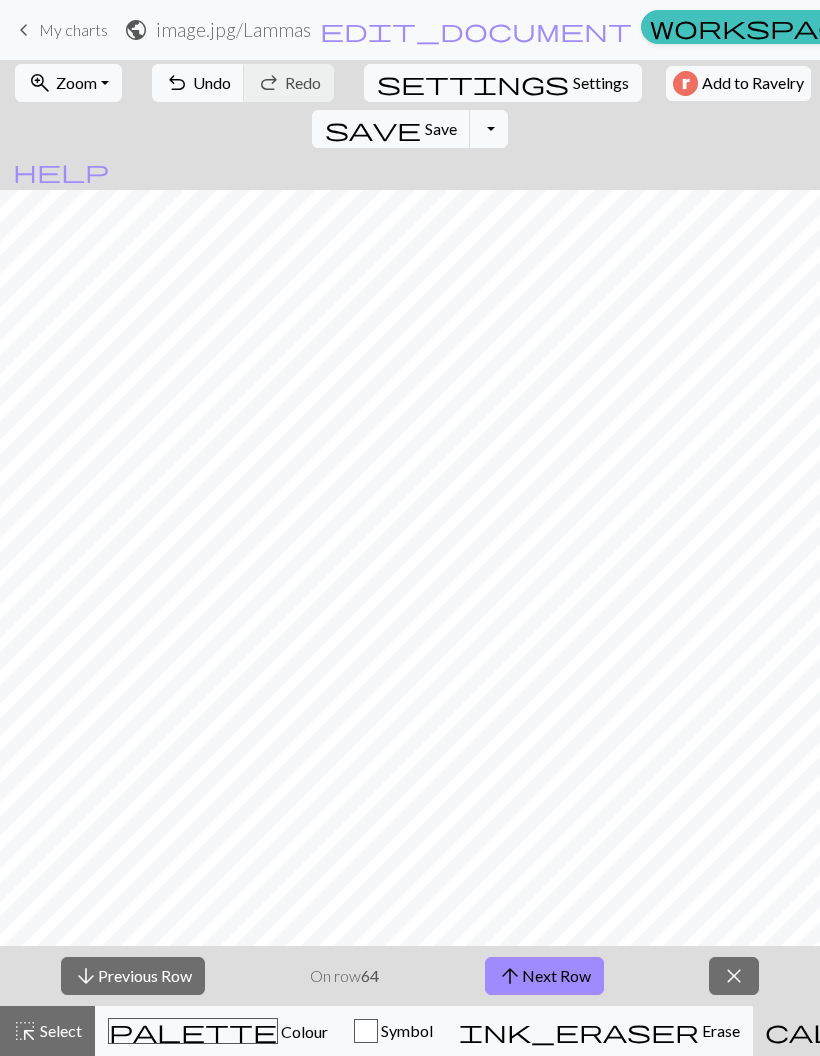 click on "arrow_downward Previous Row" at bounding box center (133, 976) 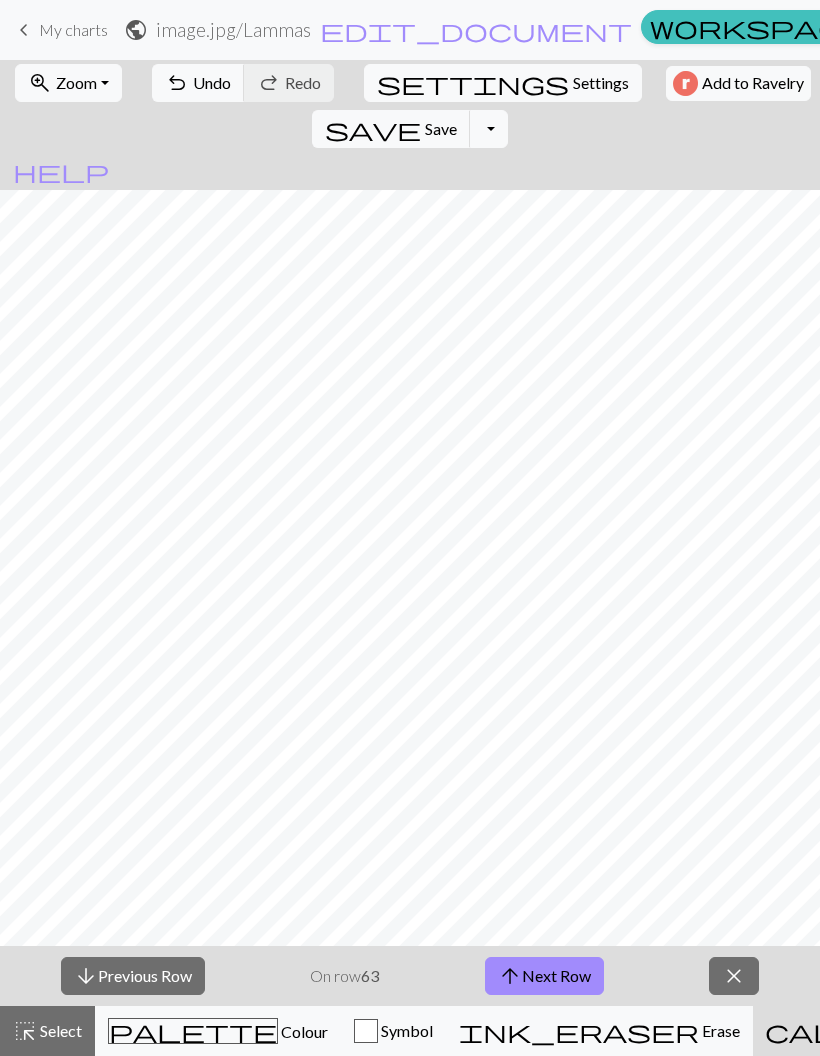 click on "arrow_downward Previous Row" at bounding box center (133, 976) 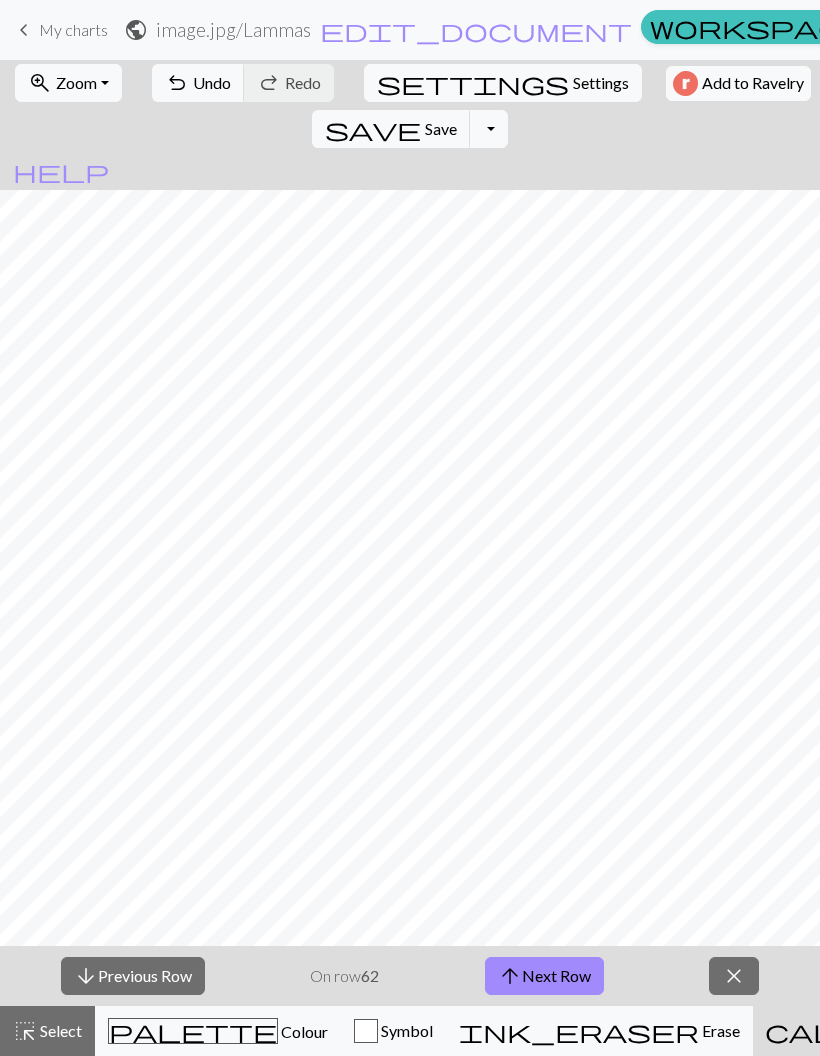 click on "arrow_downward Previous Row" at bounding box center (133, 976) 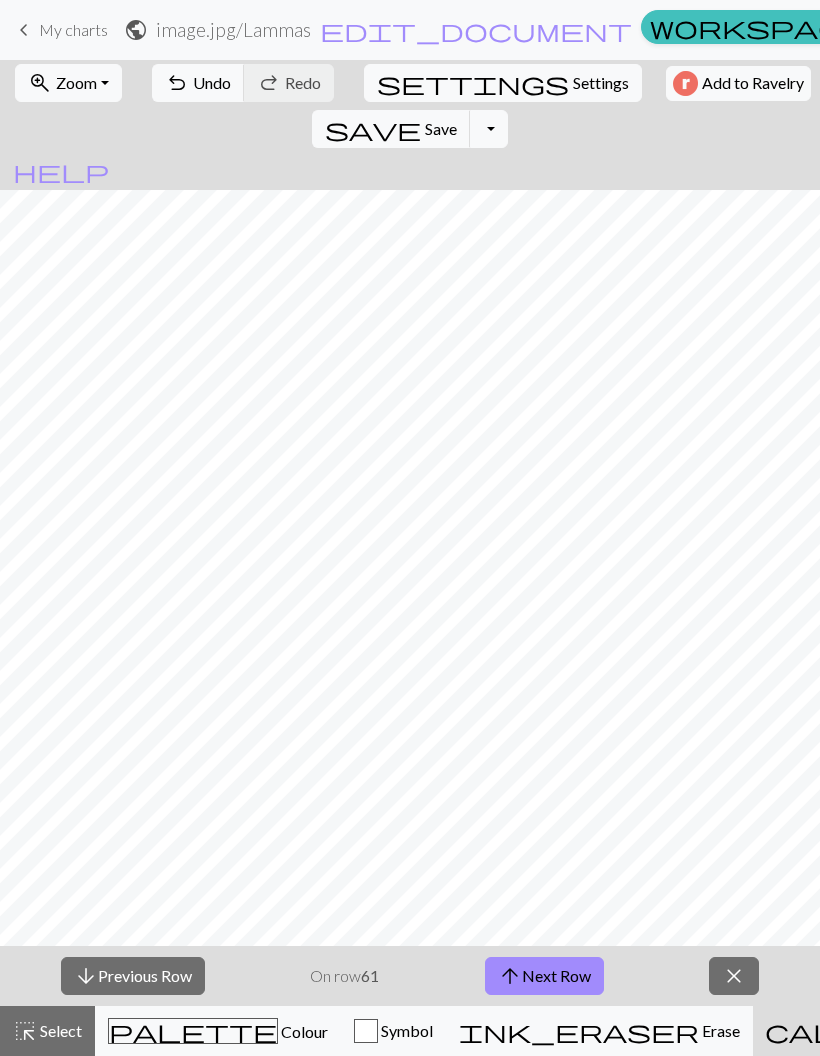 click on "arrow_downward Previous Row" at bounding box center [133, 976] 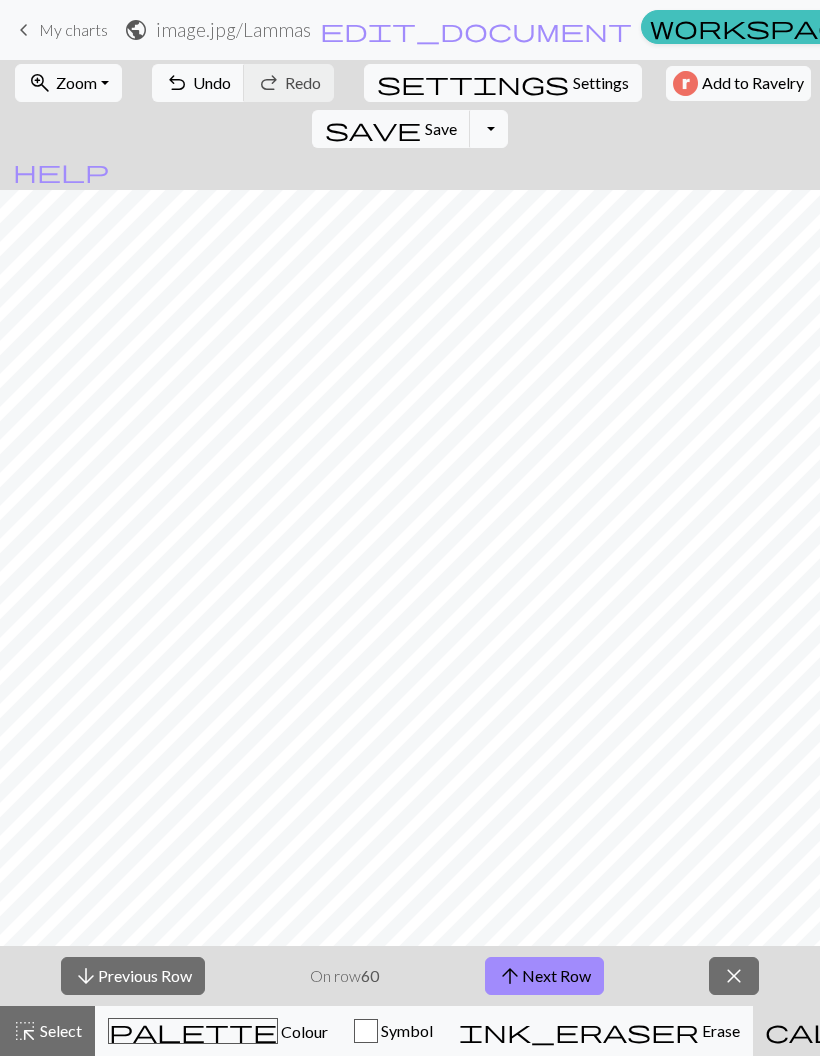 click on "arrow_downward Previous Row" at bounding box center [133, 976] 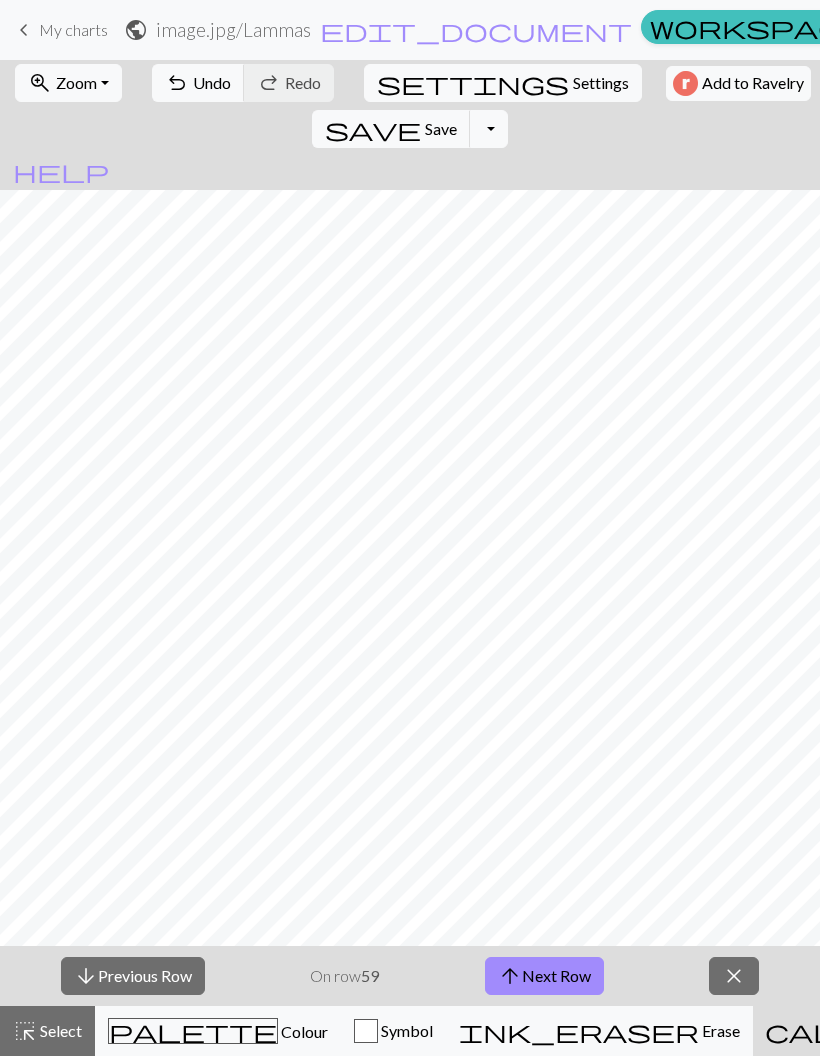 click on "arrow_downward Previous Row" at bounding box center (133, 976) 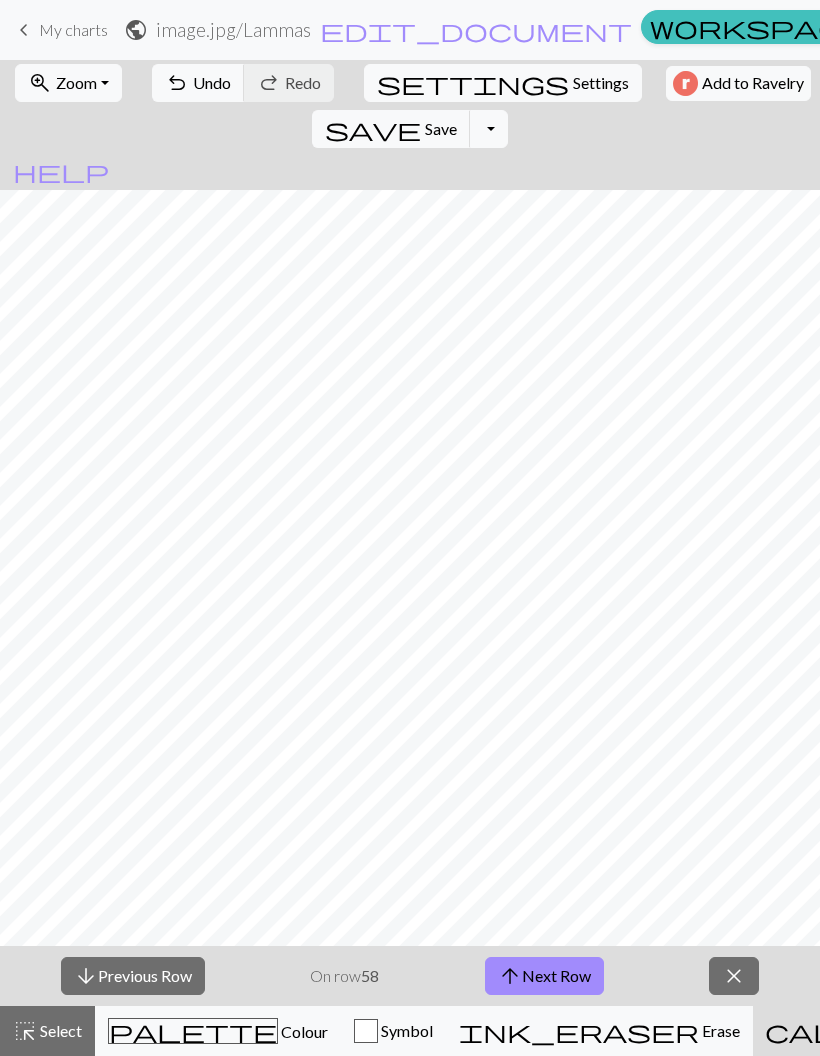 click on "arrow_downward Previous Row" at bounding box center (133, 976) 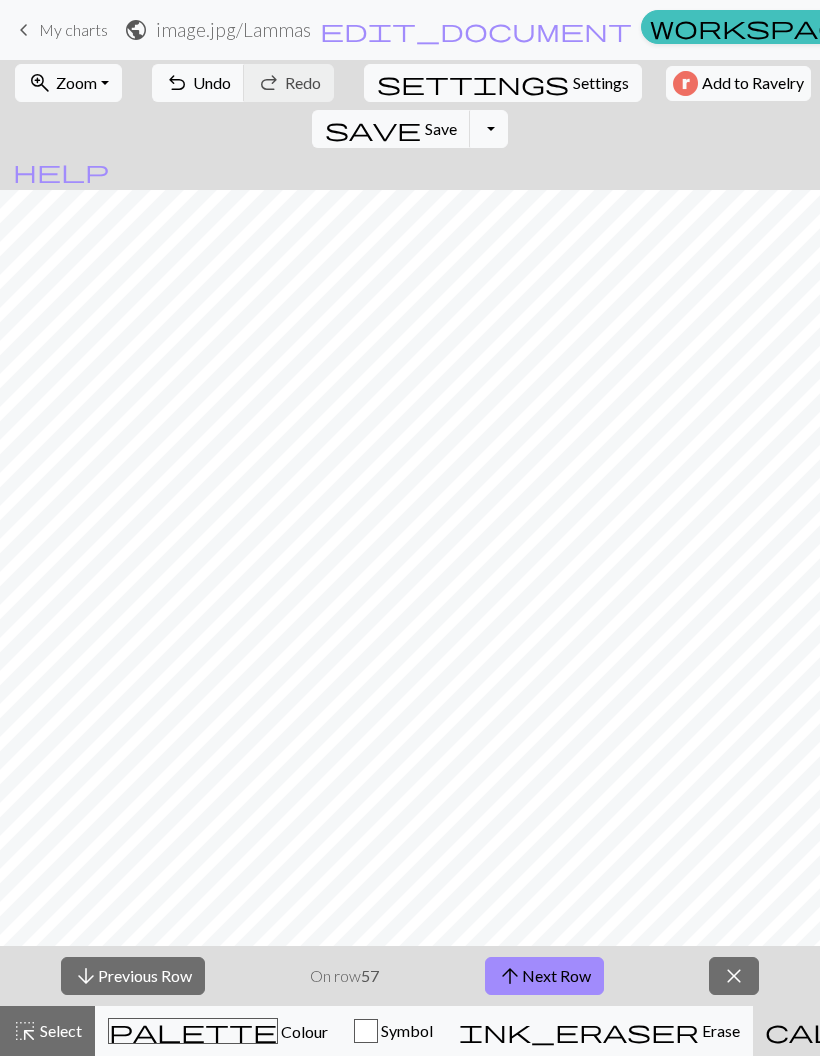 click on "arrow_downward Previous Row" at bounding box center (133, 976) 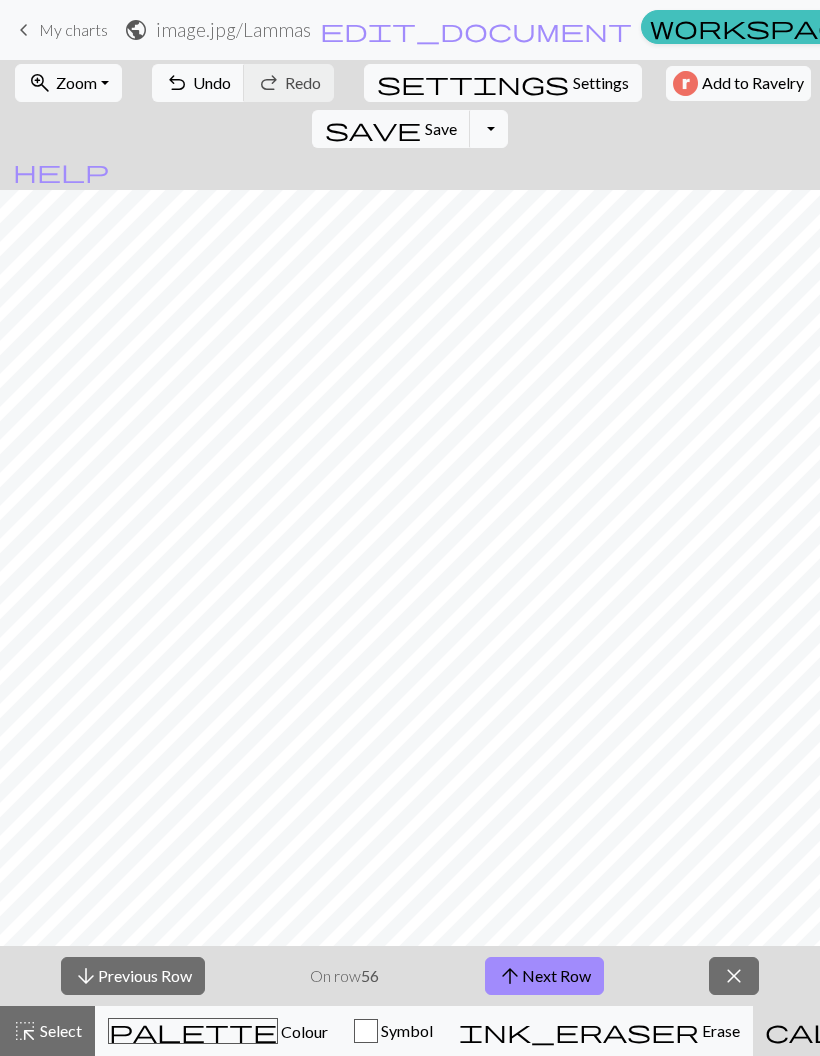 click on "arrow_downward Previous Row" at bounding box center [133, 976] 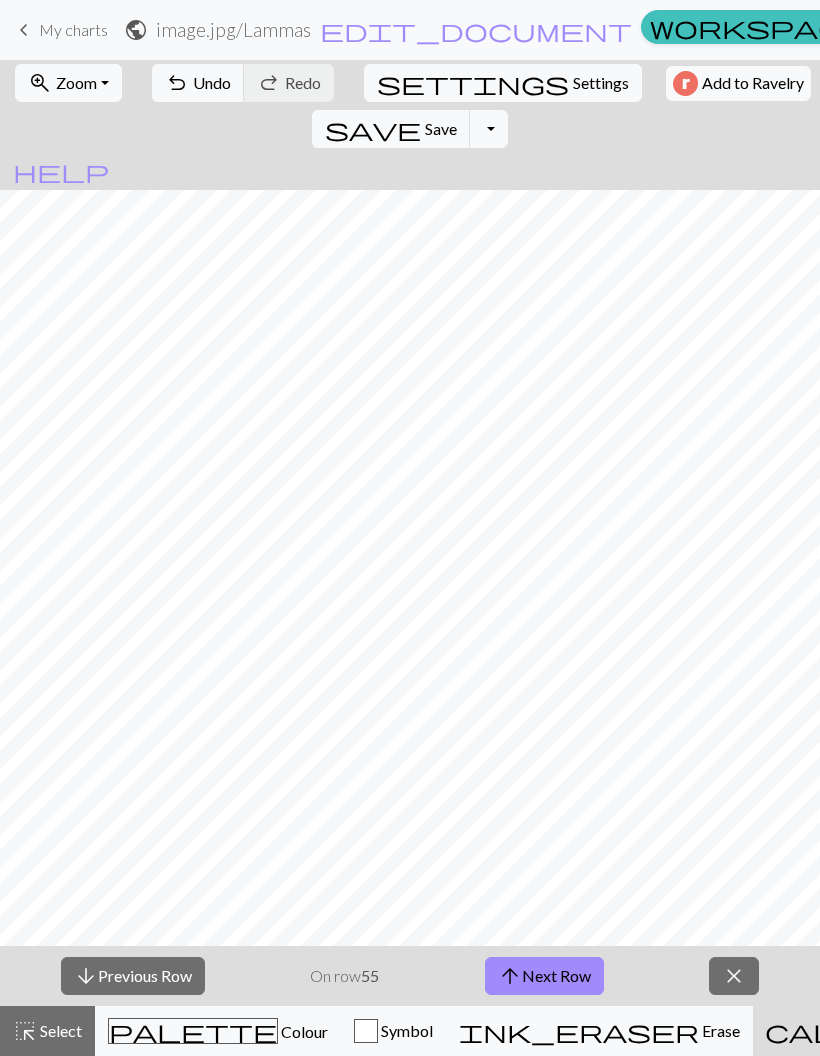 click on "arrow_downward Previous Row" at bounding box center (133, 976) 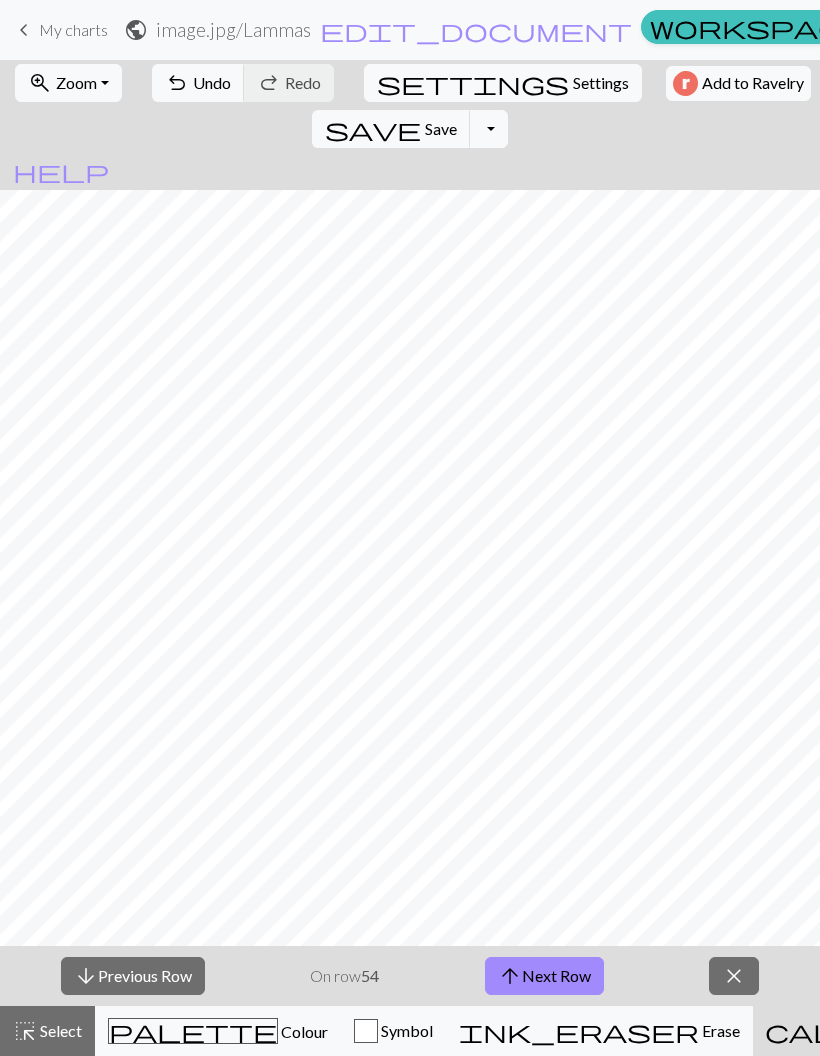 click on "arrow_downward Previous Row" at bounding box center (133, 976) 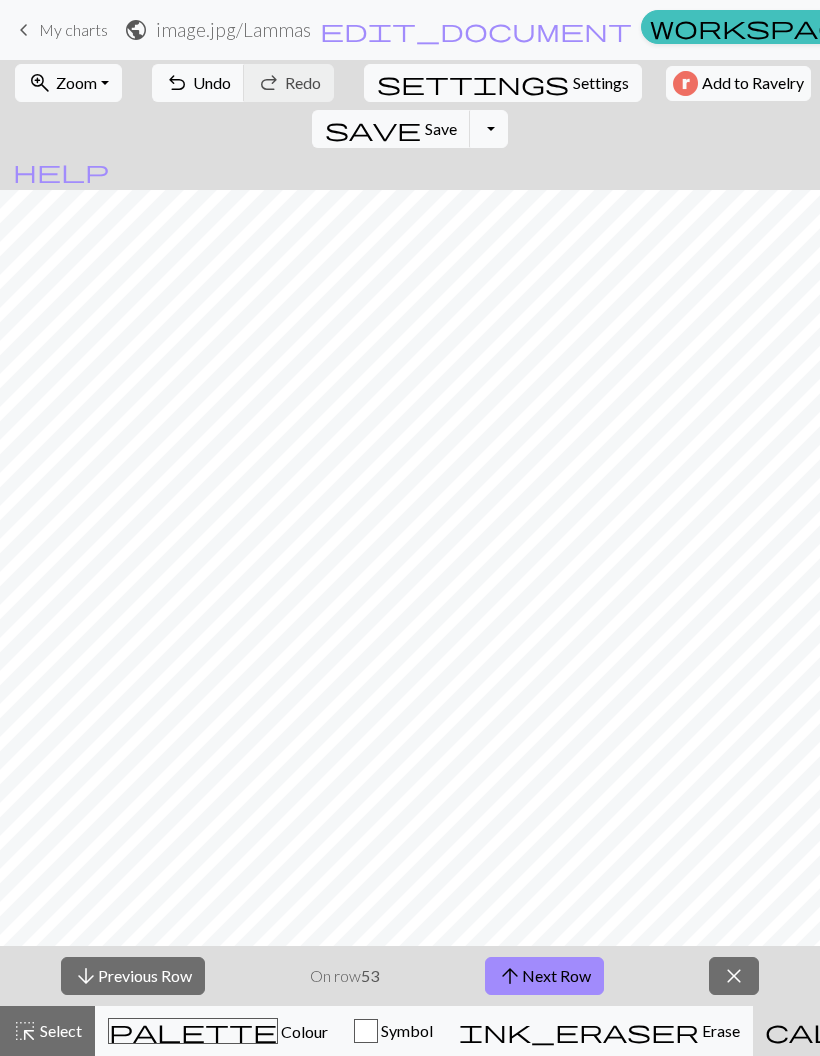 click on "arrow_downward Previous Row" at bounding box center [133, 976] 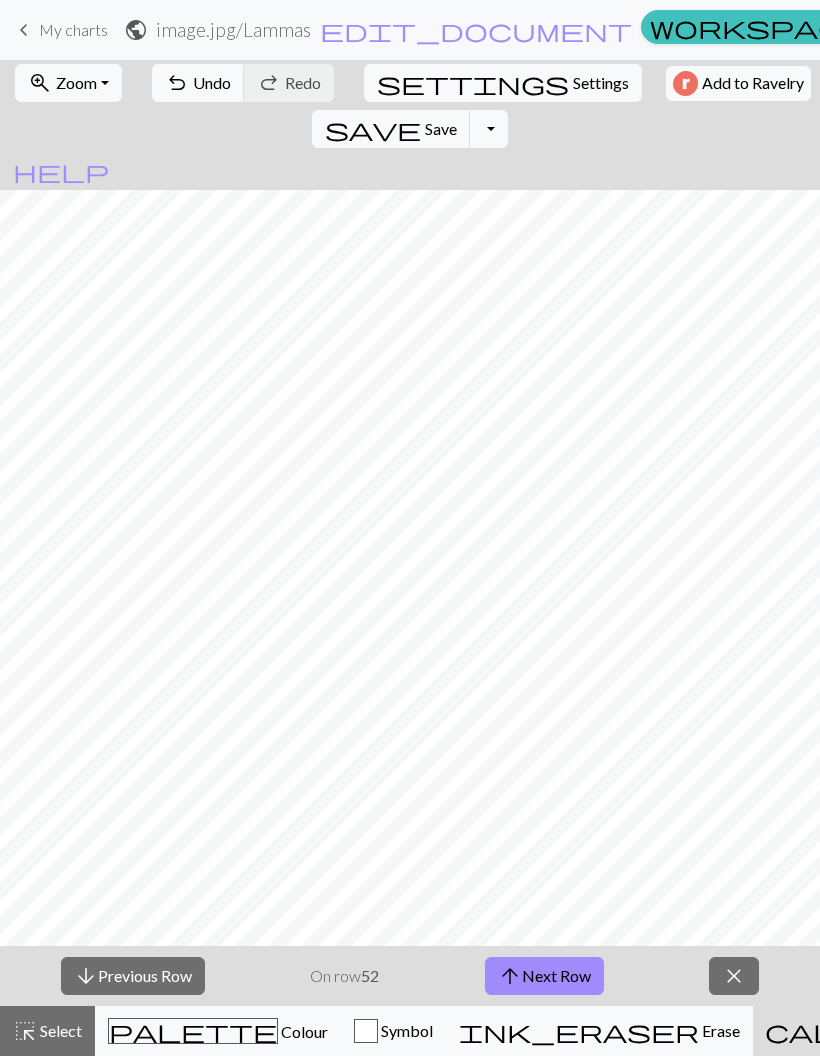 click on "arrow_downward Previous Row" at bounding box center [133, 976] 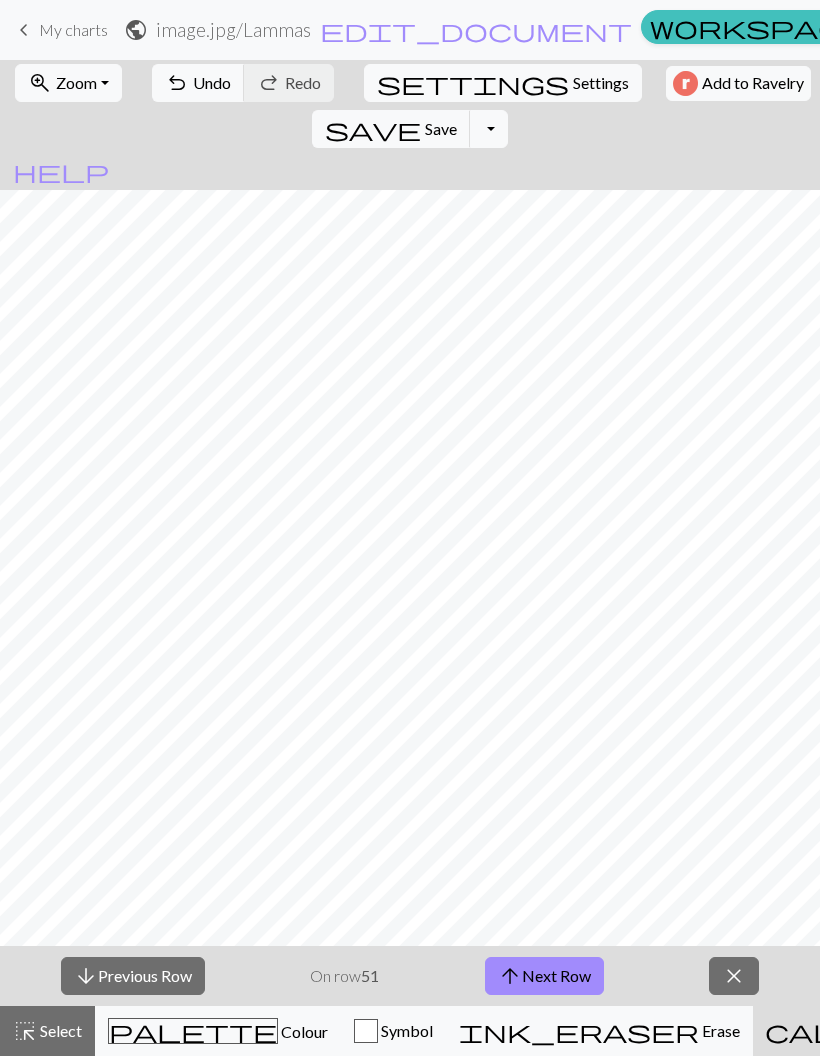 click on "arrow_downward Previous Row" at bounding box center (133, 976) 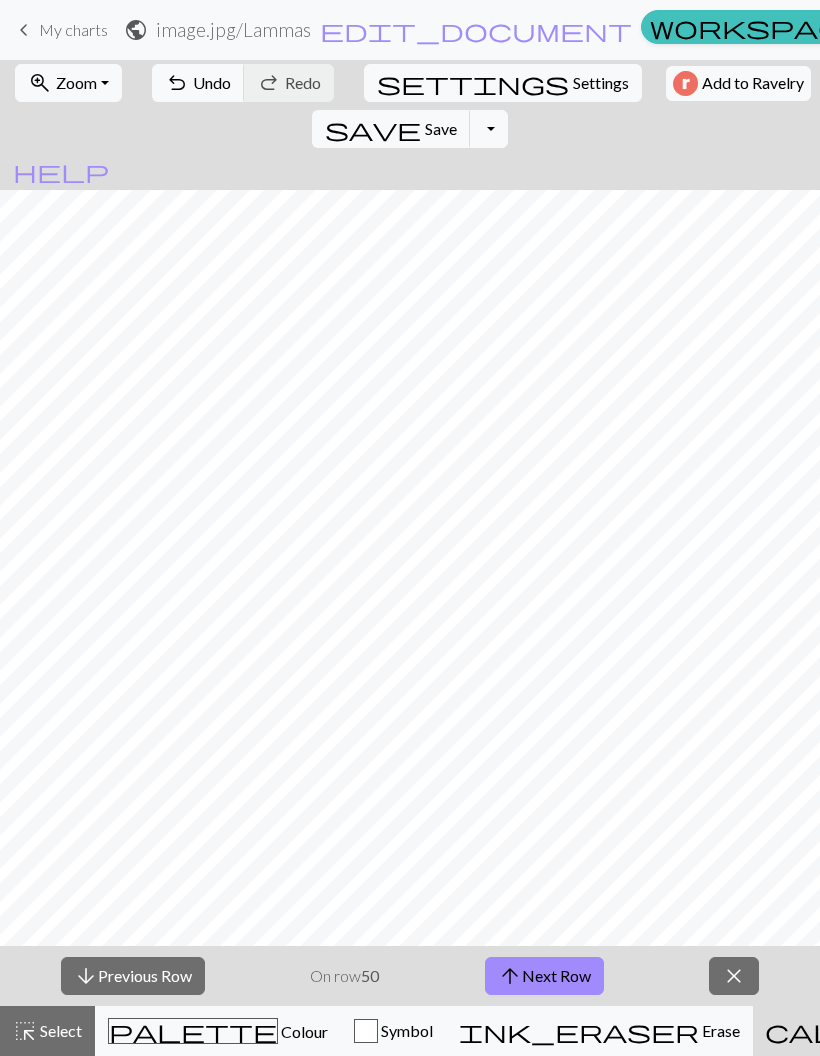 click on "arrow_downward Previous Row" at bounding box center (133, 976) 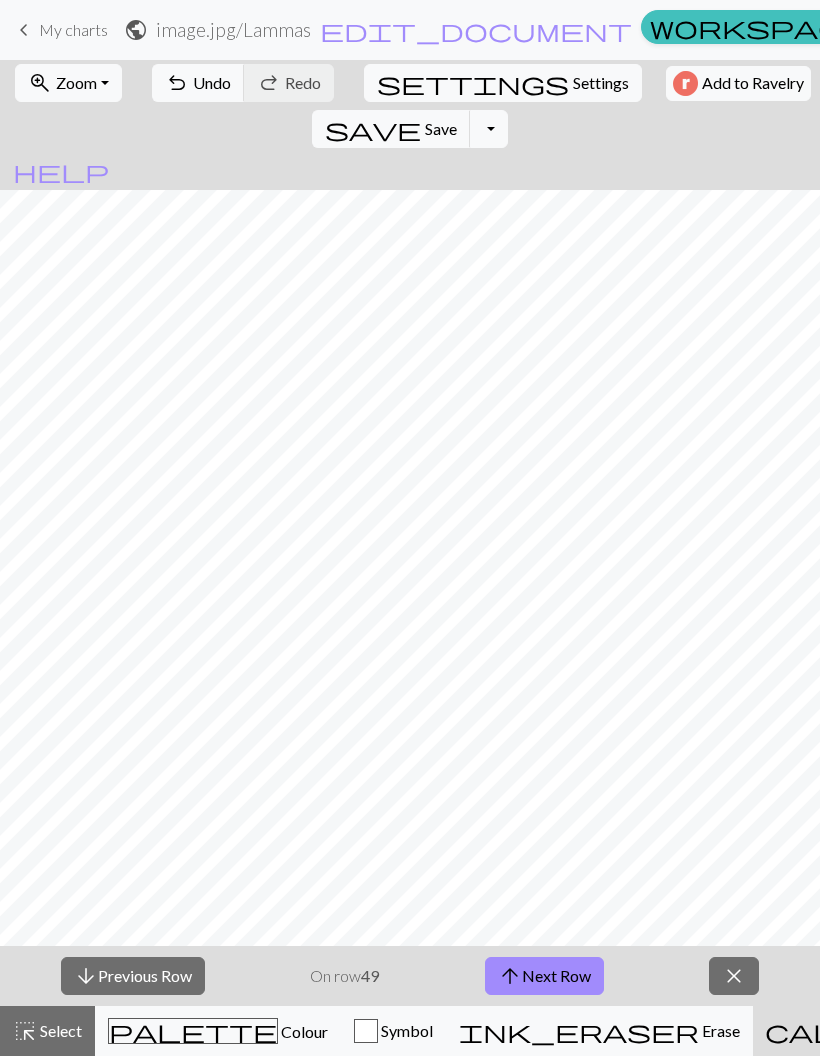 click on "arrow_downward Previous Row" at bounding box center (133, 976) 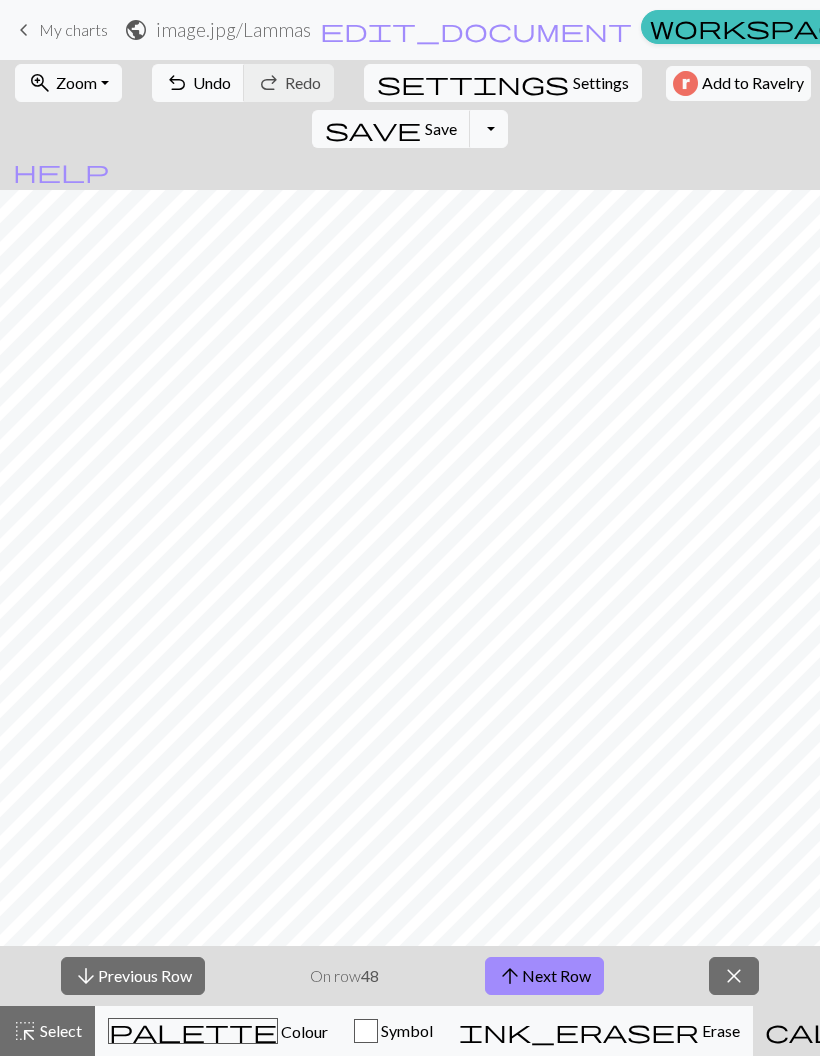 click on "arrow_downward Previous Row" at bounding box center (133, 976) 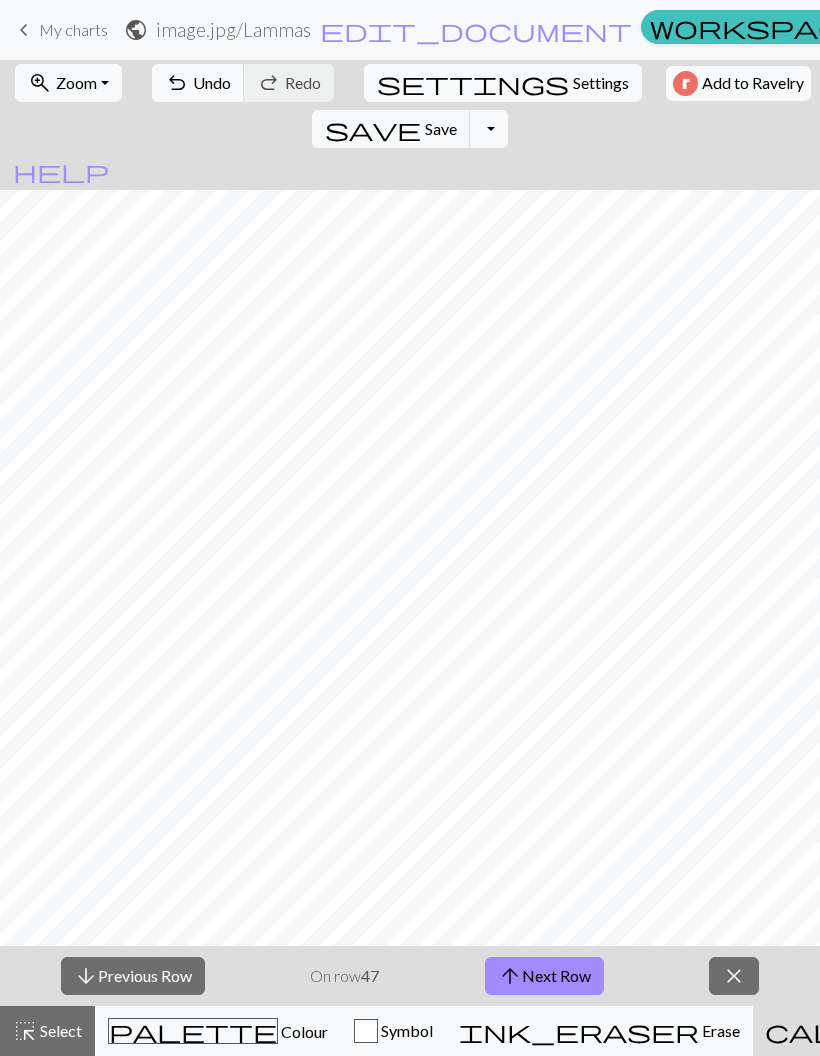 click on "arrow_downward Previous Row" at bounding box center (133, 976) 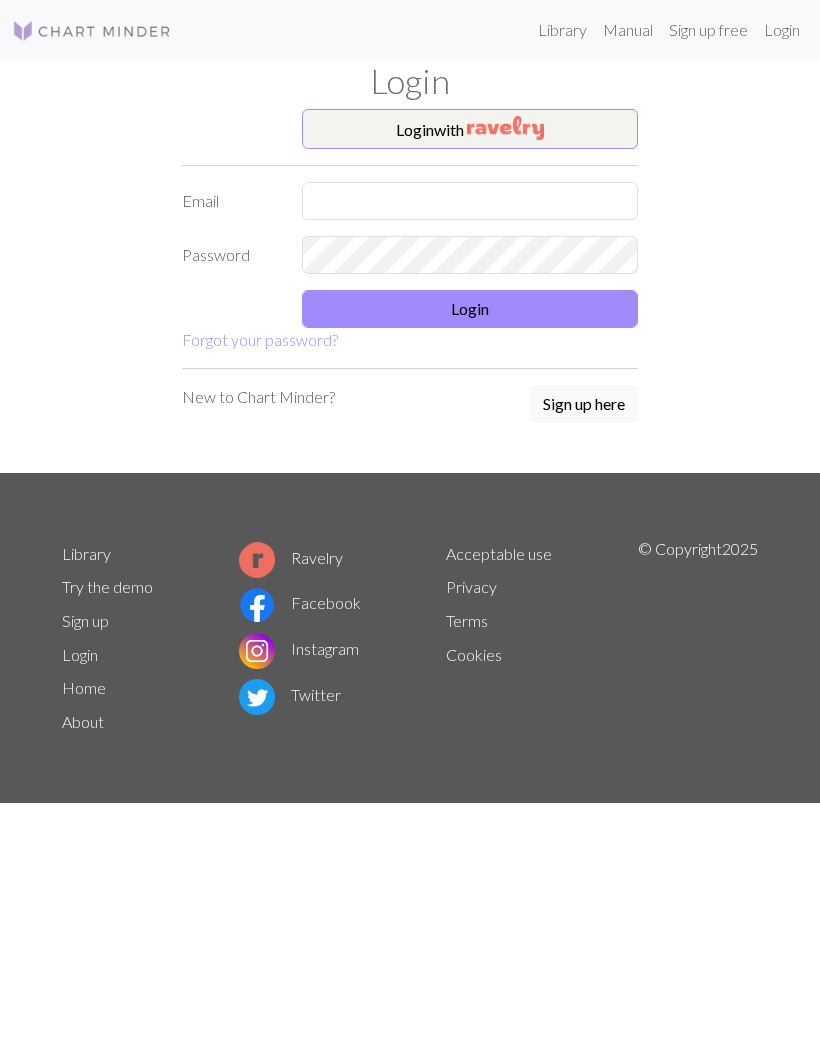 scroll, scrollTop: 0, scrollLeft: 0, axis: both 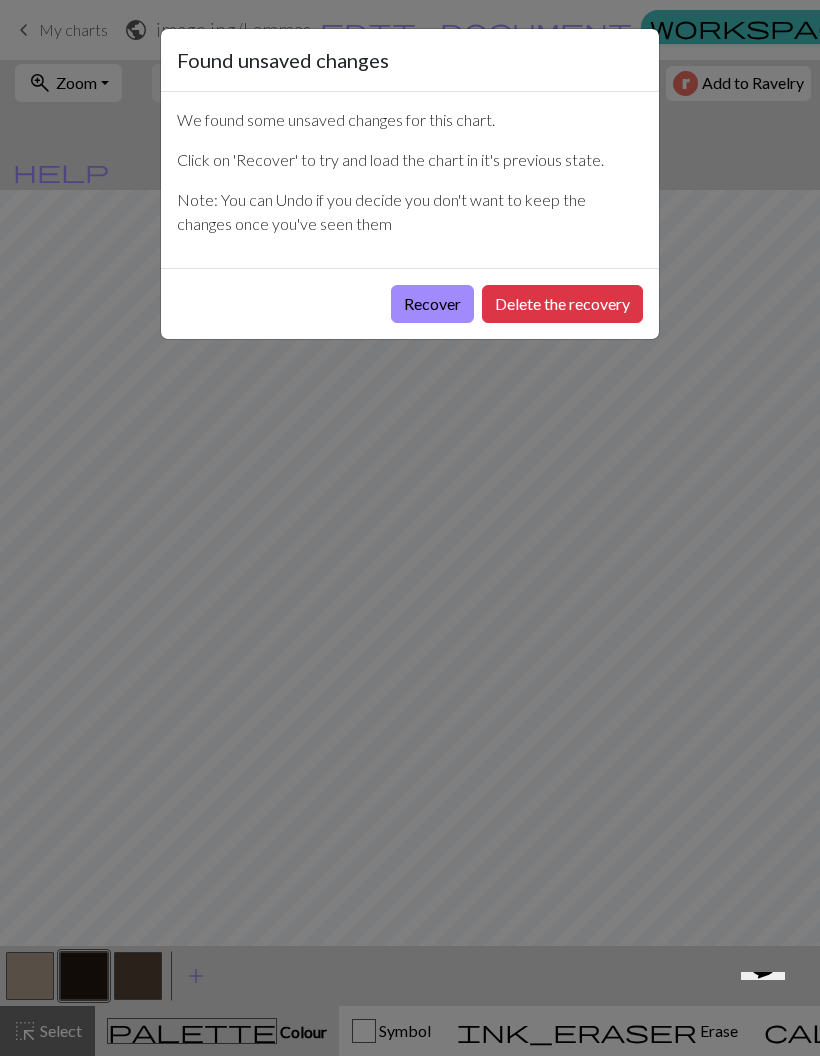click on "Delete the recovery" at bounding box center [562, 304] 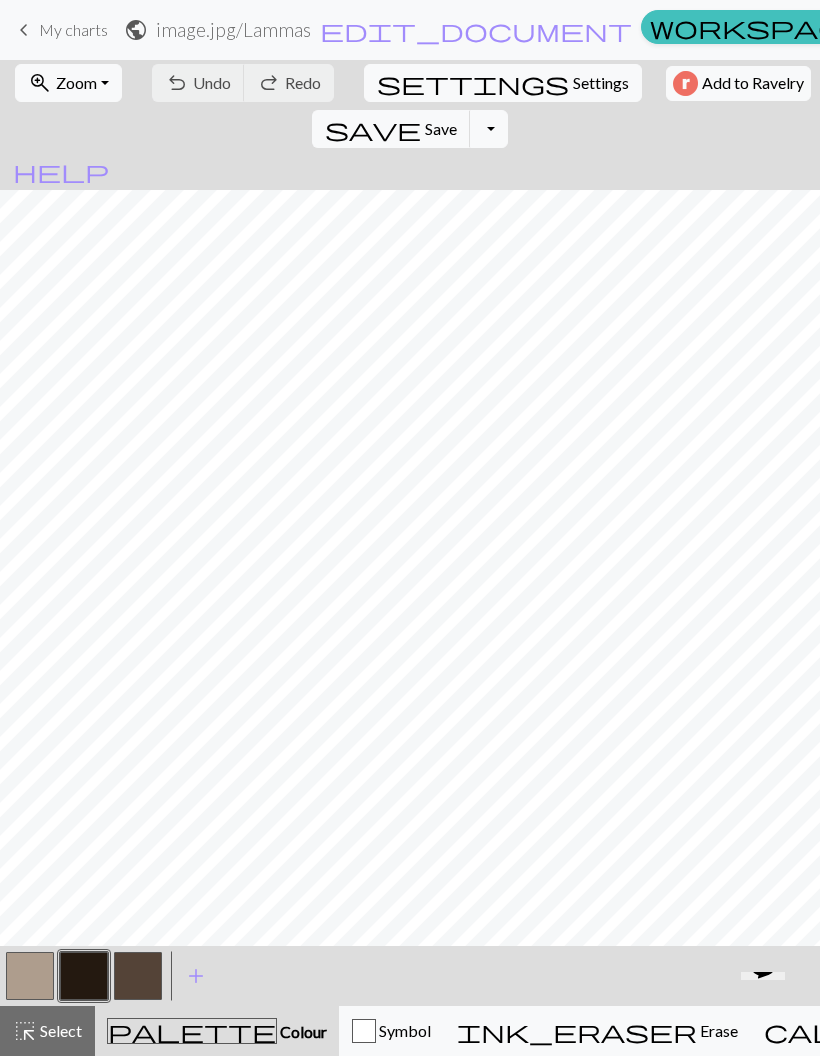 click on "zoom_in Zoom Zoom" at bounding box center [68, 83] 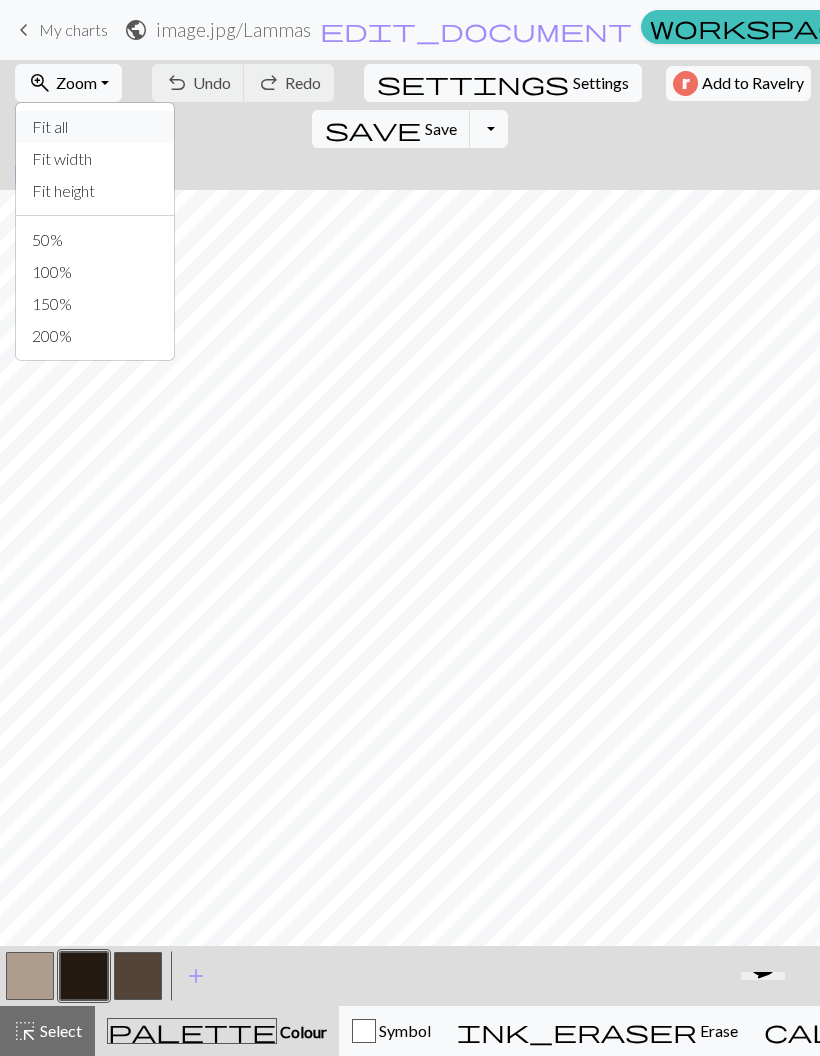 click on "Fit all" at bounding box center (95, 127) 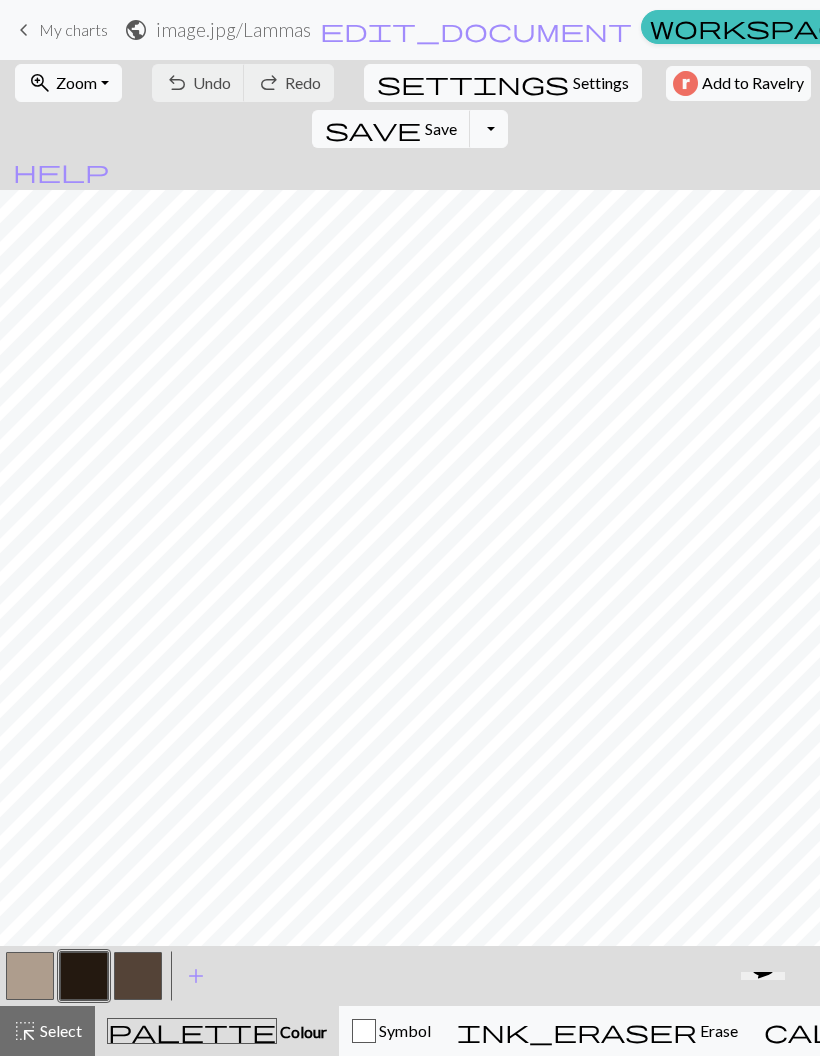 click on "Knitting mode" at bounding box center (1150, 1030) 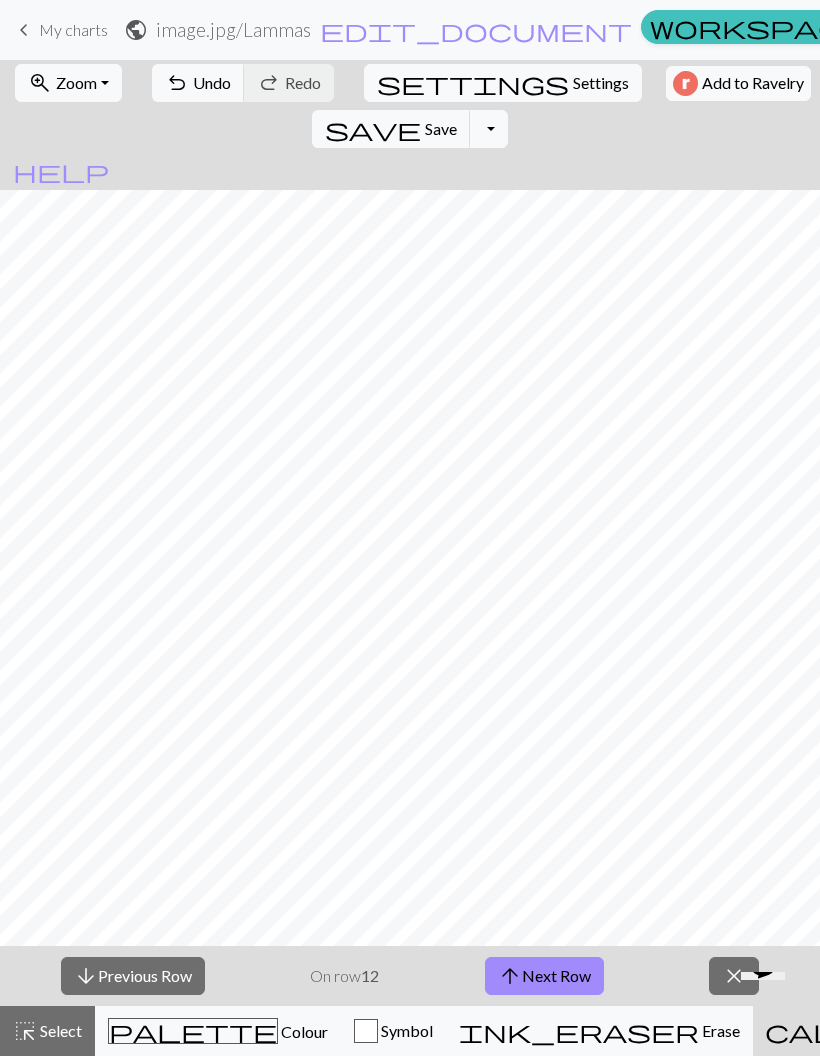 click on "Knitting mode" at bounding box center [1151, 1030] 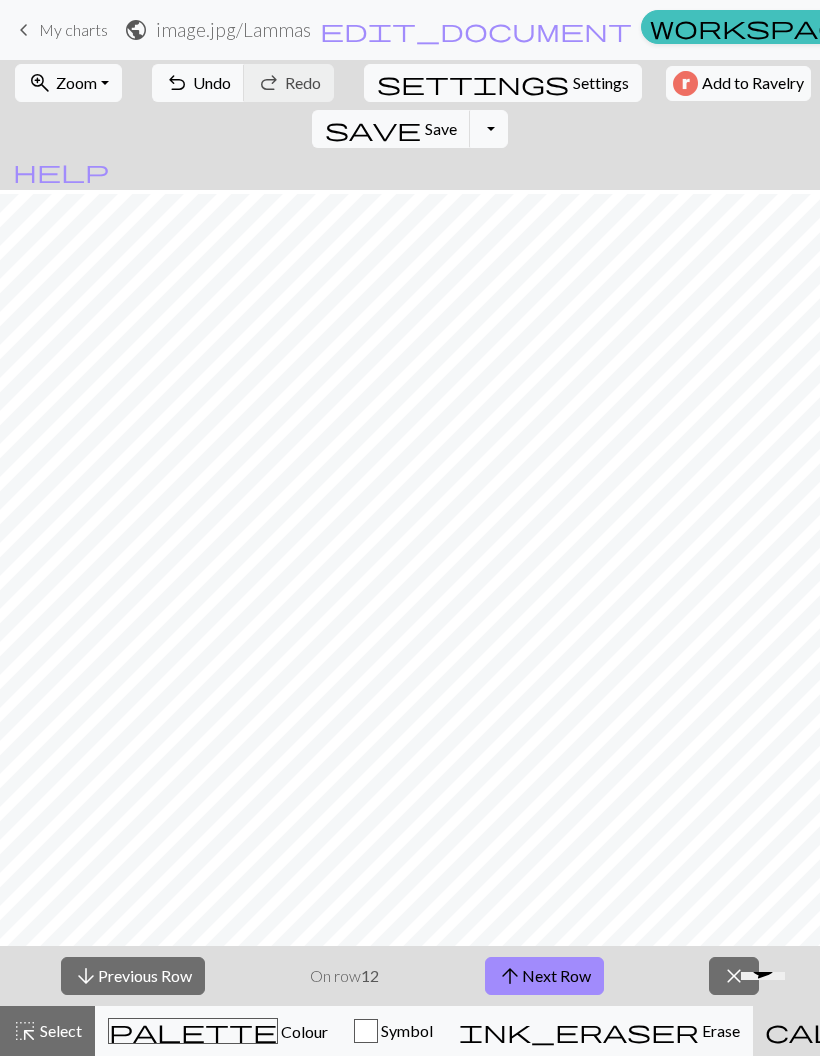 scroll, scrollTop: 184, scrollLeft: 0, axis: vertical 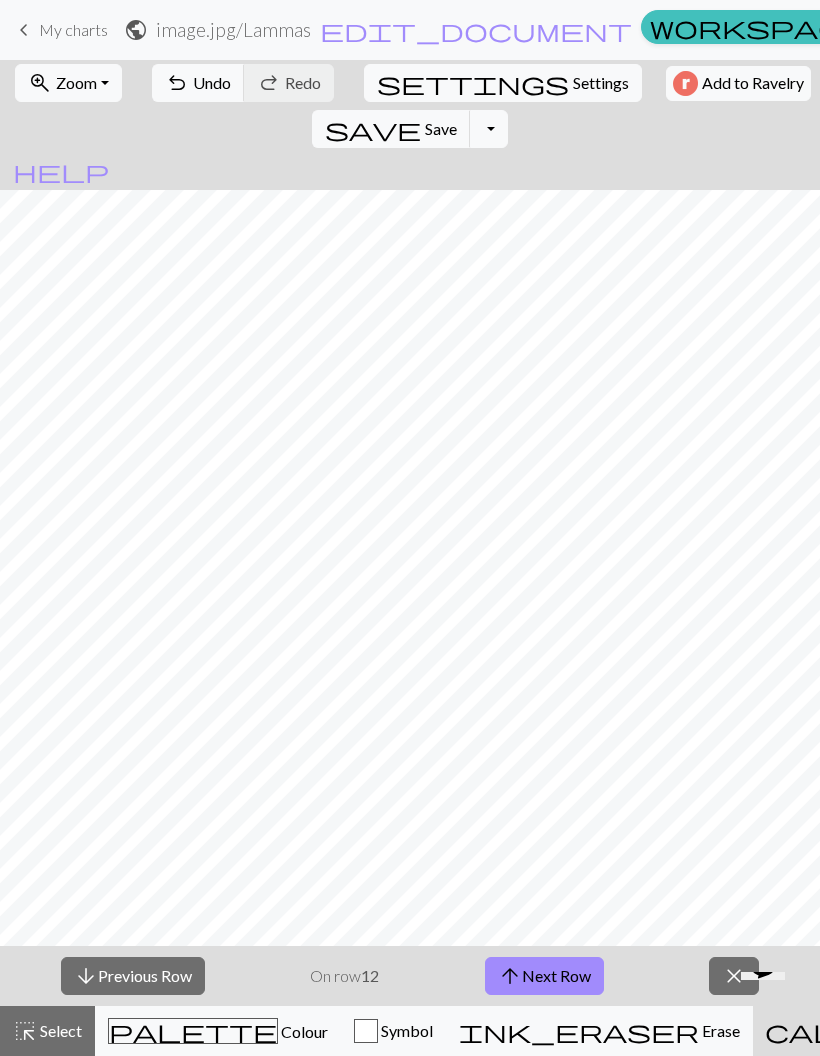 click on "arrow_upward  Next Row" at bounding box center (544, 976) 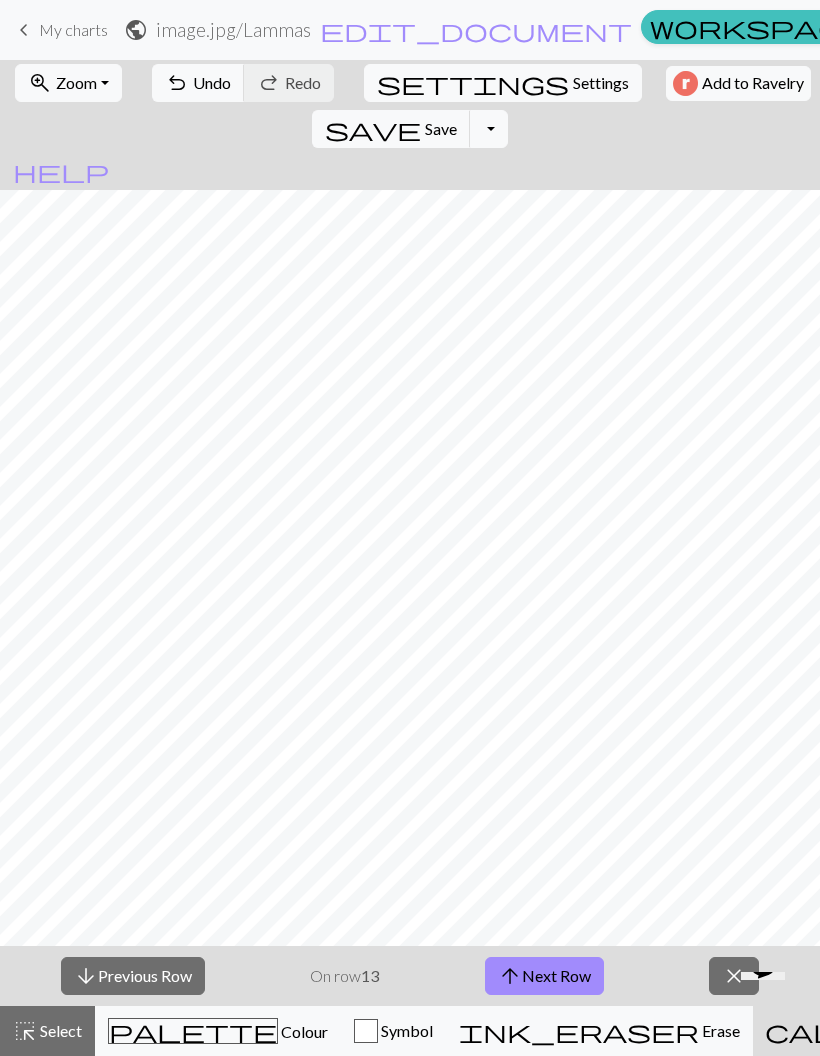 click on "arrow_upward  Next Row" at bounding box center [544, 976] 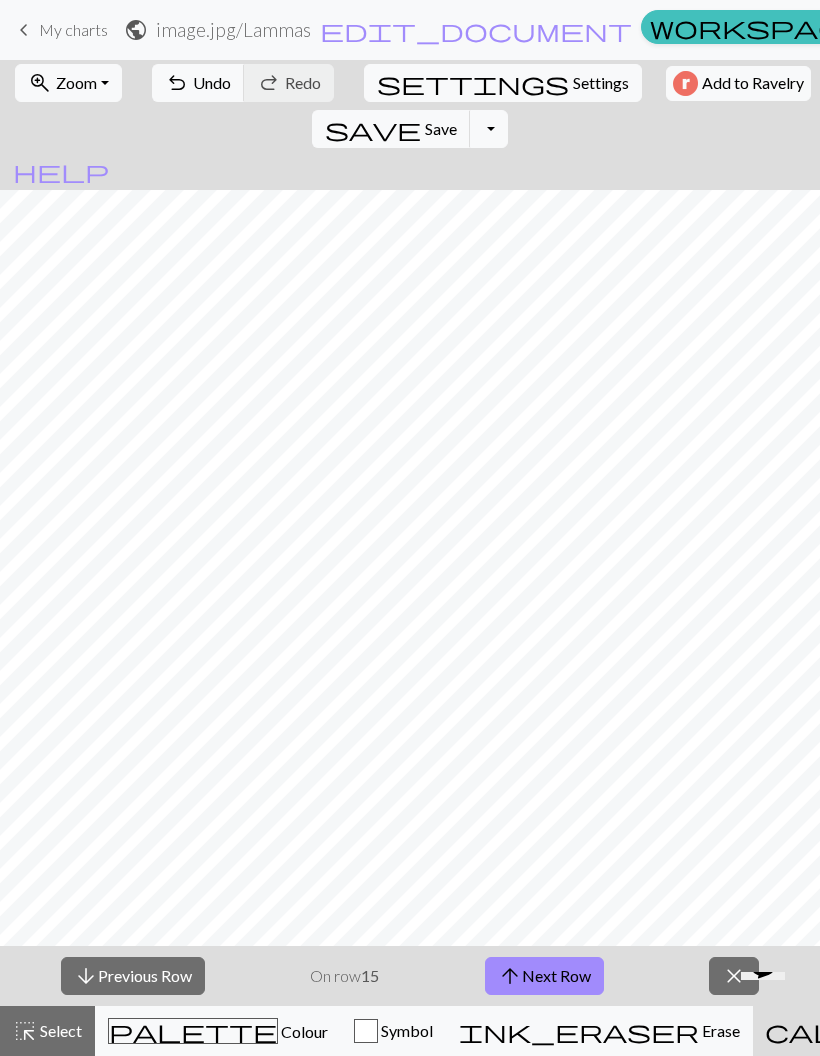 click on "arrow_downward Previous Row On row  15 arrow_upward  Next Row close" at bounding box center [410, 976] 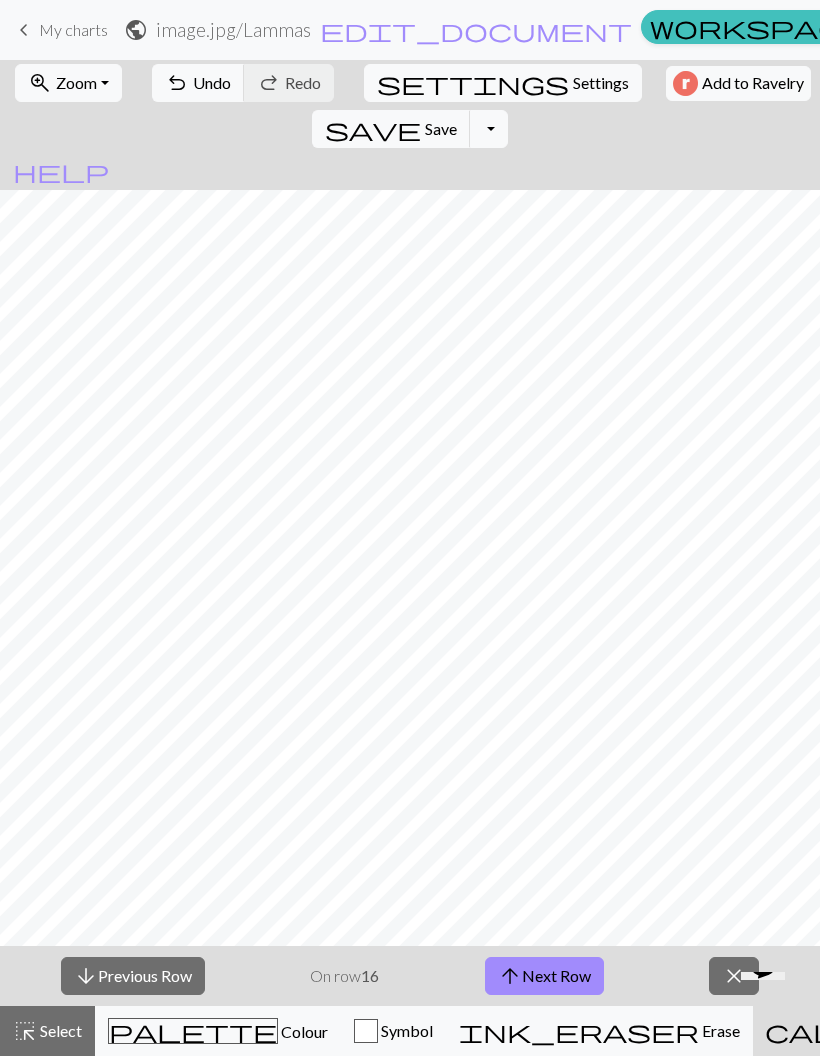 click on "arrow_upward  Next Row" at bounding box center (544, 976) 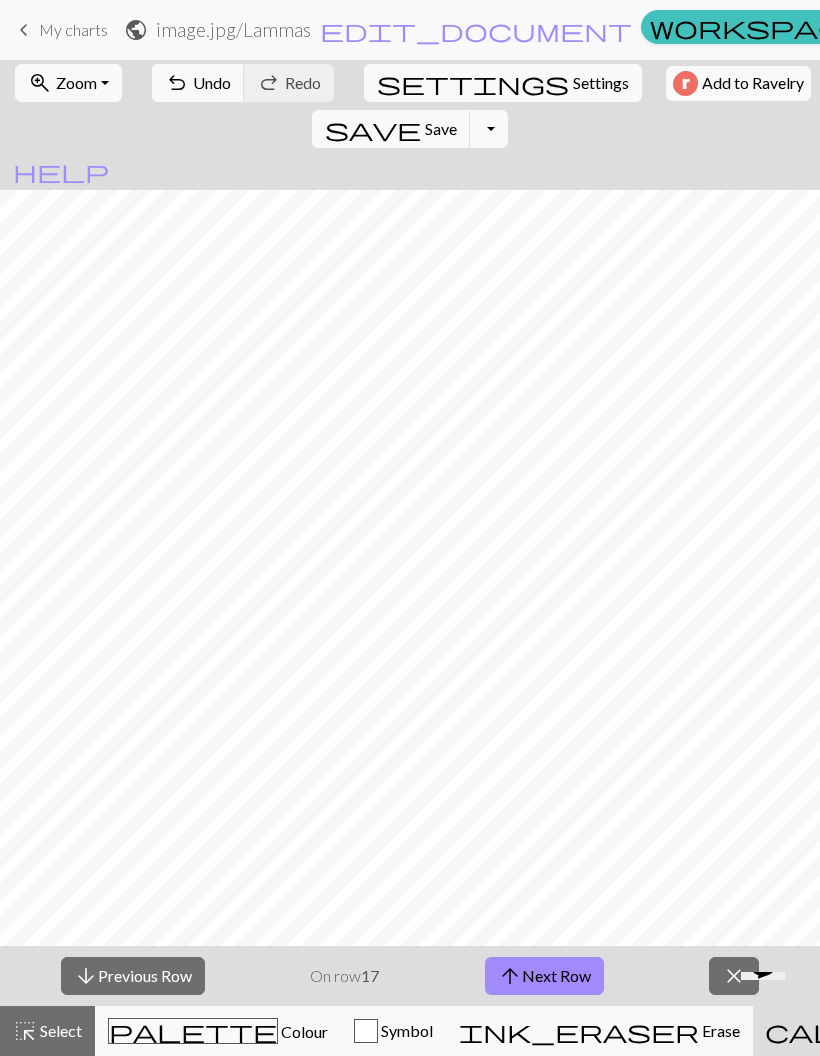 click on "arrow_upward  Next Row" at bounding box center [544, 976] 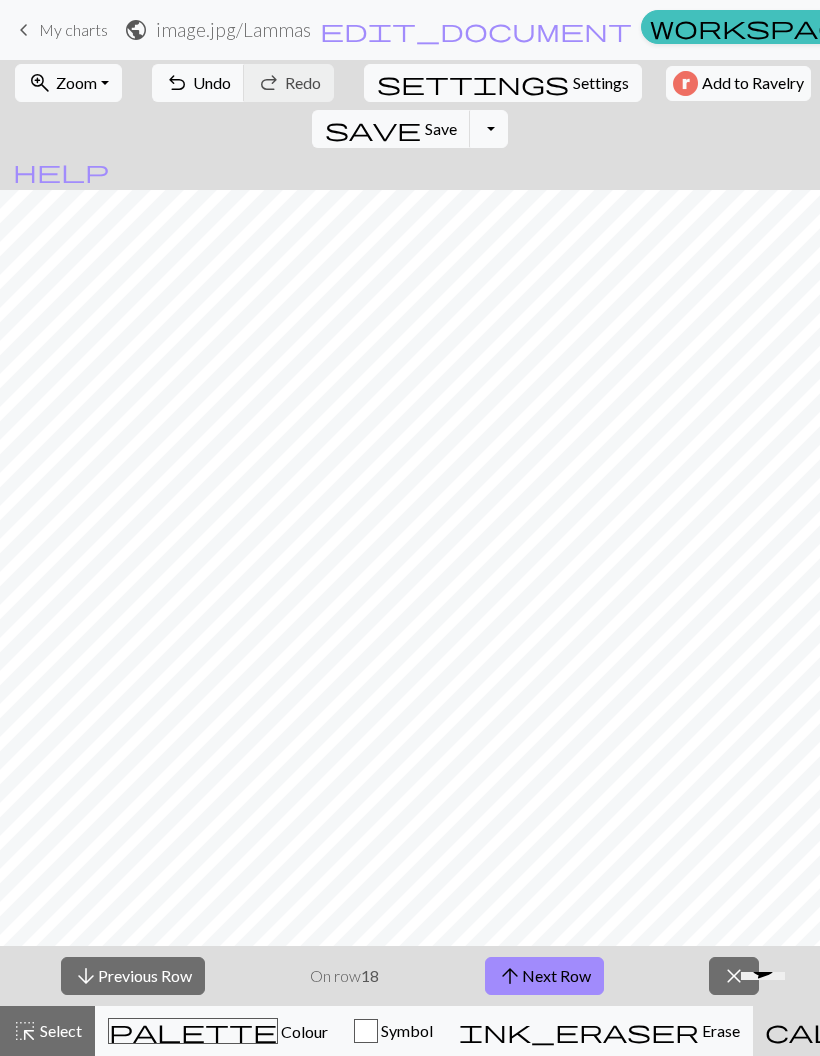 click on "arrow_upward  Next Row" at bounding box center [544, 976] 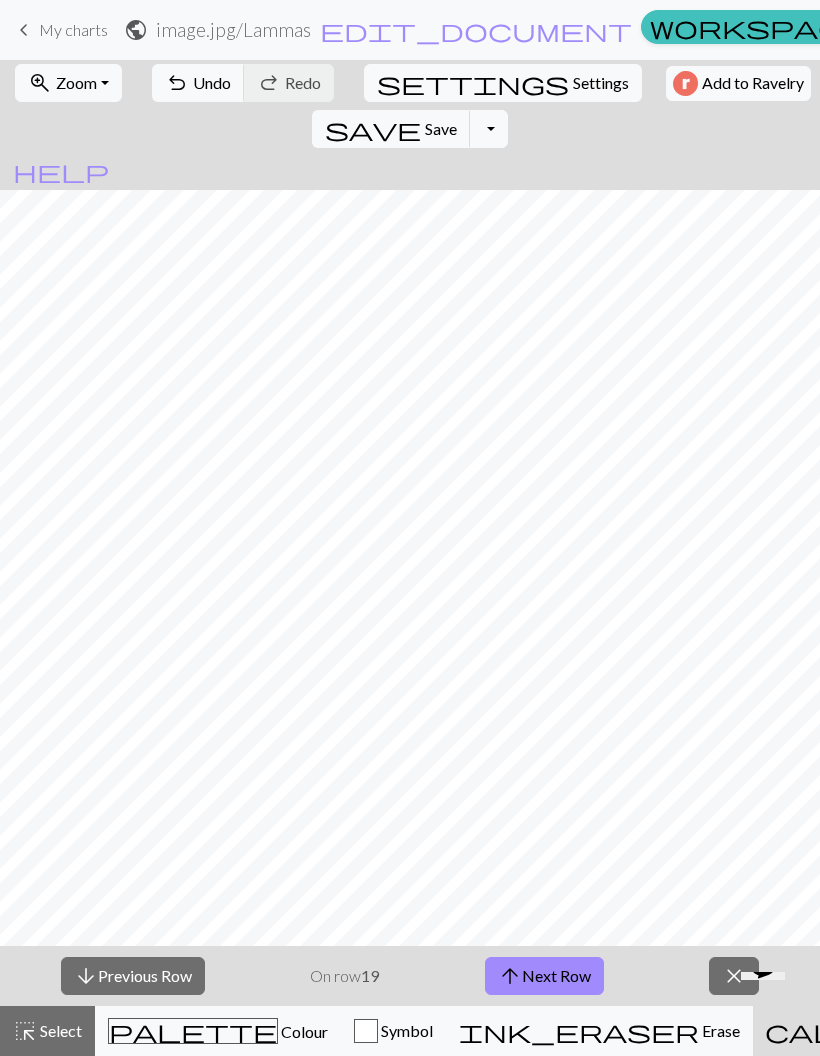 click on "arrow_downward Previous Row On row  19 arrow_upward  Next Row close" at bounding box center [410, 976] 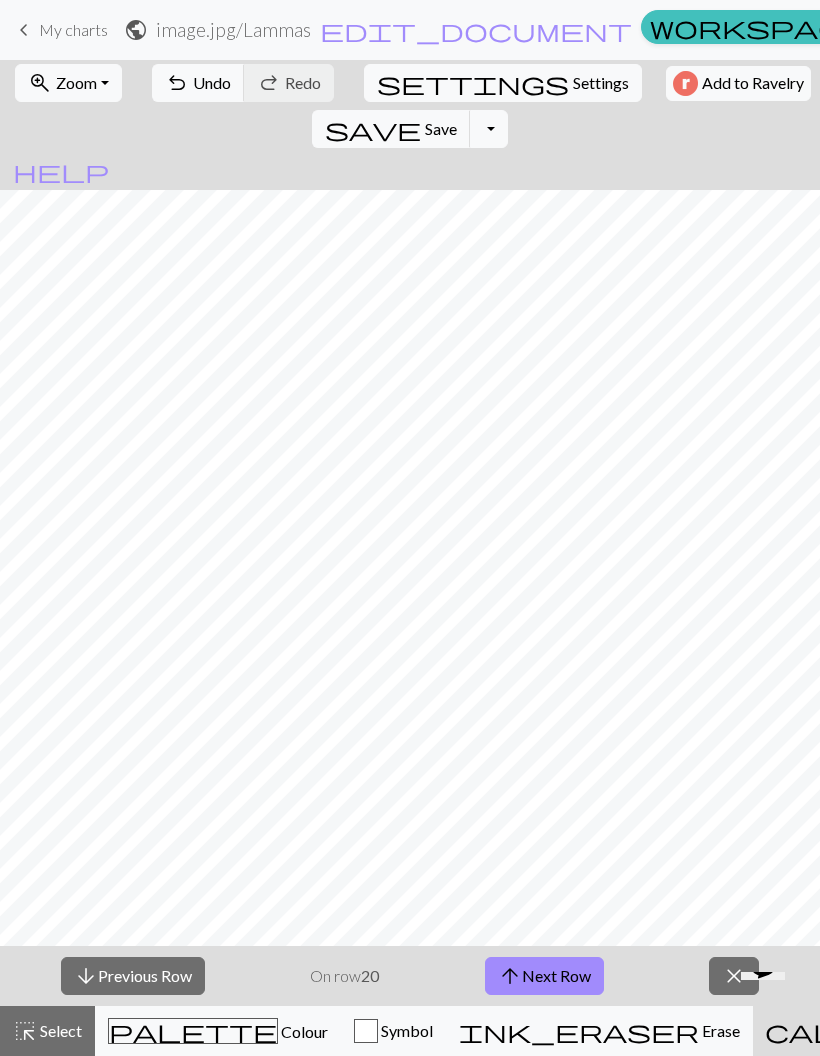 click on "arrow_upward  Next Row" at bounding box center (544, 976) 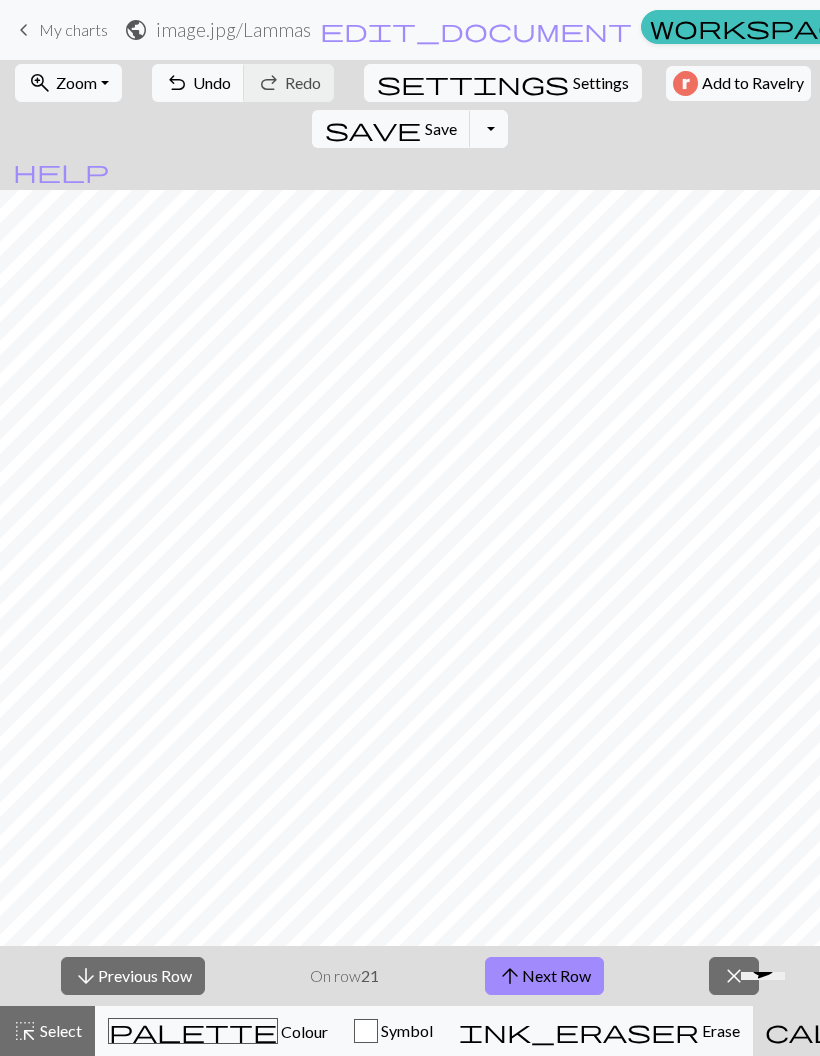 click on "arrow_upward  Next Row" at bounding box center [544, 976] 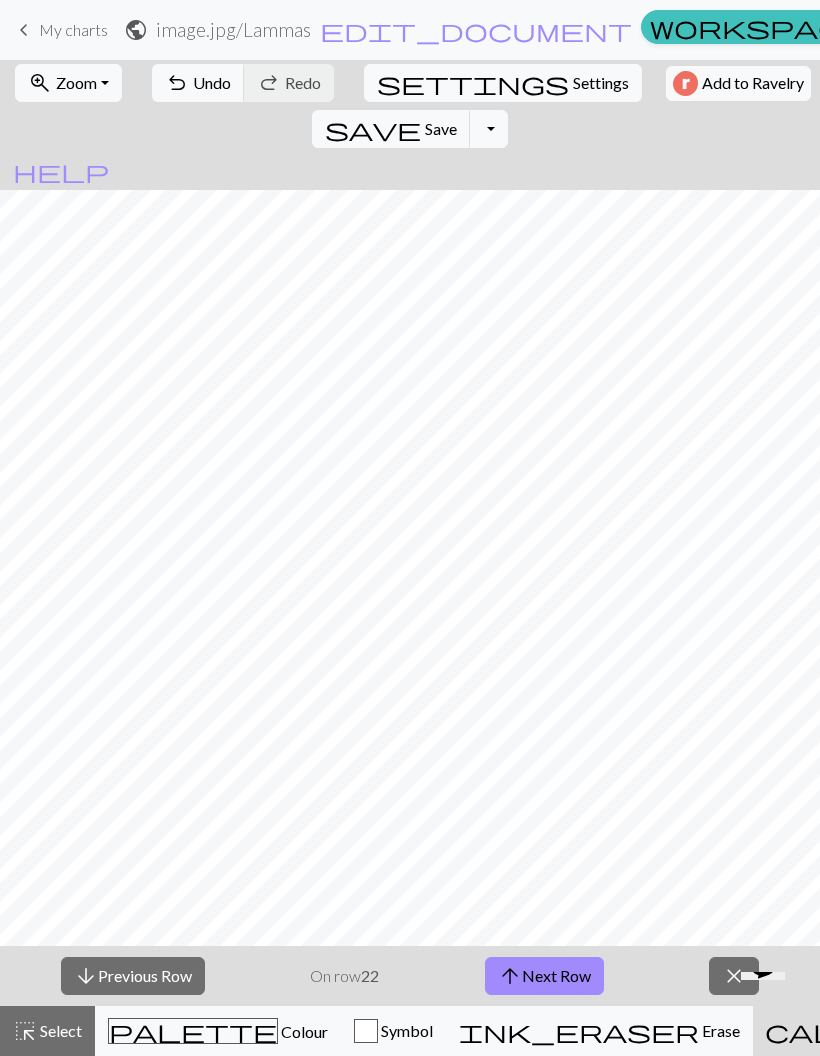 click on "arrow_upward  Next Row" at bounding box center (544, 976) 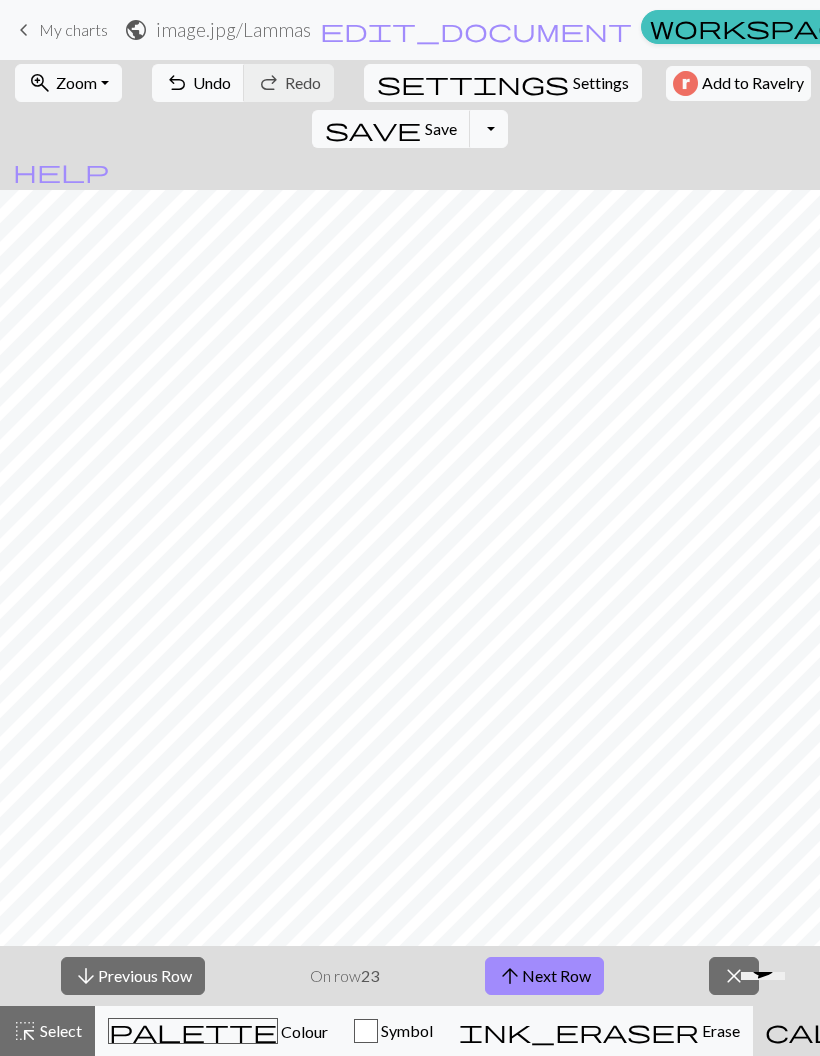 click on "arrow_upward  Next Row" at bounding box center (544, 976) 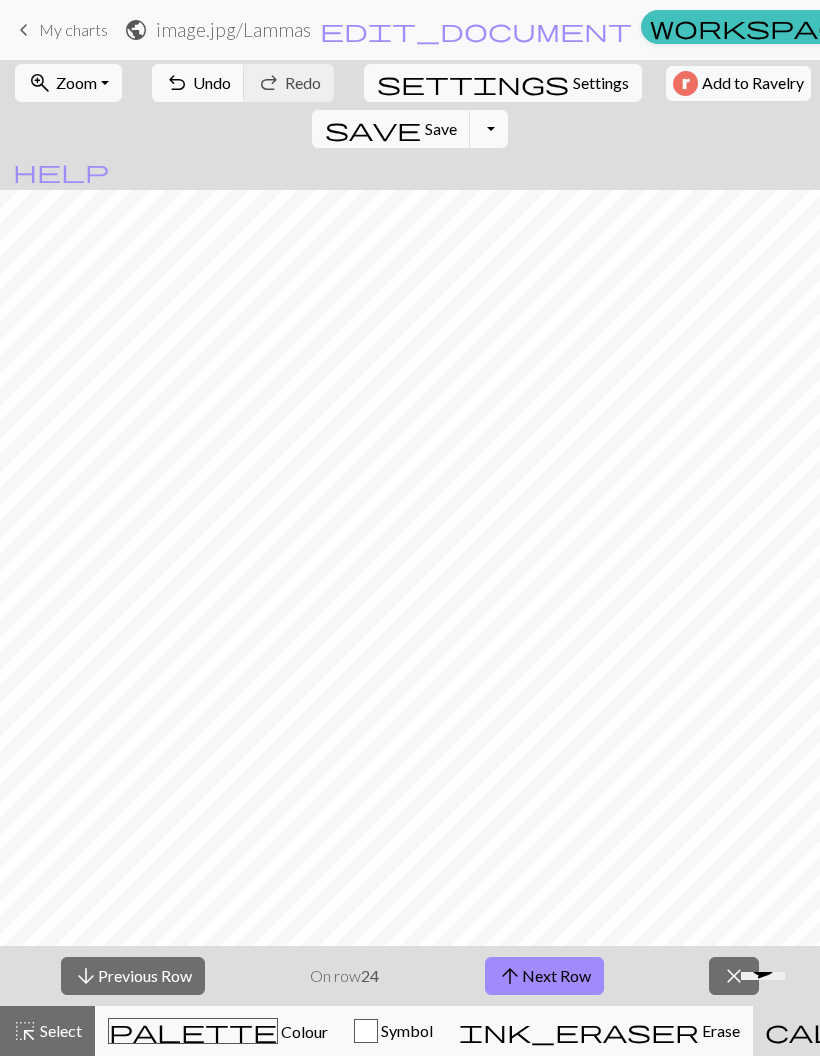 click on "arrow_upward  Next Row" at bounding box center [544, 976] 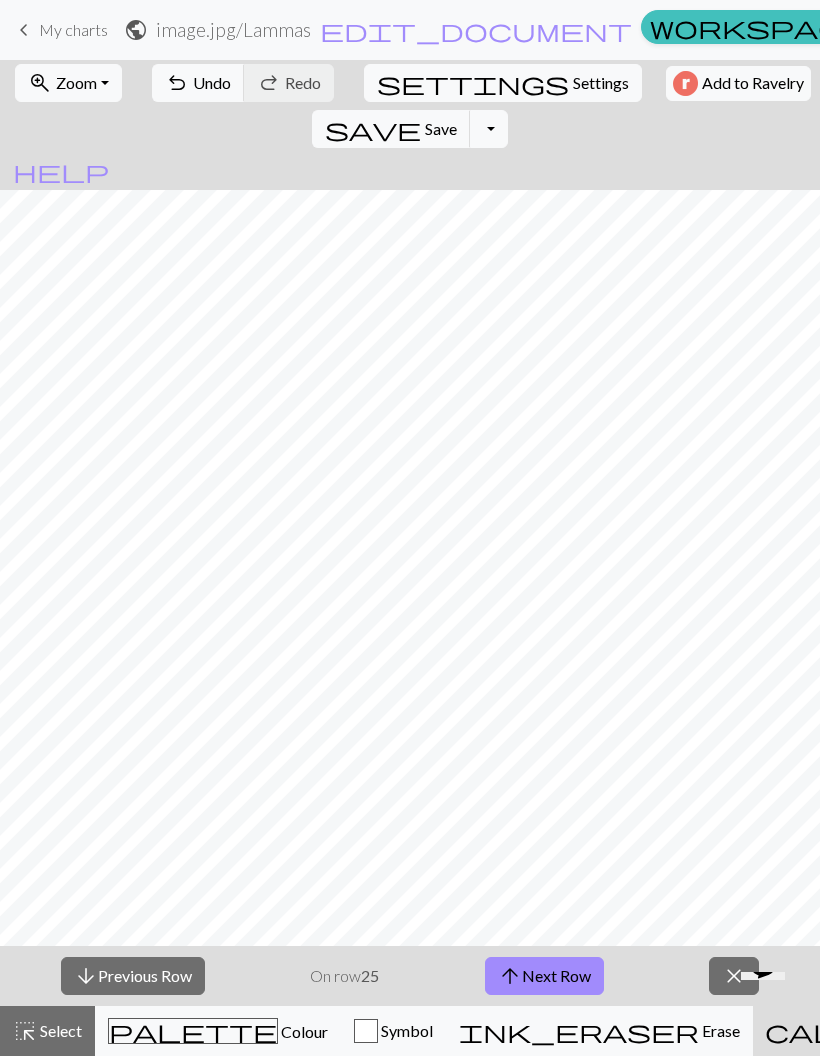 click on "arrow_upward  Next Row" at bounding box center (544, 976) 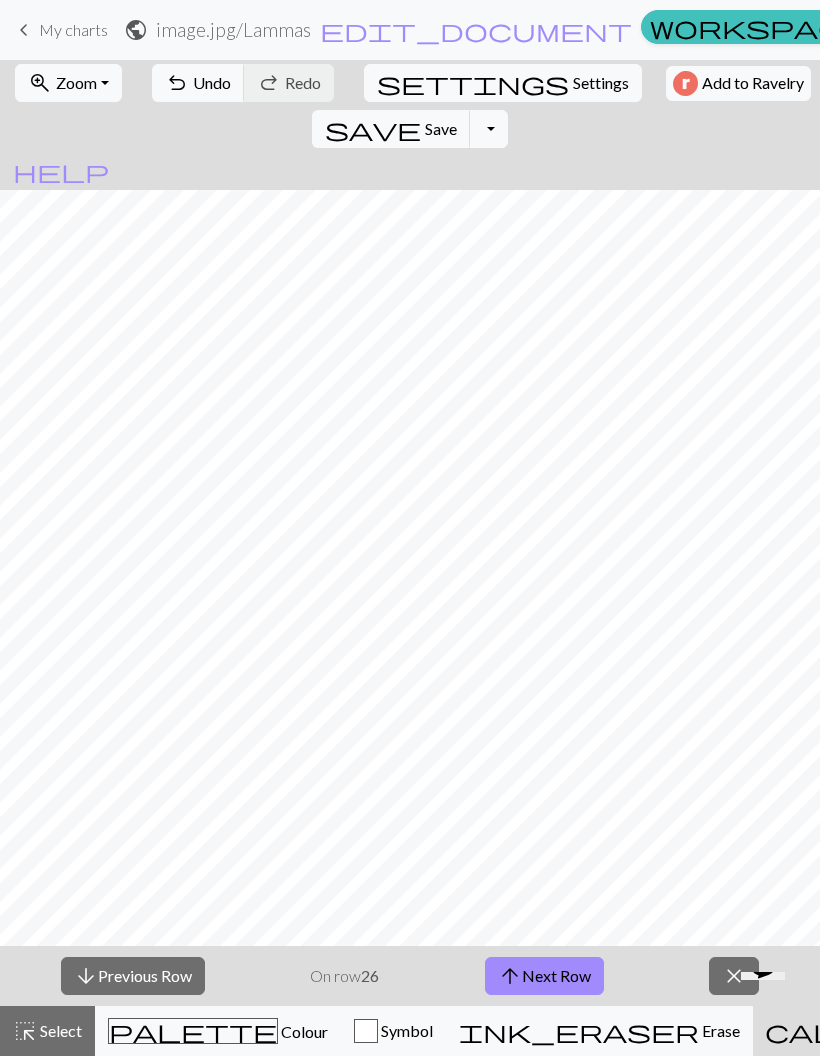 click on "arrow_upward  Next Row" at bounding box center (544, 976) 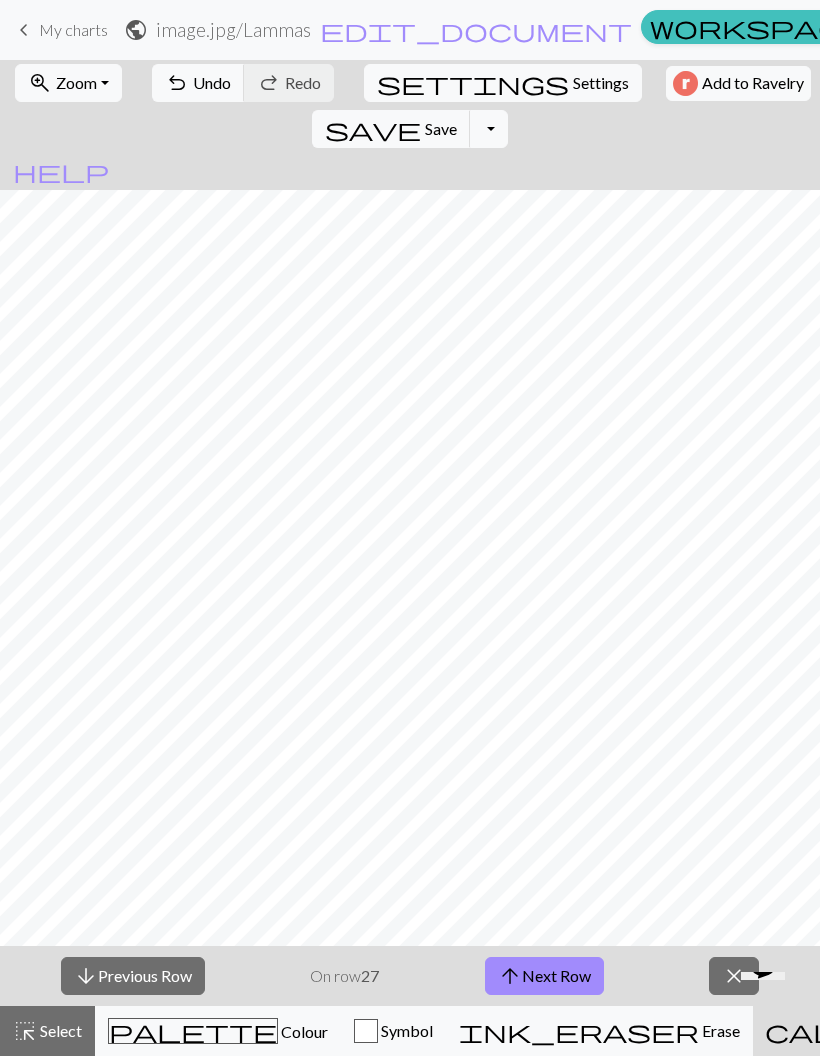 click on "arrow_upward  Next Row" at bounding box center [544, 976] 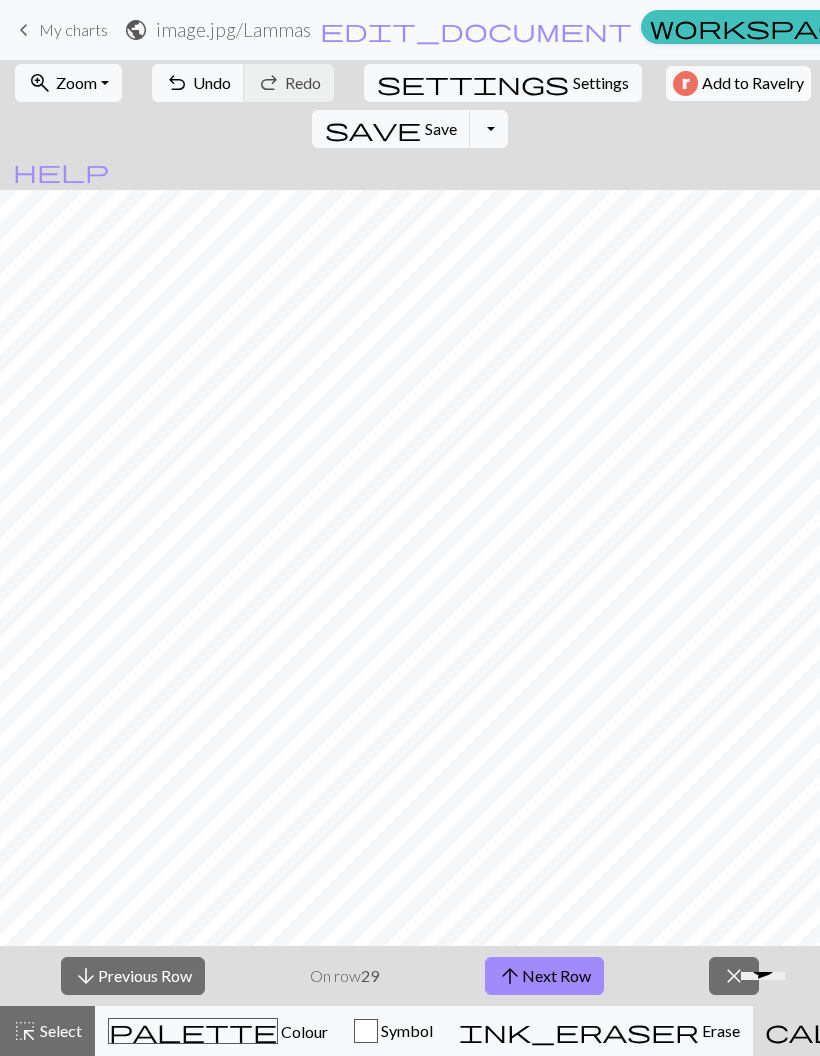 click on "arrow_upward  Next Row" at bounding box center [544, 976] 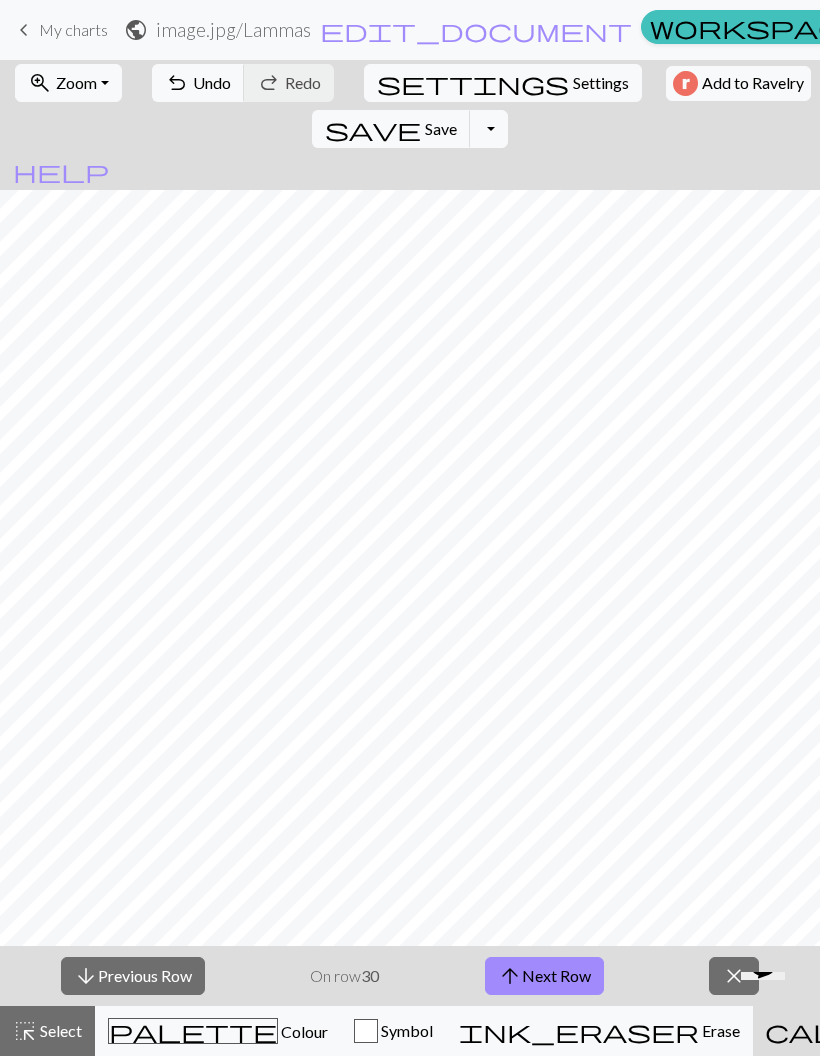 click on "arrow_upward  Next Row" at bounding box center [544, 976] 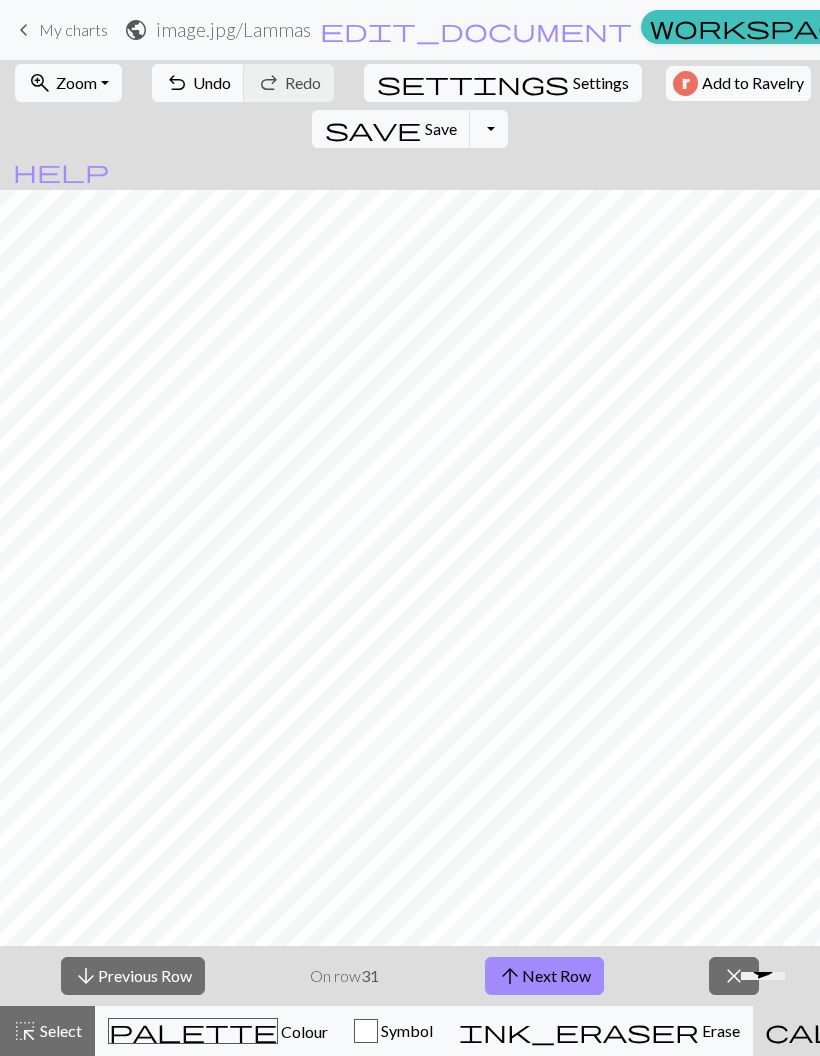 click on "arrow_upward  Next Row" at bounding box center [544, 976] 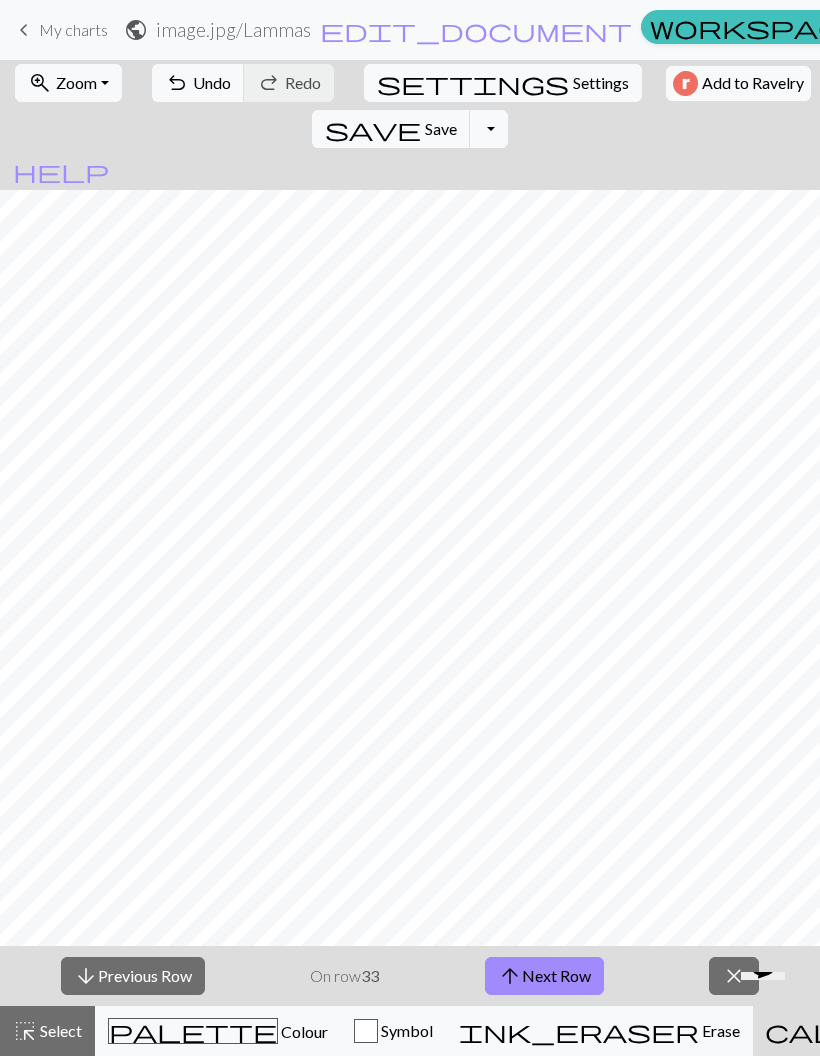 click on "arrow_upward  Next Row" at bounding box center (544, 976) 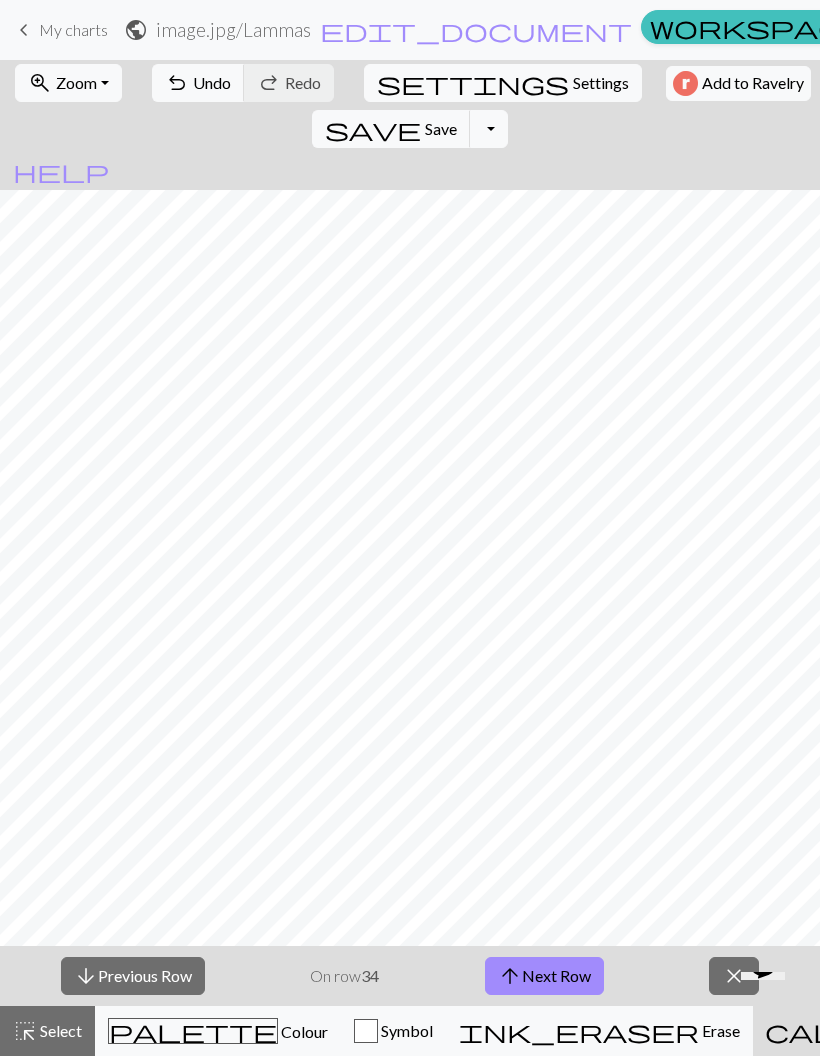 click on "arrow_upward  Next Row" at bounding box center (544, 976) 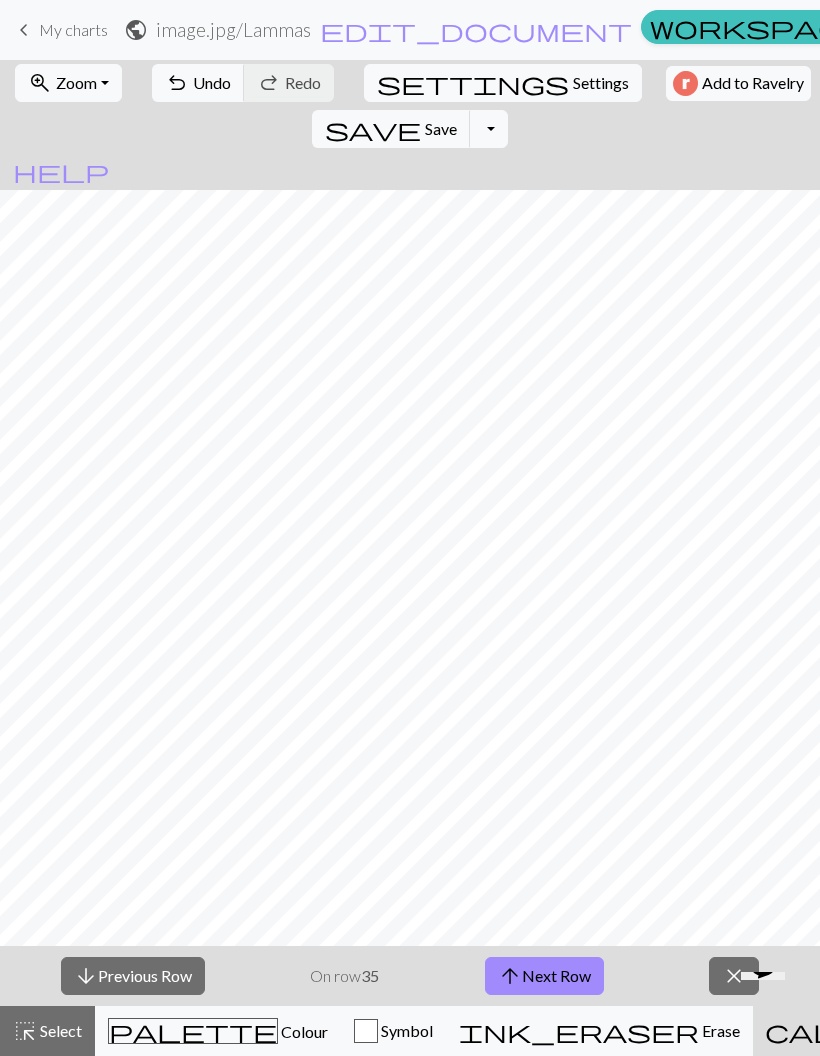 click on "arrow_upward  Next Row" at bounding box center (544, 976) 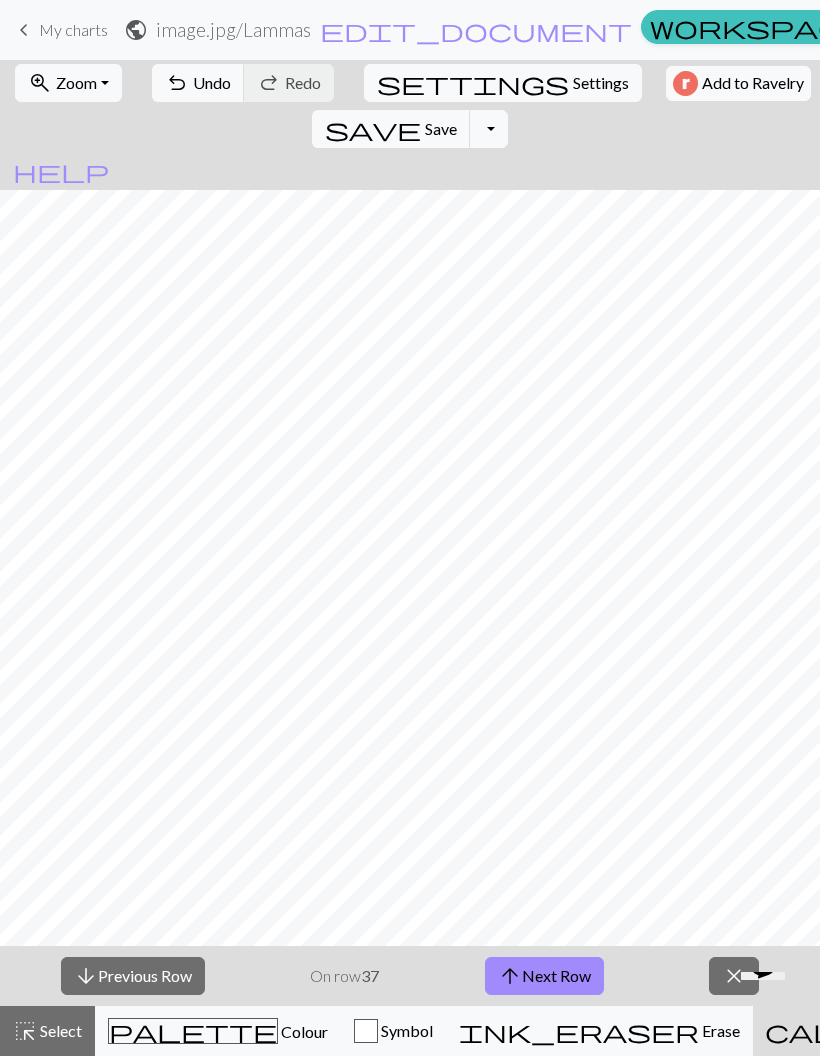 click on "arrow_upward  Next Row" at bounding box center [544, 976] 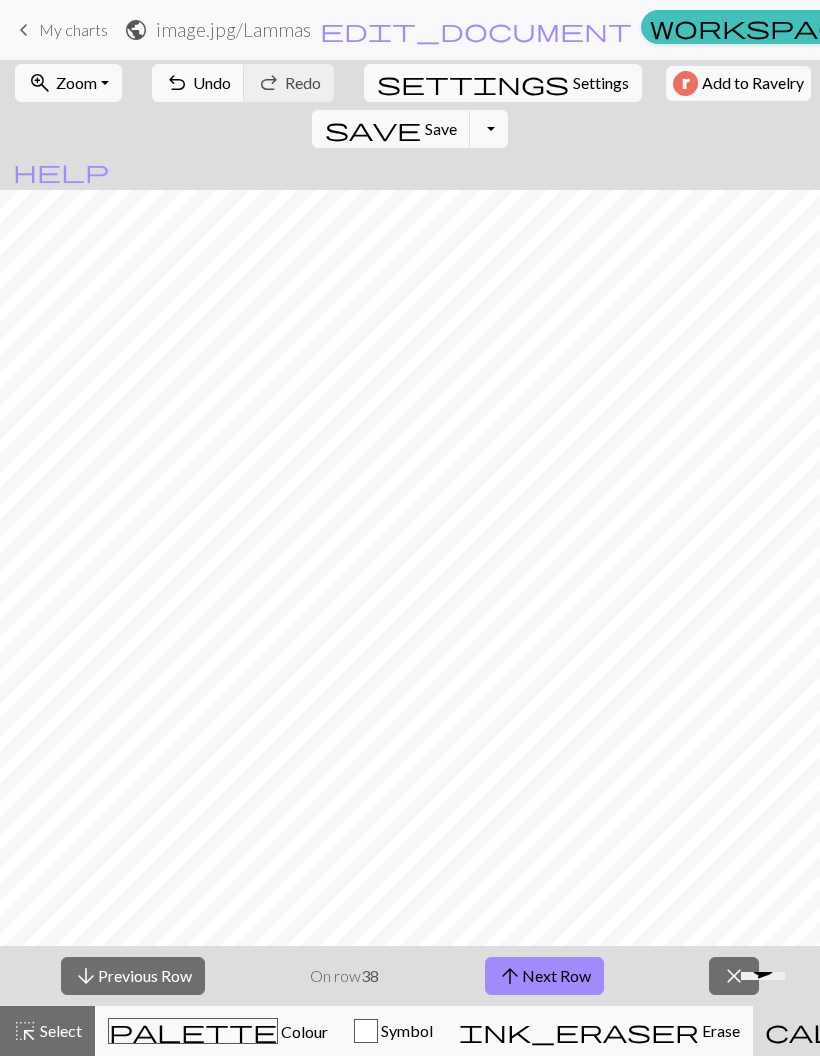 click on "arrow_upward  Next Row" at bounding box center [544, 976] 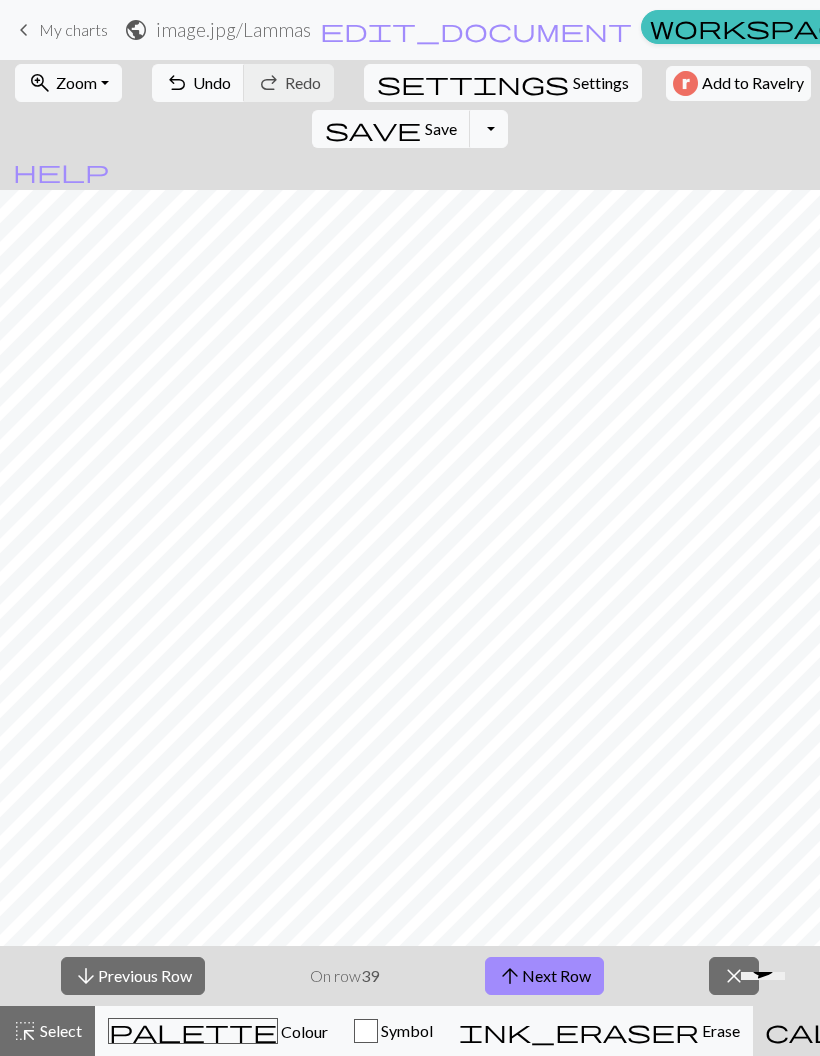 click on "arrow_upward  Next Row" at bounding box center [544, 976] 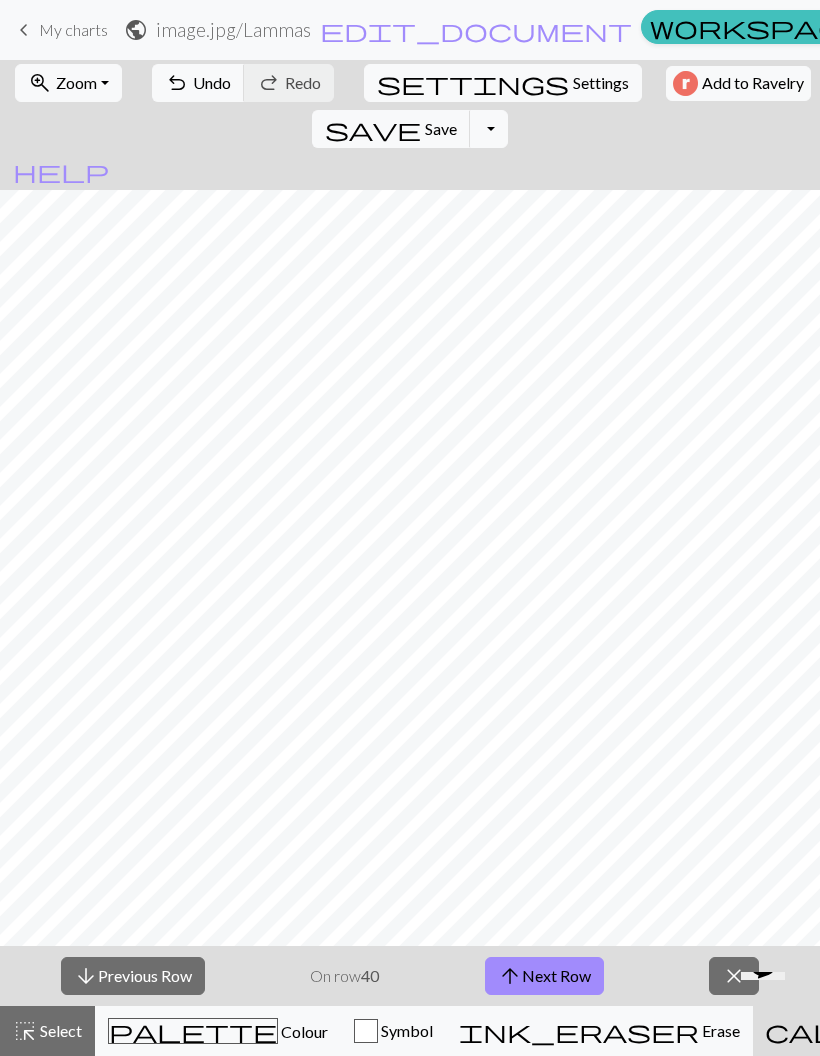 click on "arrow_upward  Next Row" at bounding box center (544, 976) 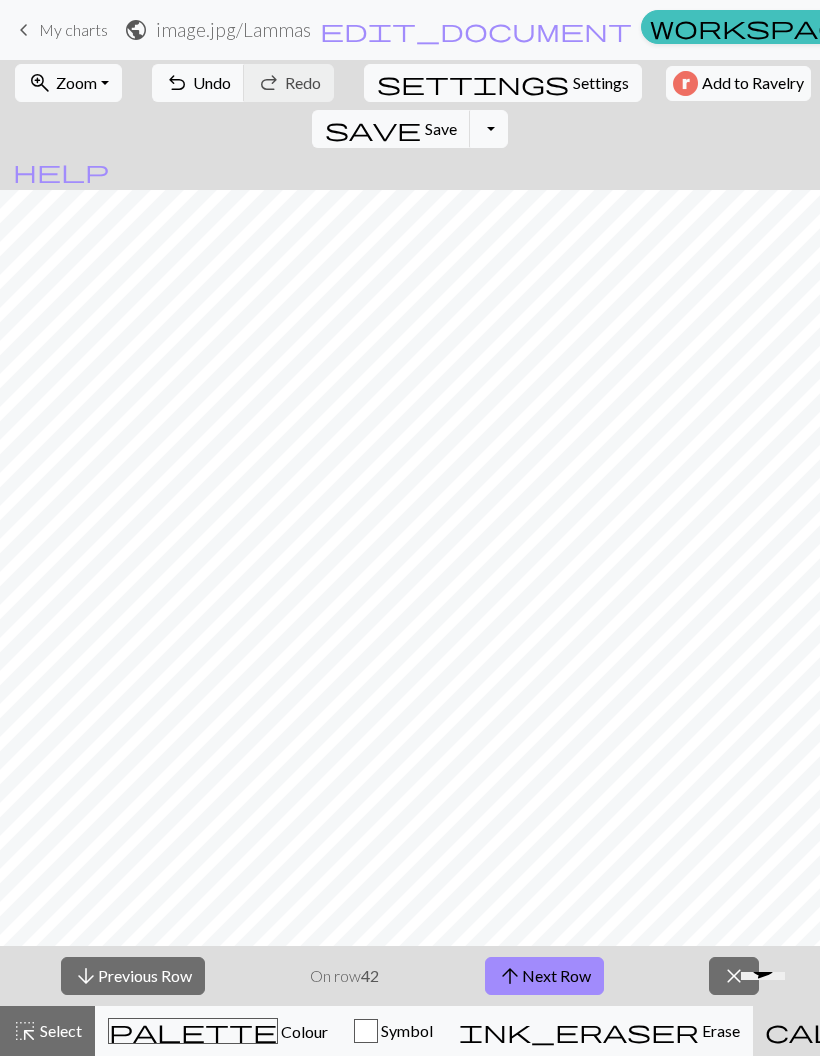click on "arrow_upward  Next Row" at bounding box center (544, 976) 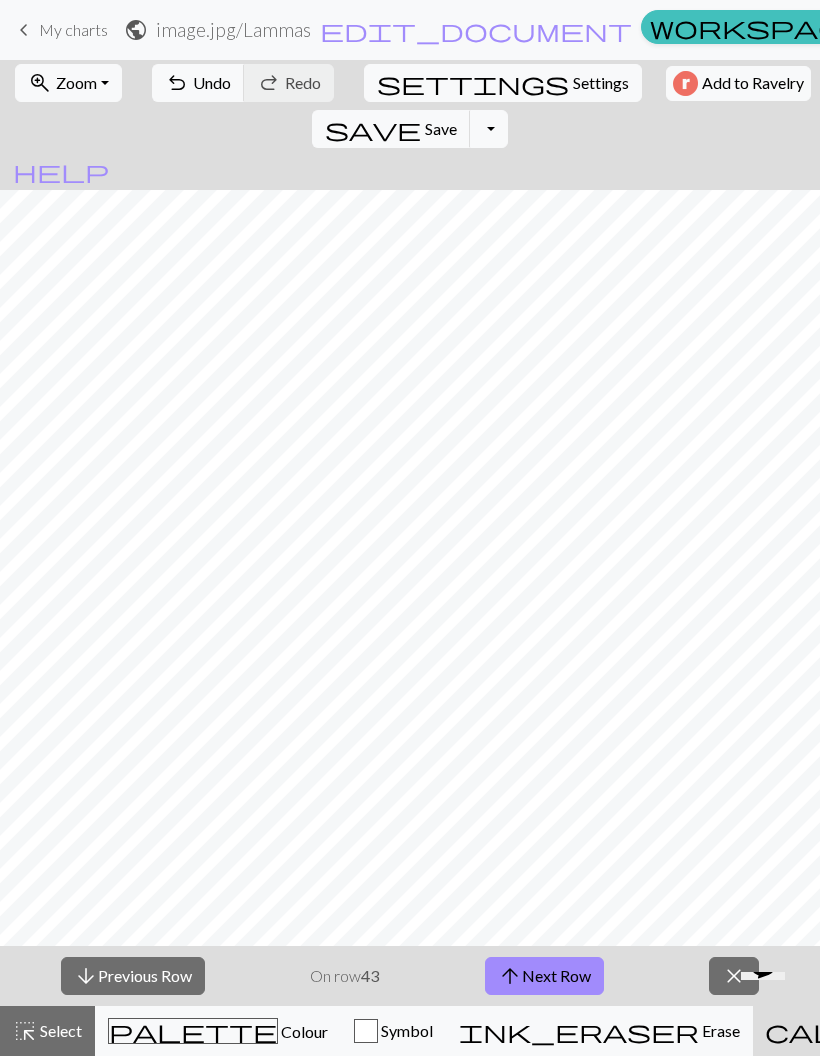 click on "arrow_upward  Next Row" at bounding box center [544, 976] 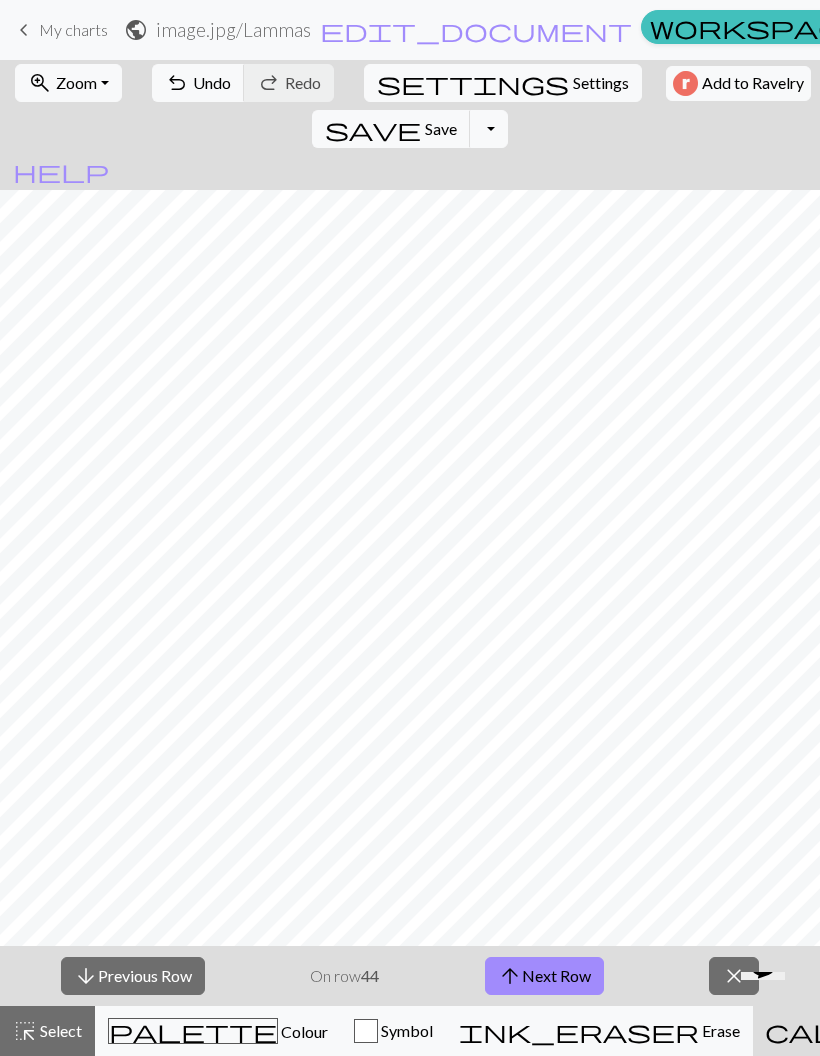 click on "arrow_upward  Next Row" at bounding box center (544, 976) 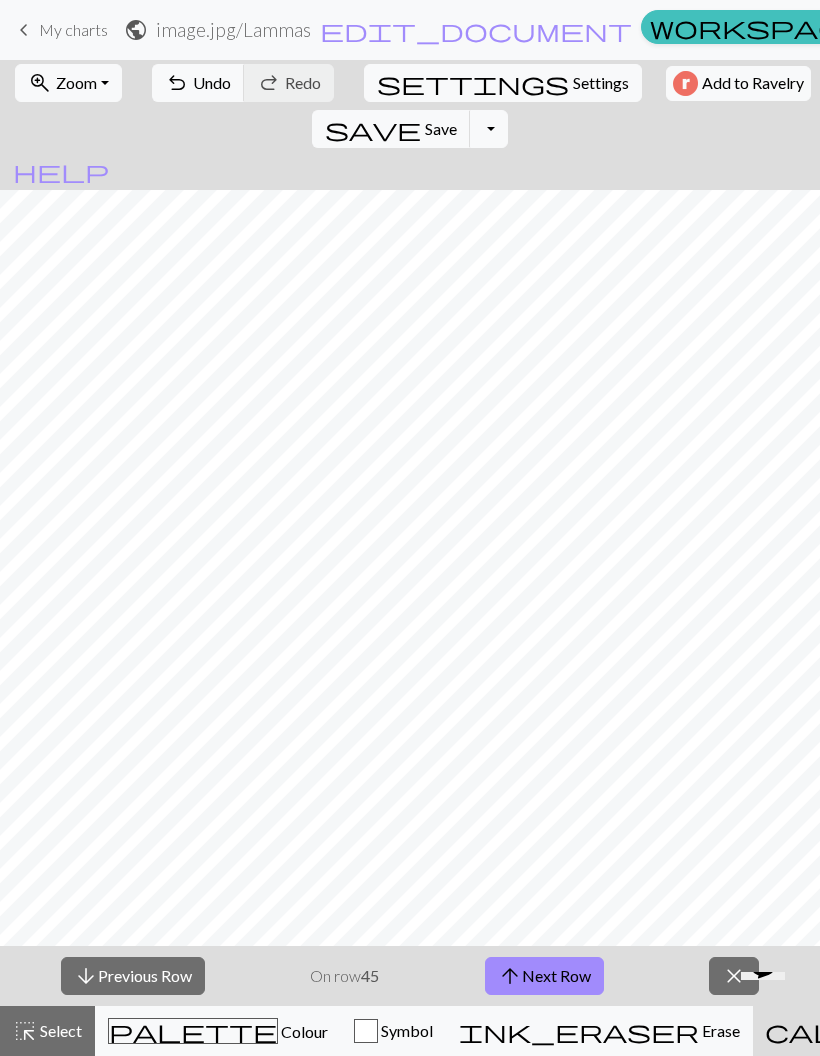 click on "arrow_upward  Next Row" at bounding box center [544, 976] 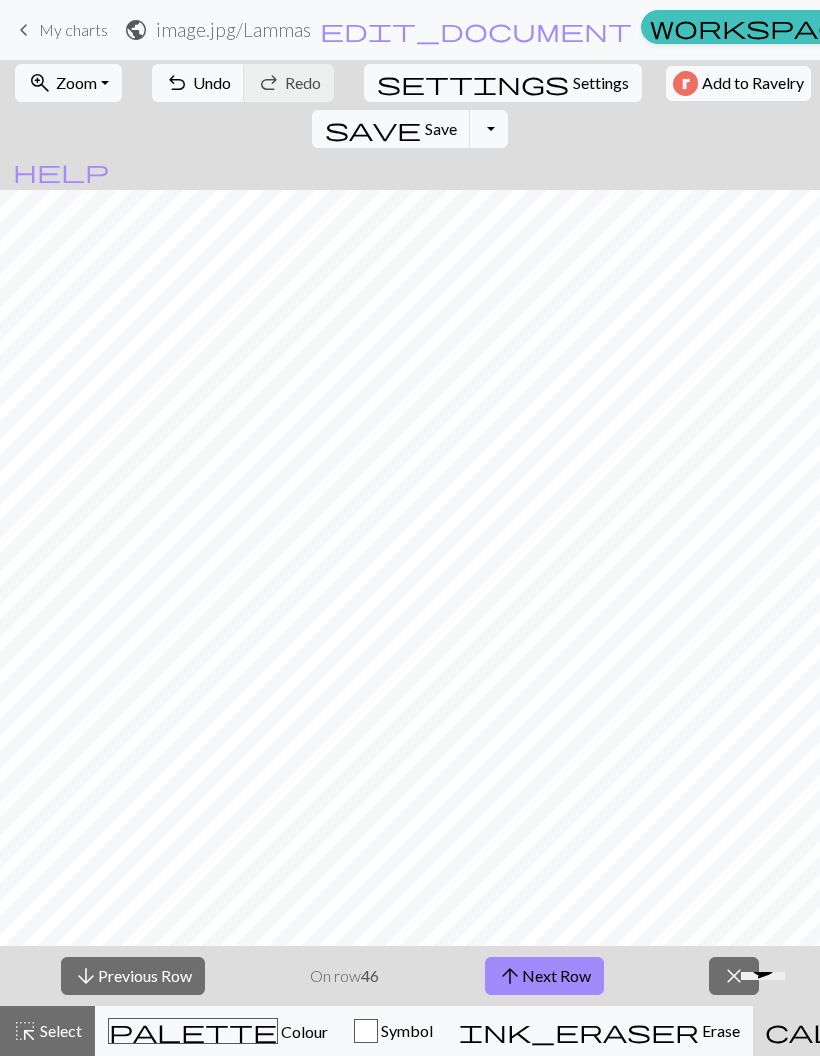 click on "arrow_upward  Next Row" at bounding box center (544, 976) 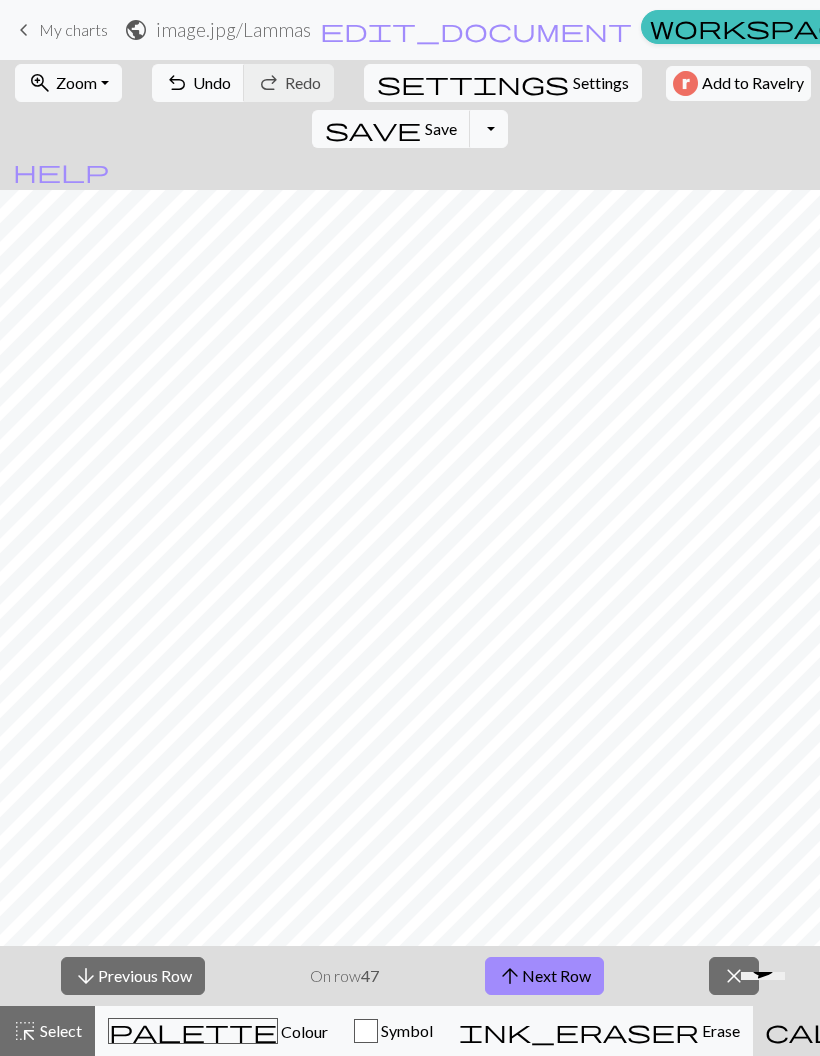 click on "arrow_downward Previous Row" at bounding box center [133, 976] 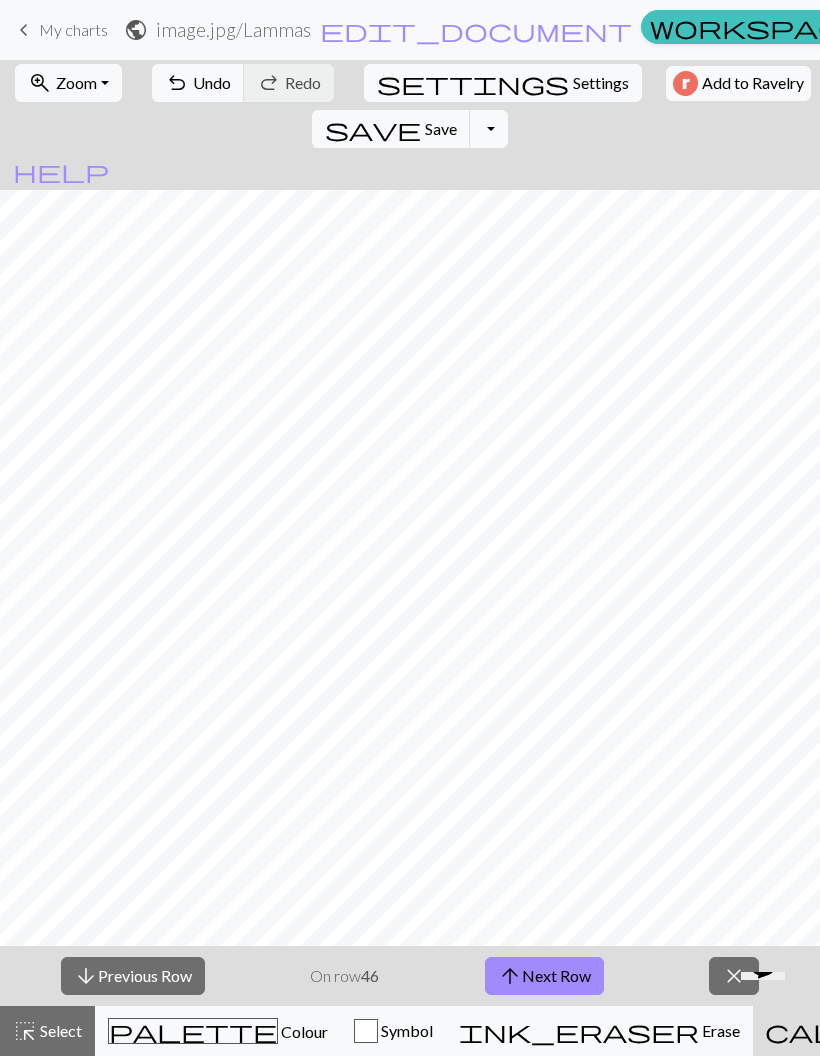 click on "arrow_downward Previous Row" at bounding box center (133, 976) 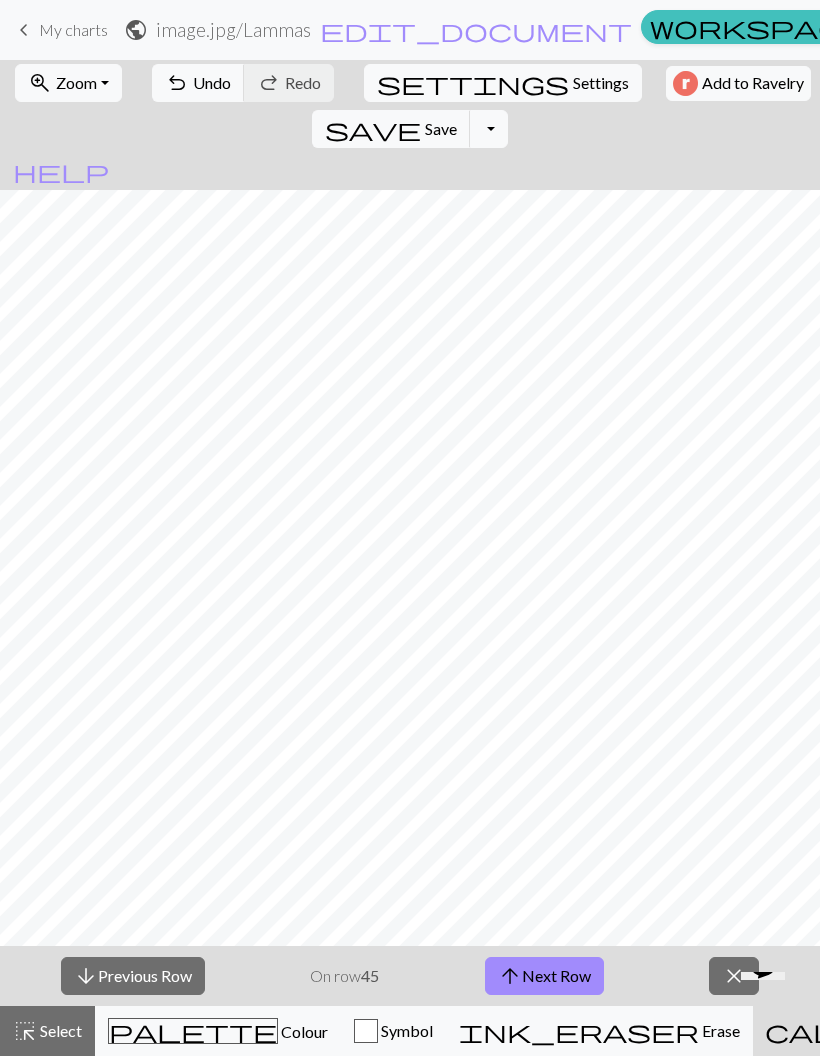 click on "arrow_downward Previous Row" at bounding box center (133, 976) 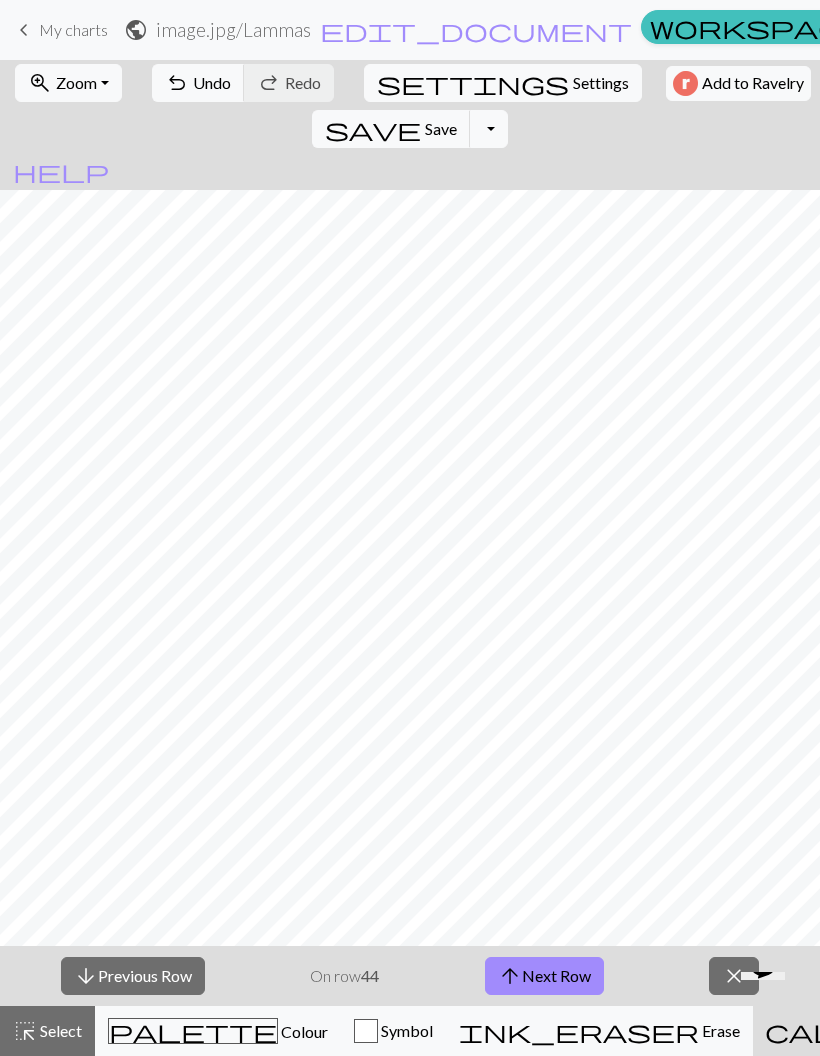 click on "arrow_downward Previous Row" at bounding box center (133, 976) 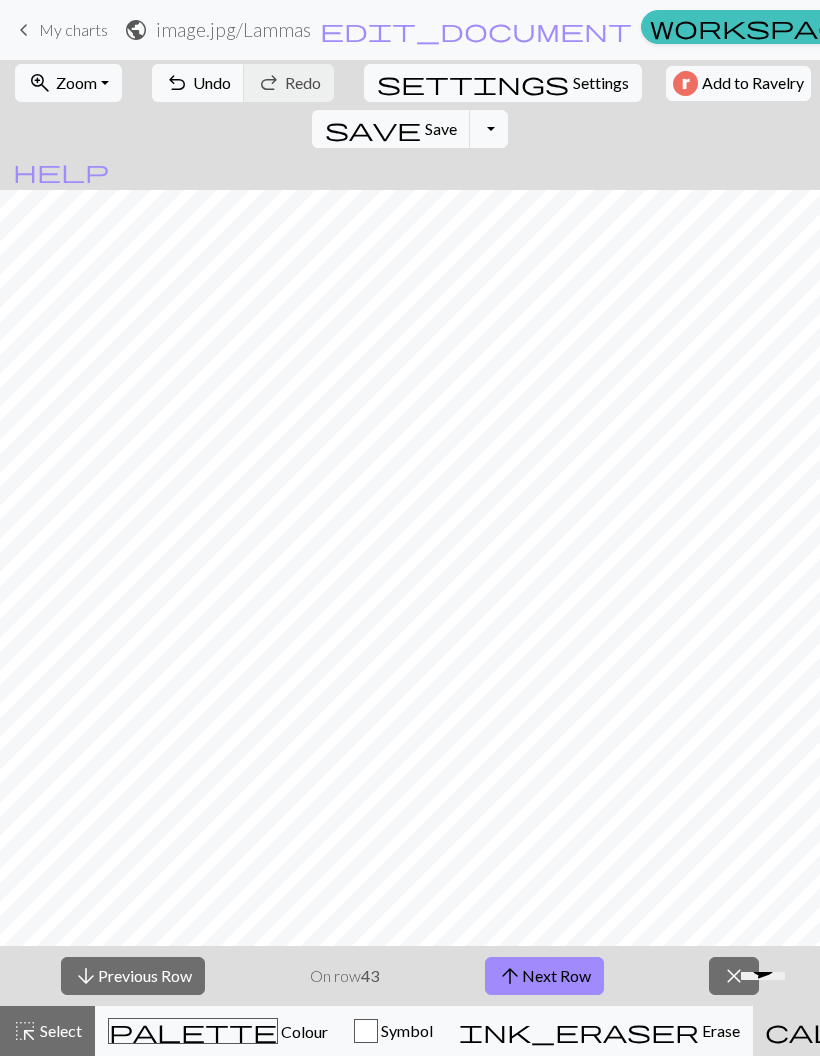click on "arrow_downward Previous Row" at bounding box center [133, 976] 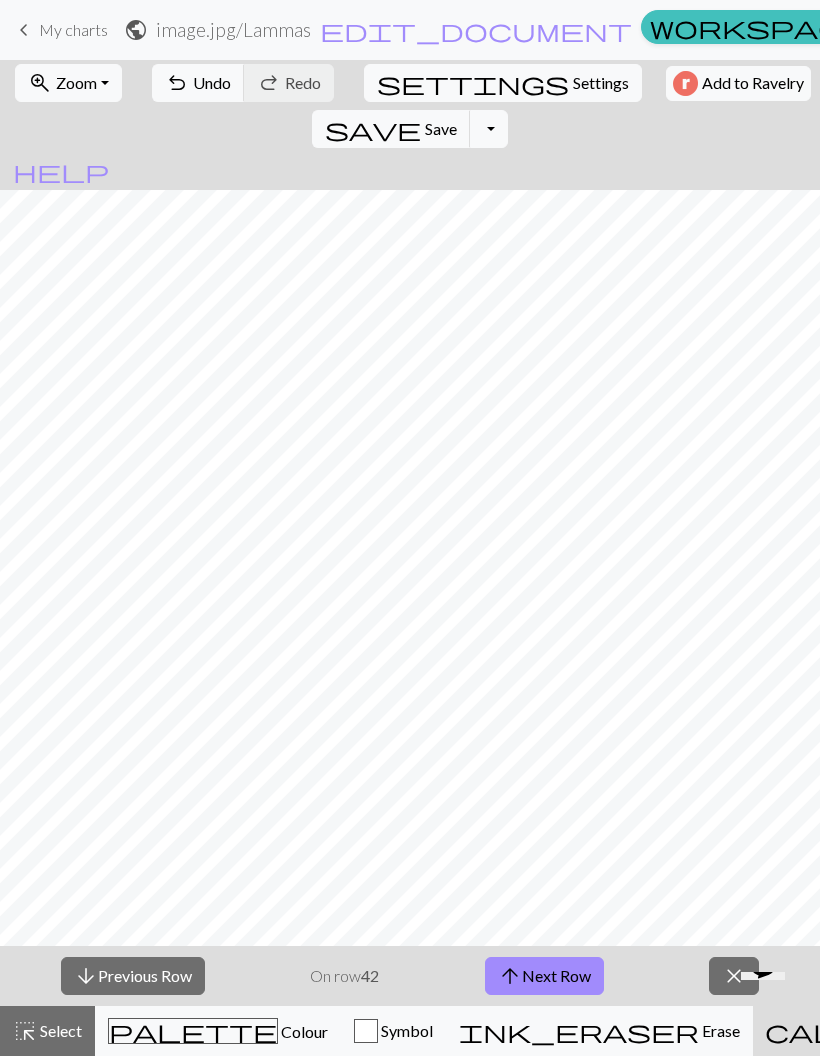 click on "arrow_downward Previous Row" at bounding box center [133, 976] 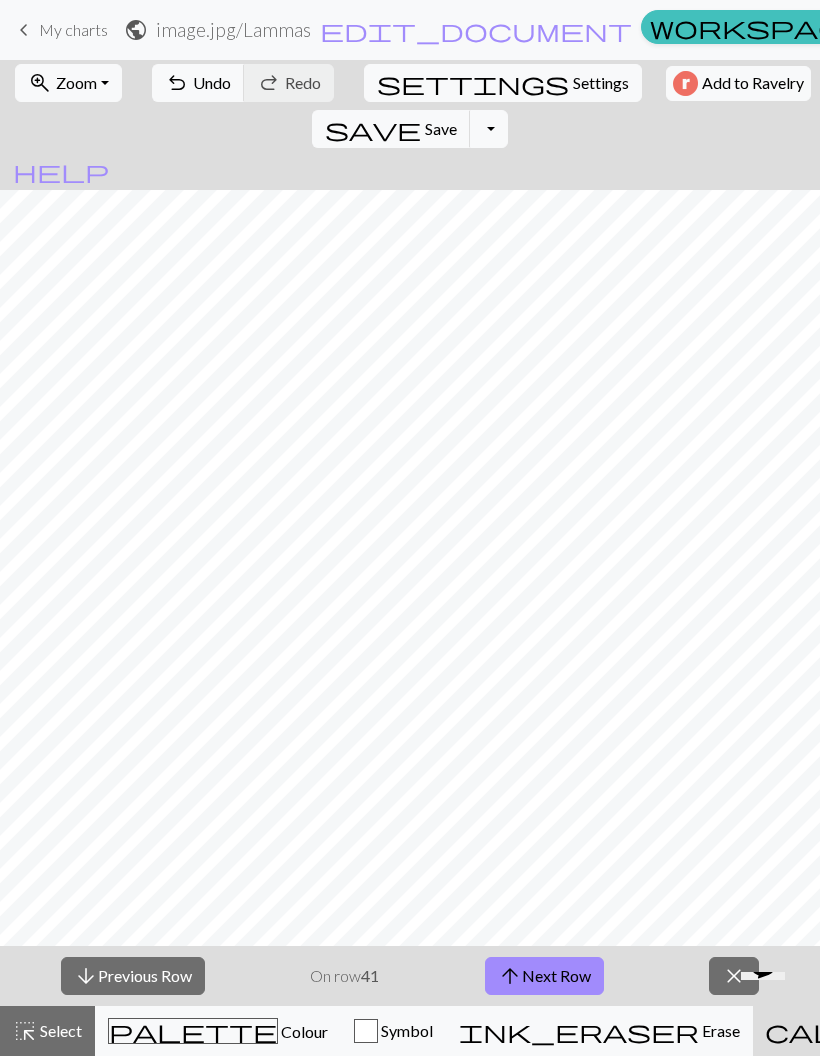 click on "arrow_downward Previous Row" at bounding box center [133, 976] 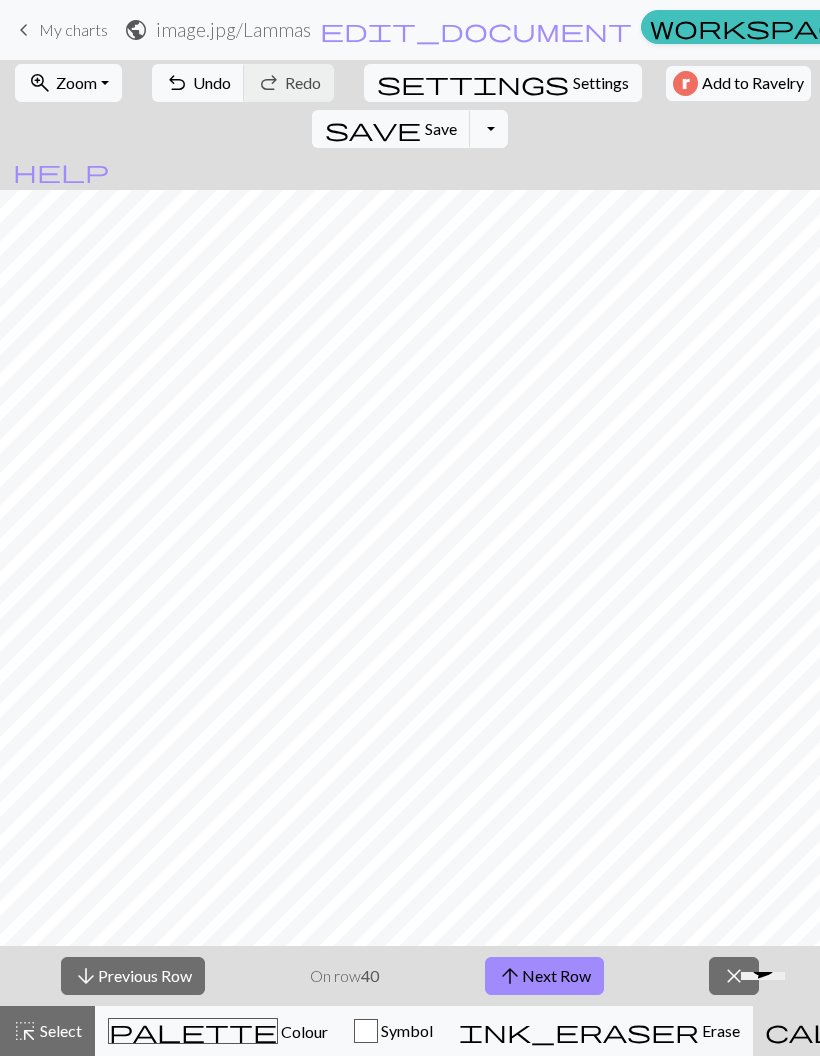 click on "arrow_downward Previous Row" at bounding box center [133, 976] 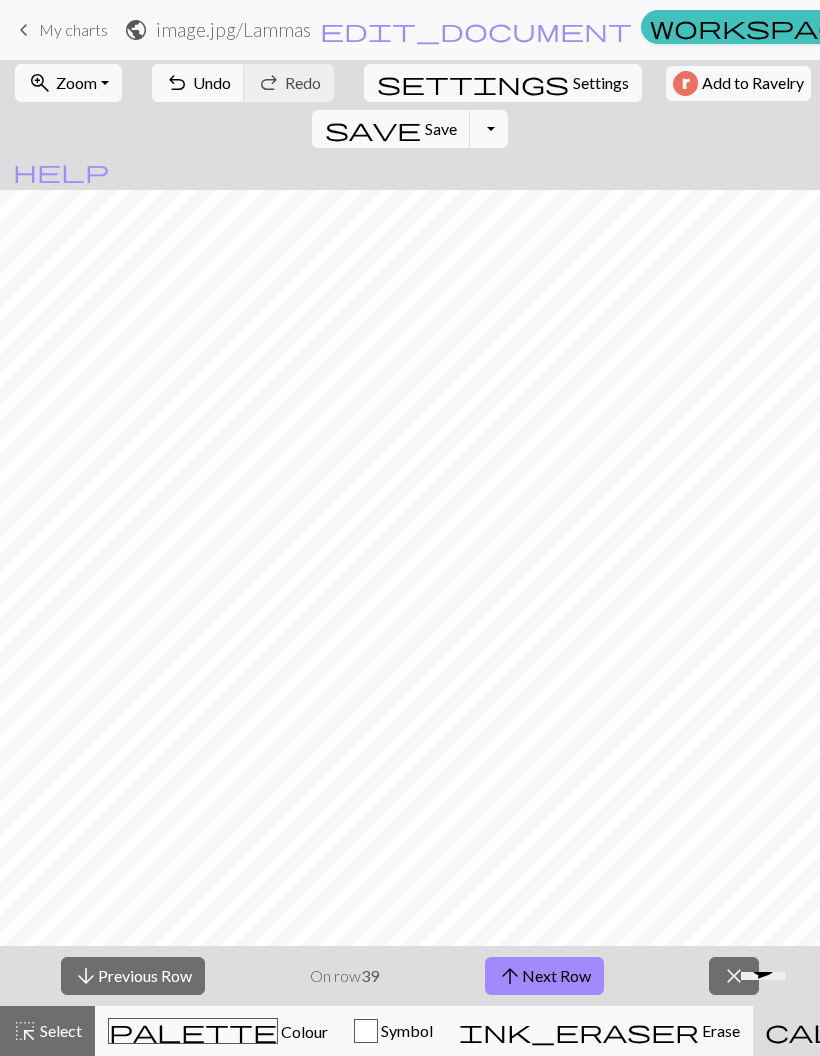 click on "arrow_upward  Next Row" at bounding box center (544, 976) 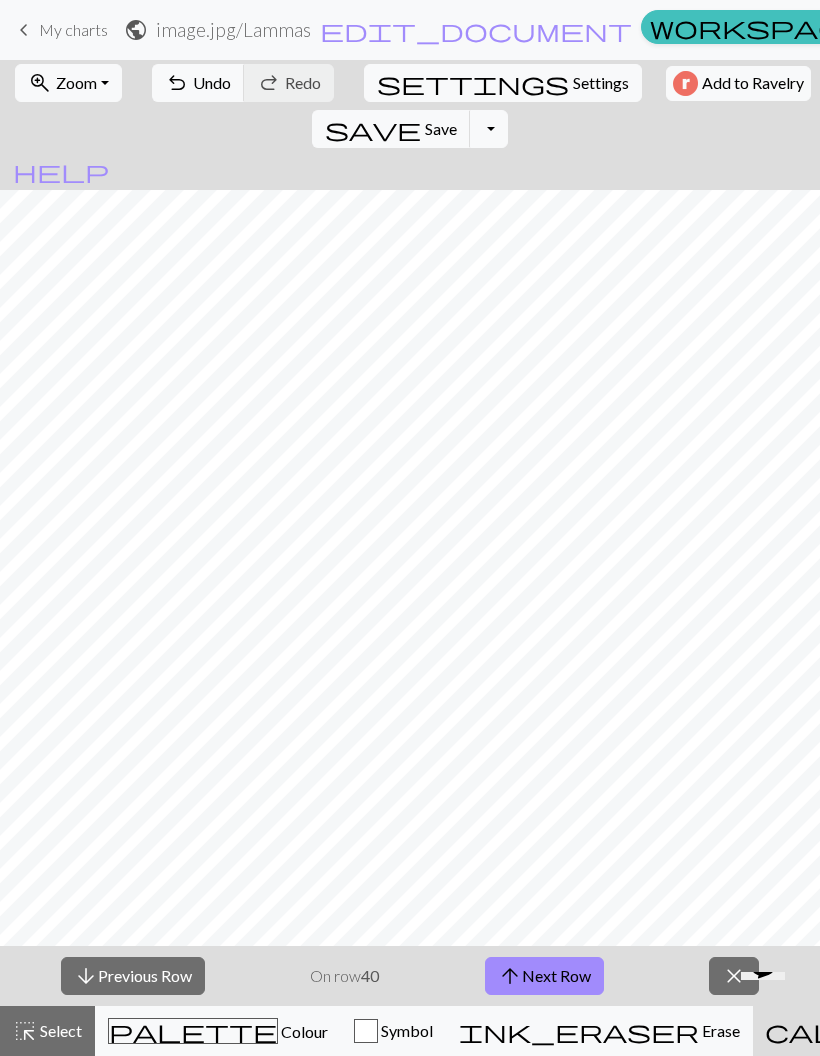 click on "arrow_upward  Next Row" at bounding box center (544, 976) 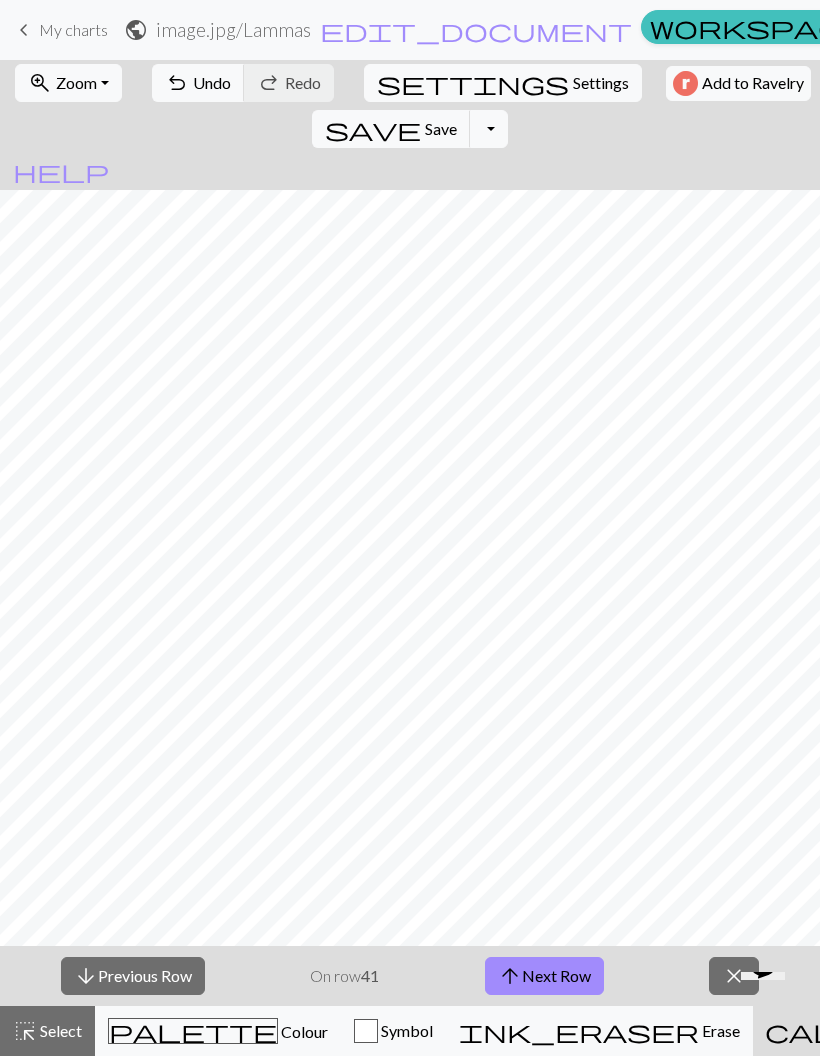 click on "arrow_upward  Next Row" at bounding box center (544, 976) 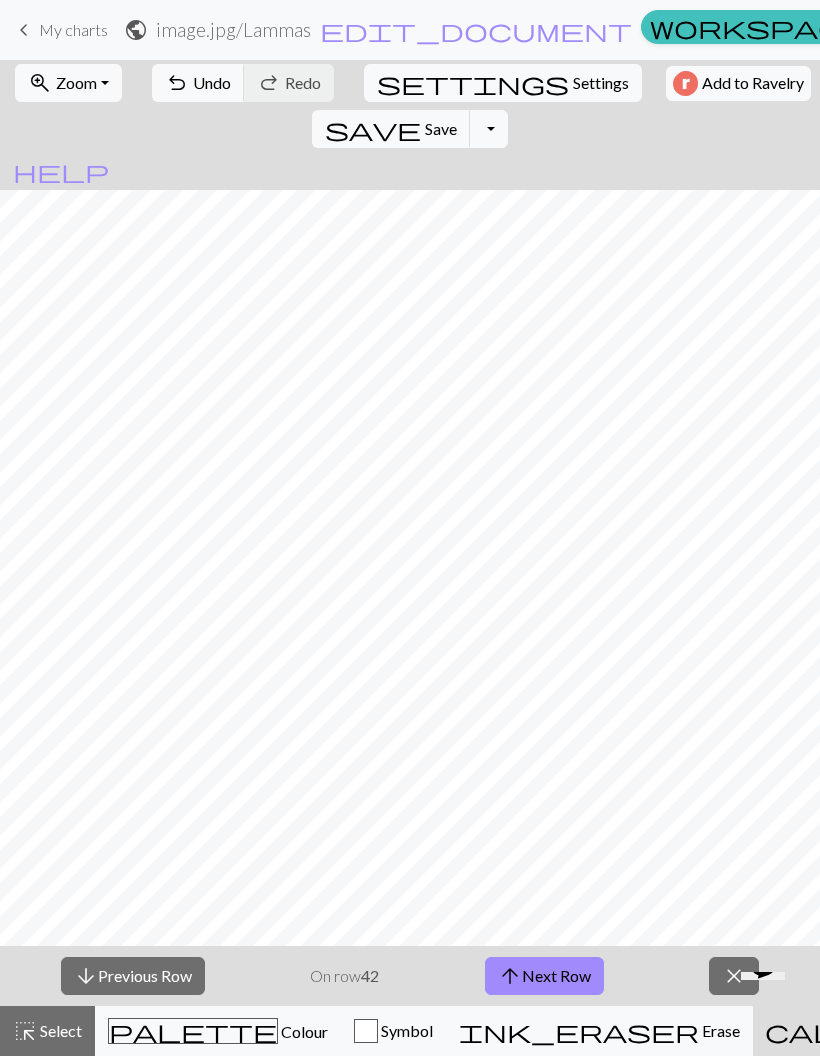 click on "arrow_upward  Next Row" at bounding box center (544, 976) 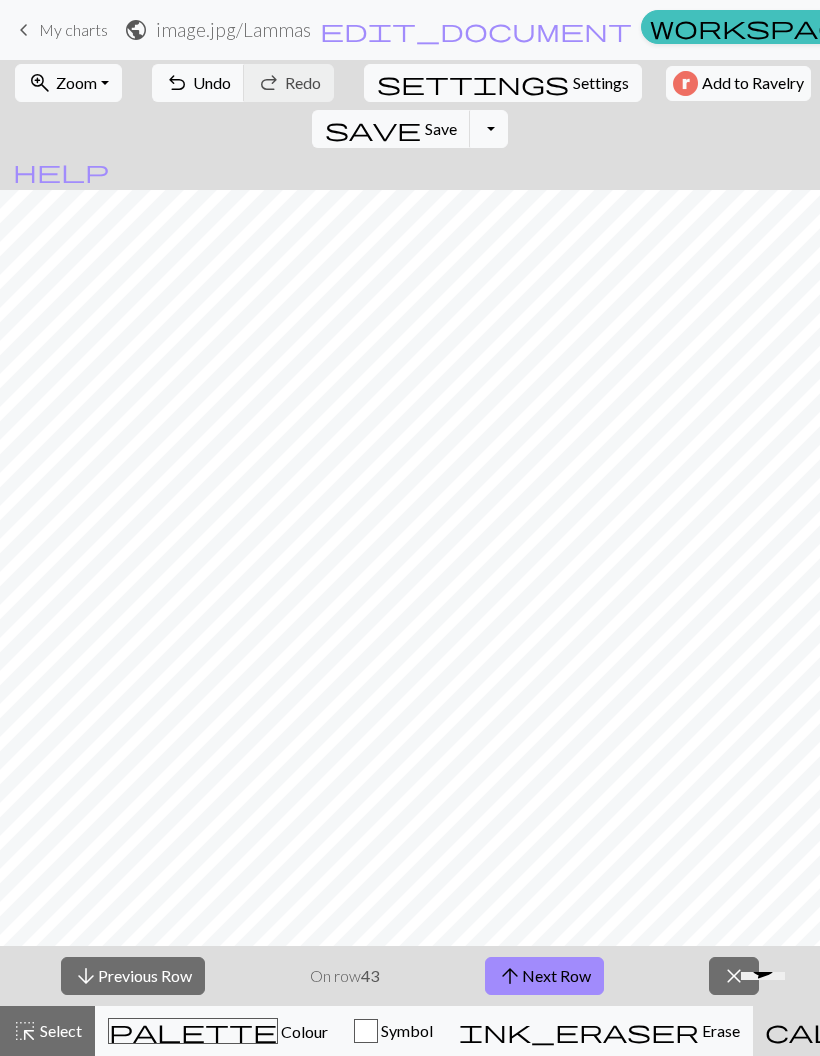 click on "arrow_upward  Next Row" at bounding box center [544, 976] 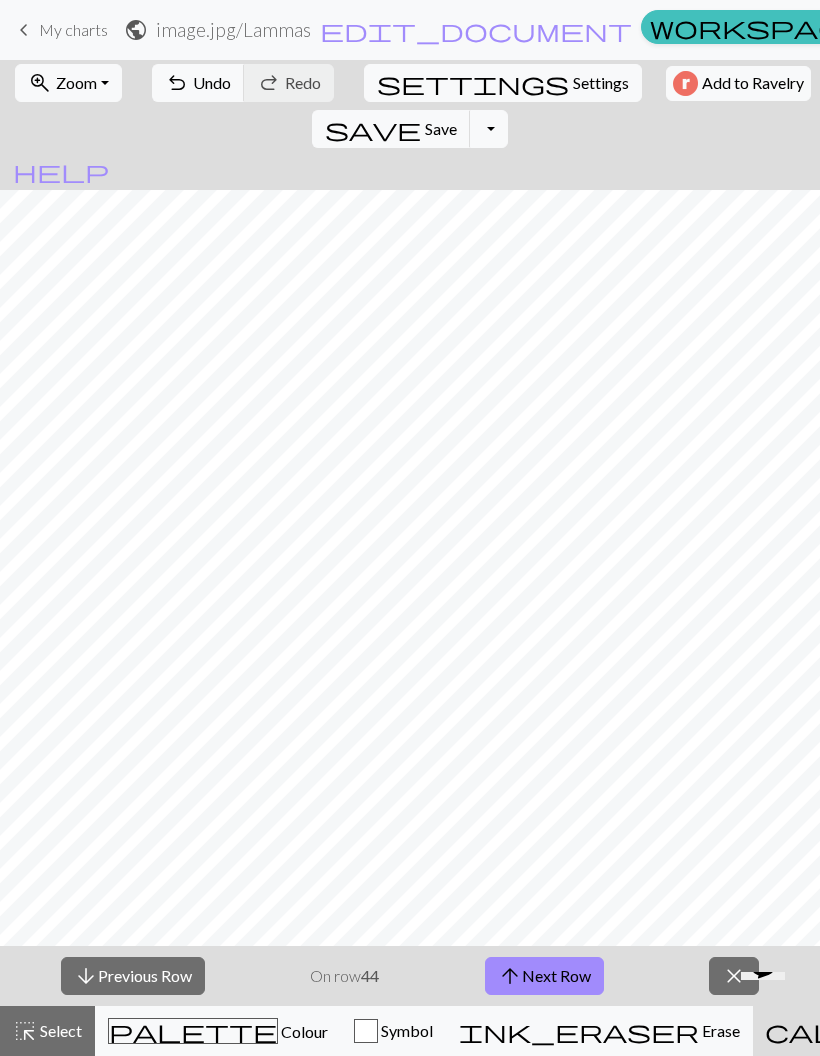 click on "arrow_upward  Next Row" at bounding box center (544, 976) 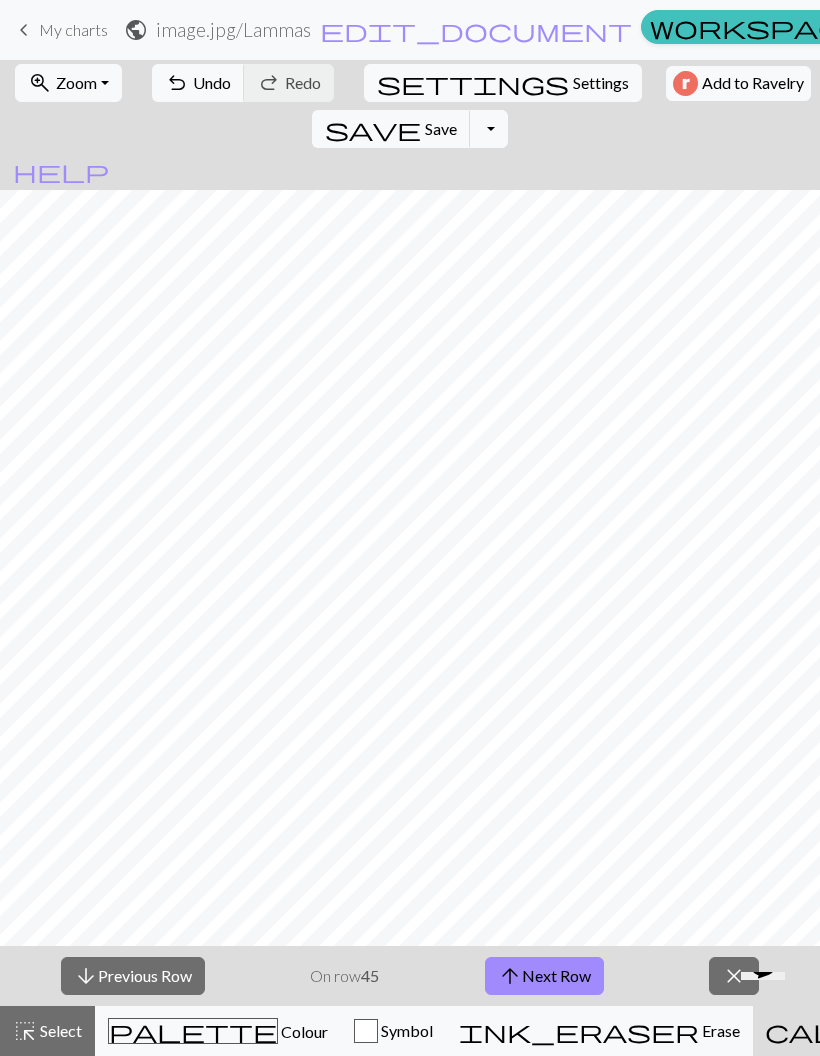 click on "arrow_upward  Next Row" at bounding box center (544, 976) 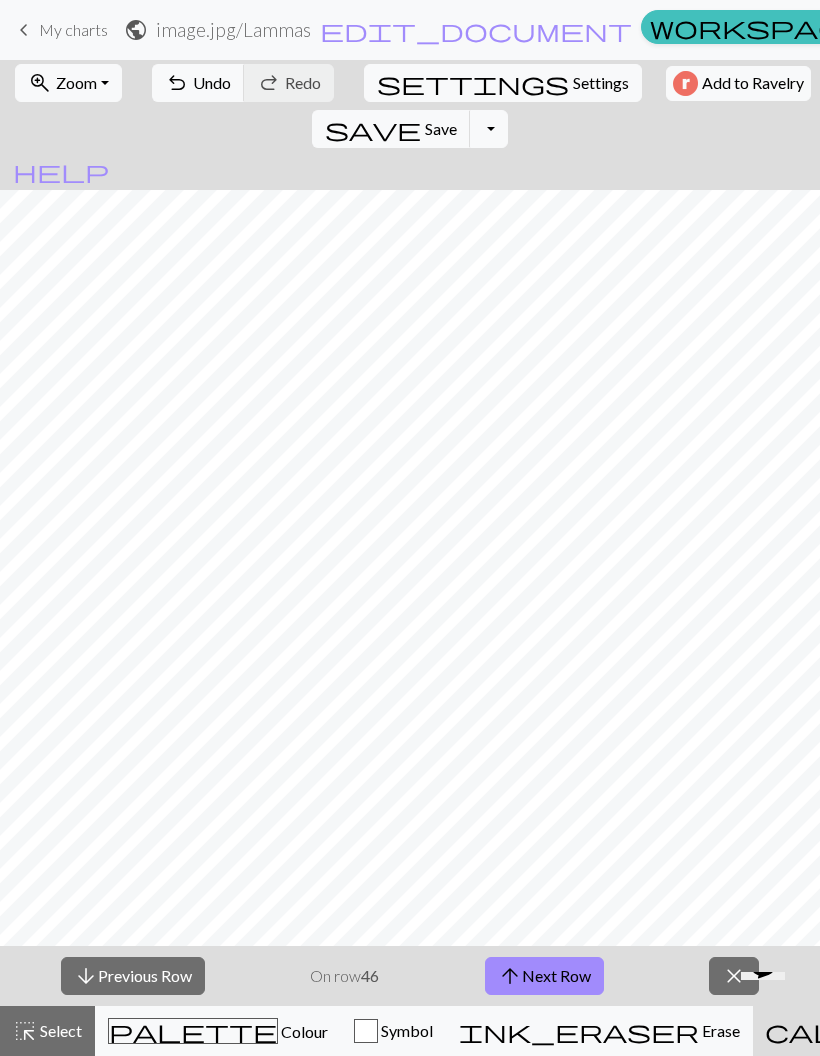 click on "arrow_downward Previous Row" at bounding box center [133, 976] 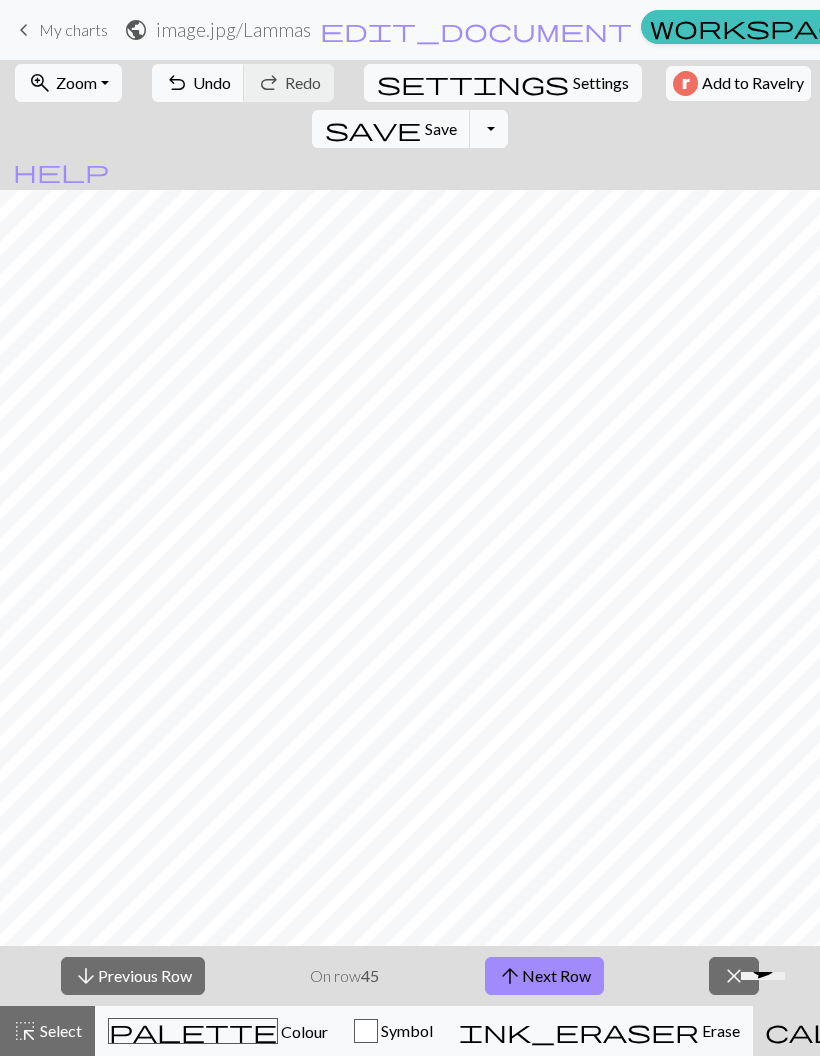 click on "arrow_downward Previous Row" at bounding box center [133, 976] 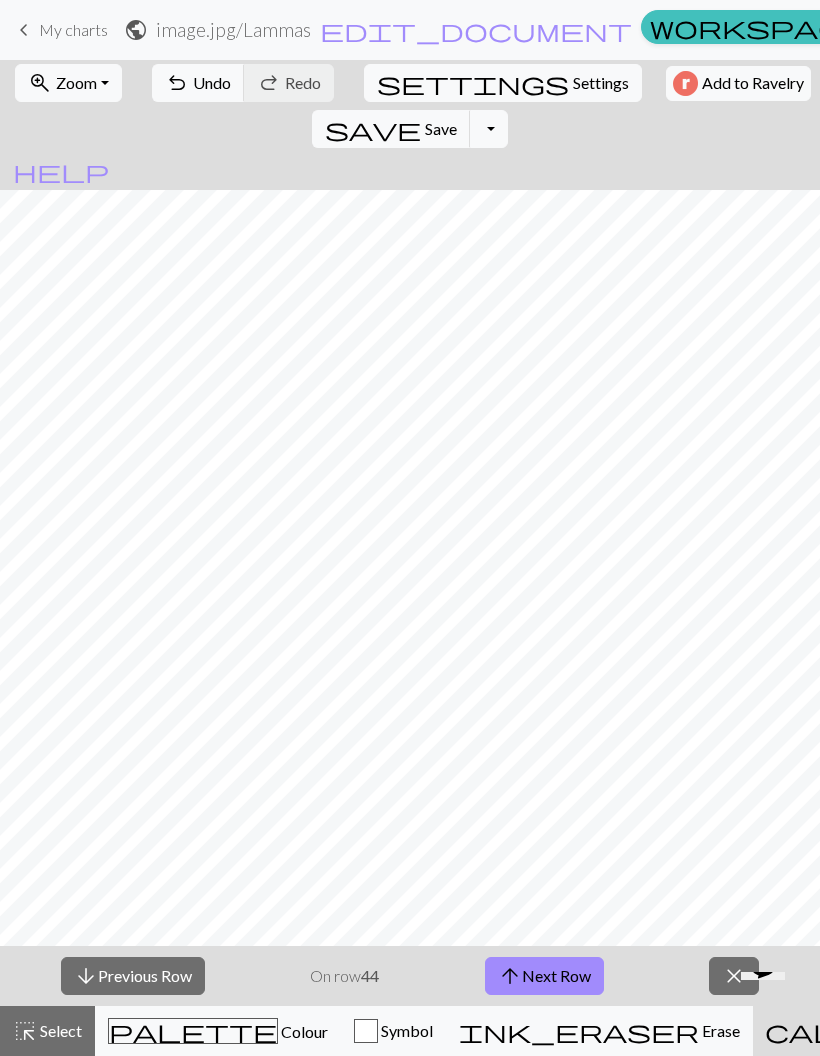 click on "arrow_downward Previous Row" at bounding box center [133, 976] 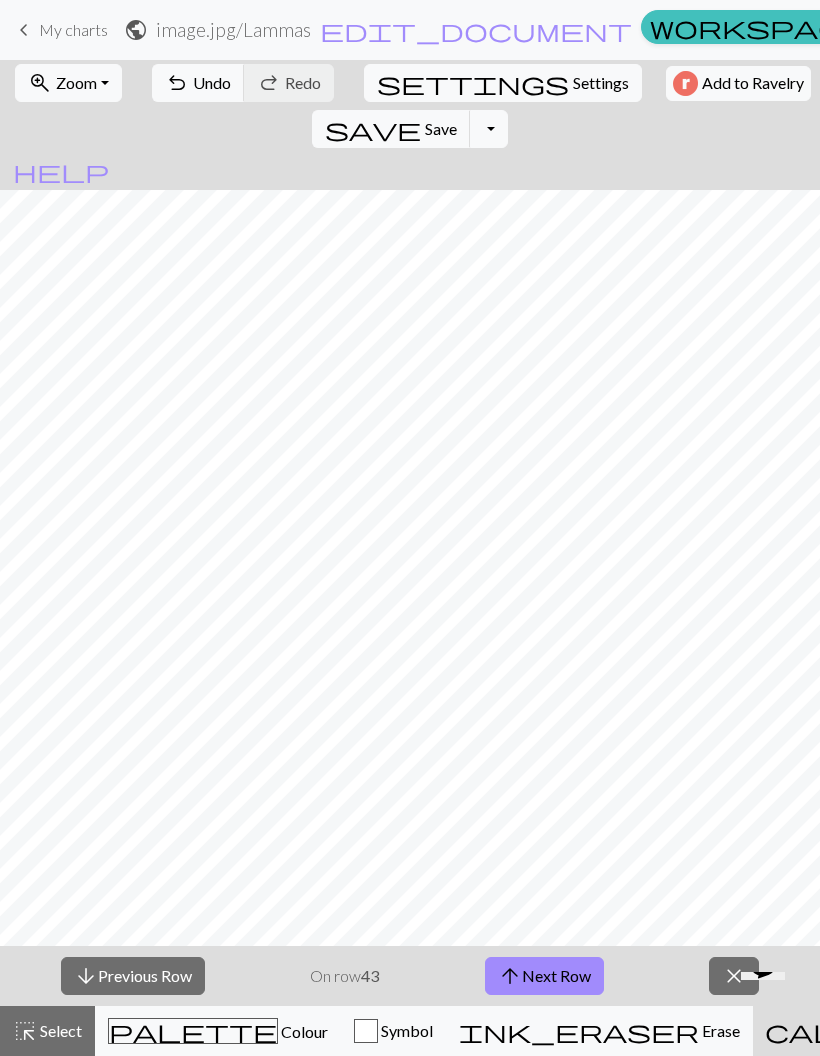 click on "arrow_downward Previous Row" at bounding box center [133, 976] 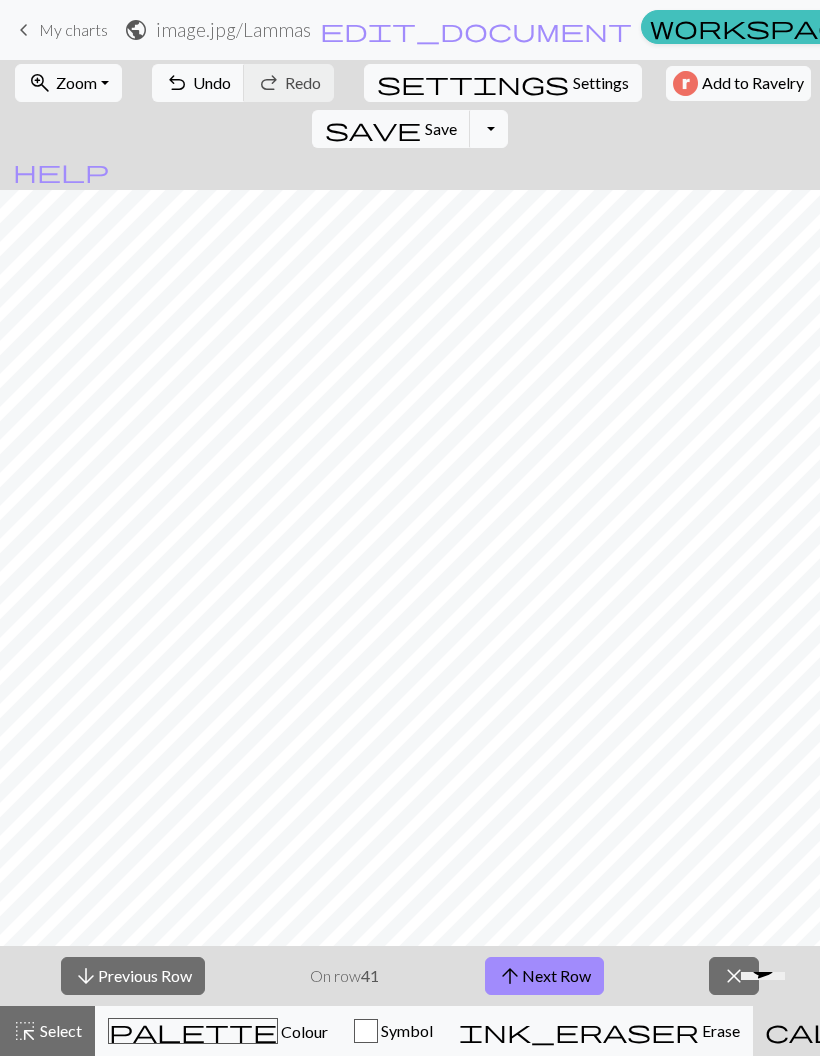 click on "arrow_downward Previous Row" at bounding box center [133, 976] 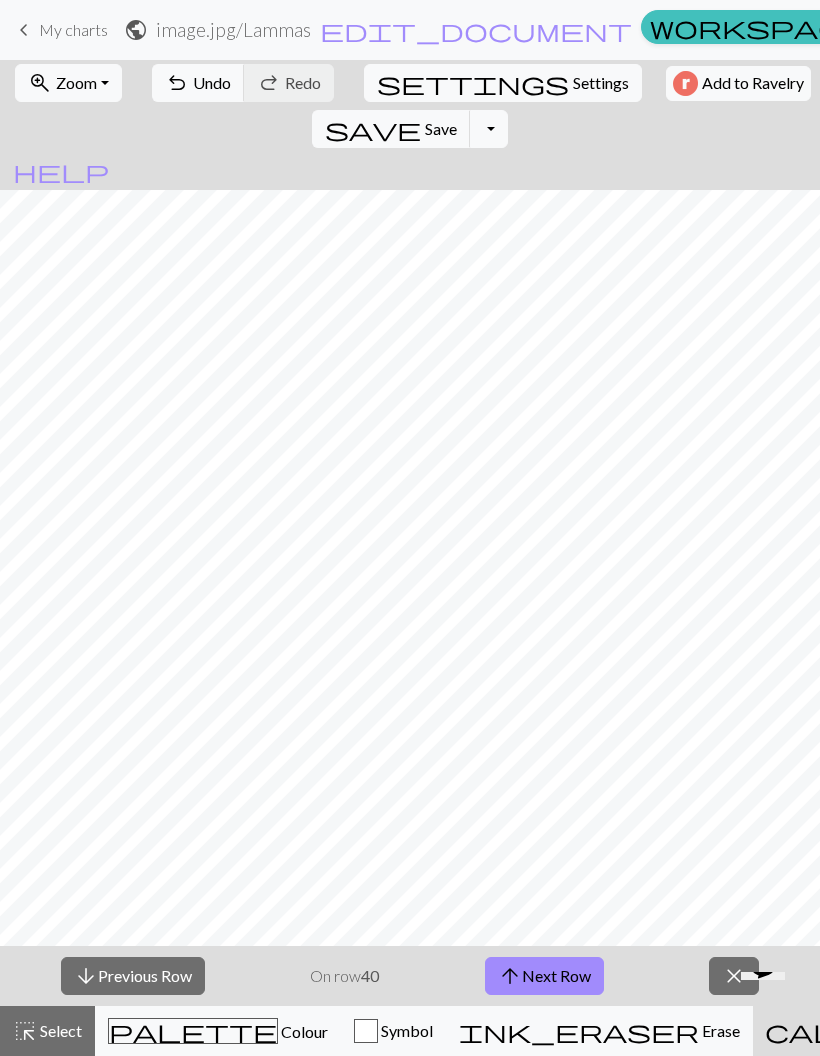 click on "arrow_downward Previous Row" at bounding box center [133, 976] 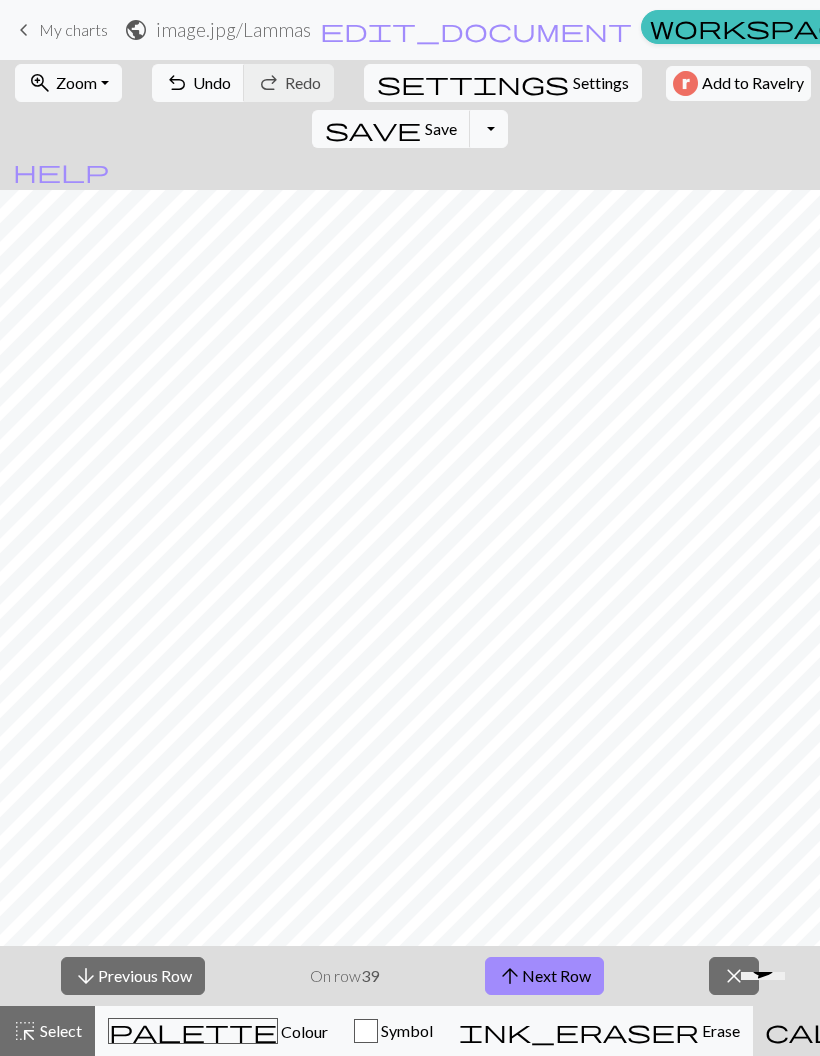 click on "arrow_downward Previous Row" at bounding box center (133, 976) 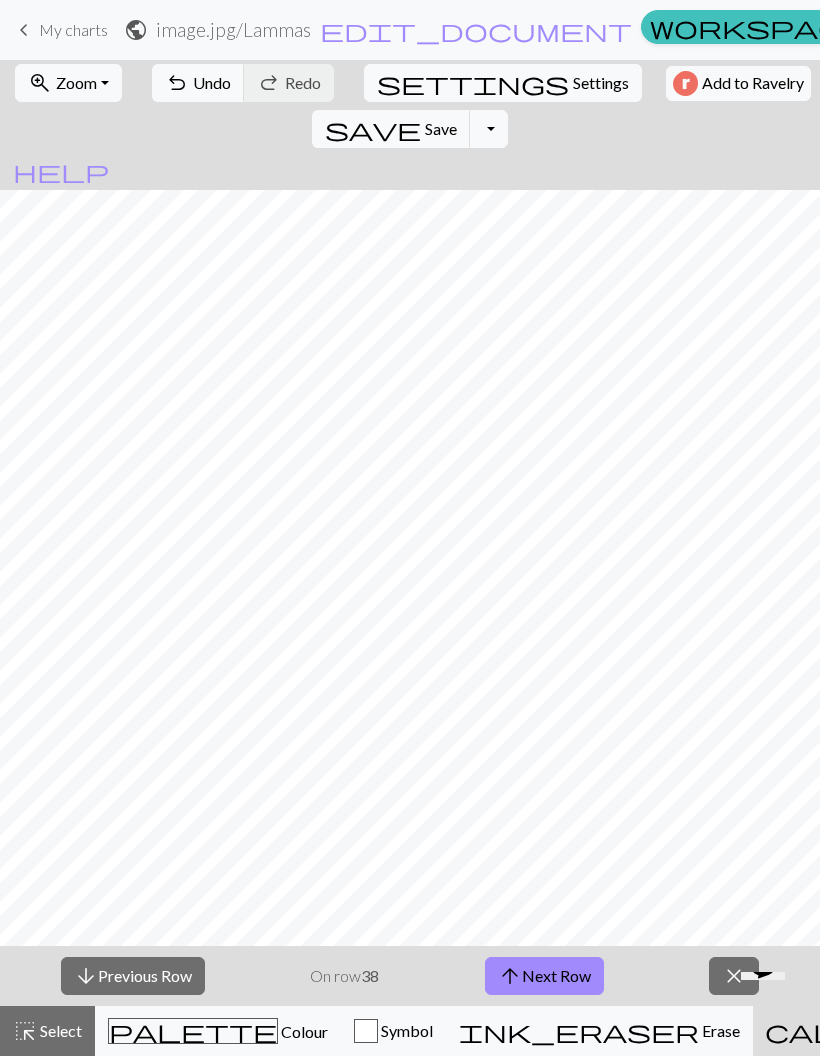 click on "arrow_downward Previous Row" at bounding box center [133, 976] 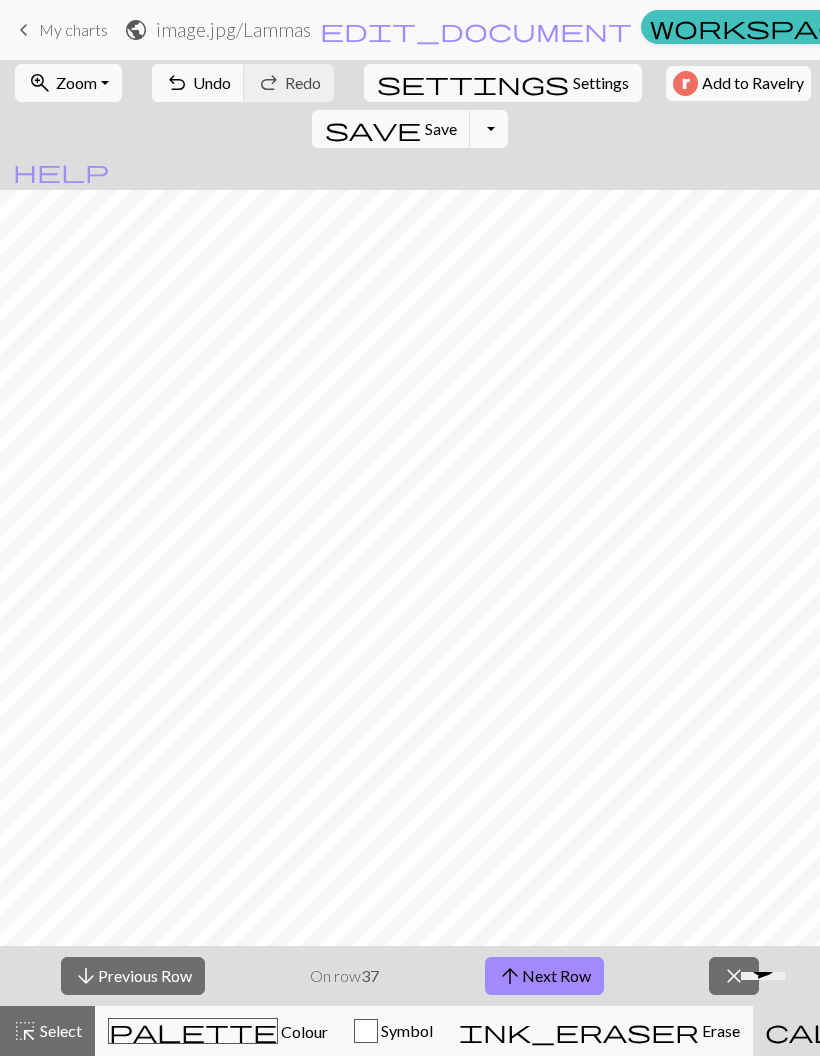 click on "arrow_downward Previous Row" at bounding box center (133, 976) 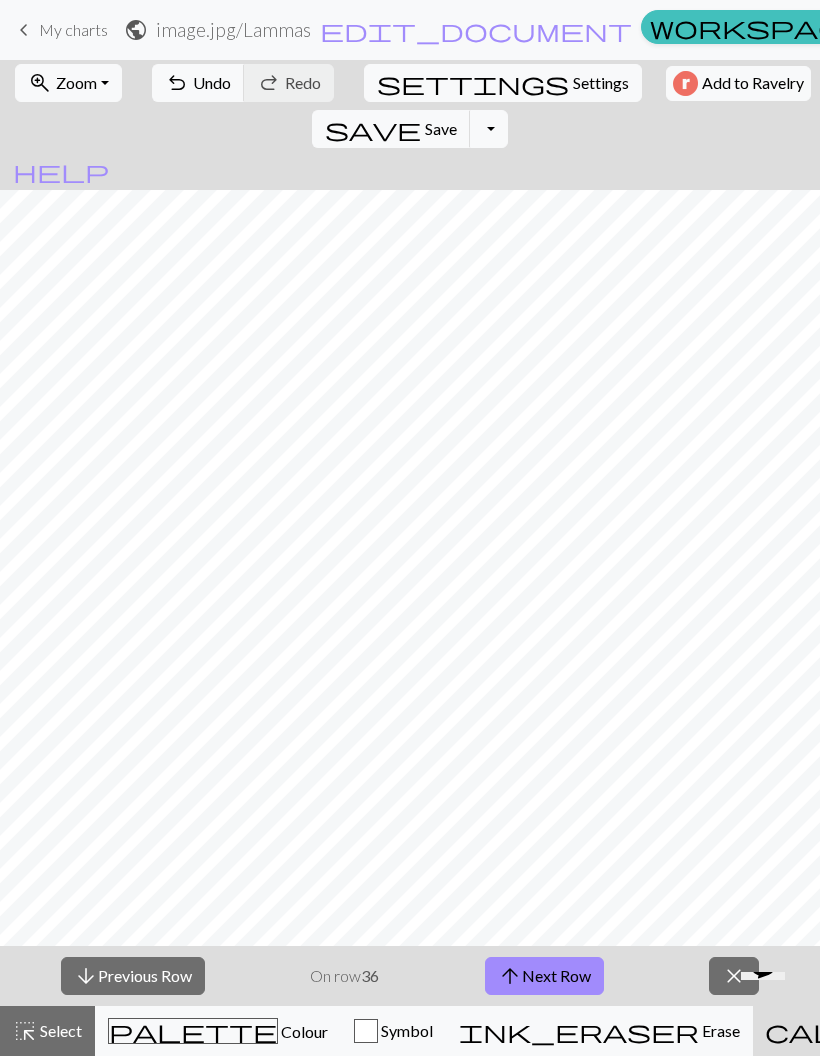 click on "arrow_downward Previous Row" at bounding box center (133, 976) 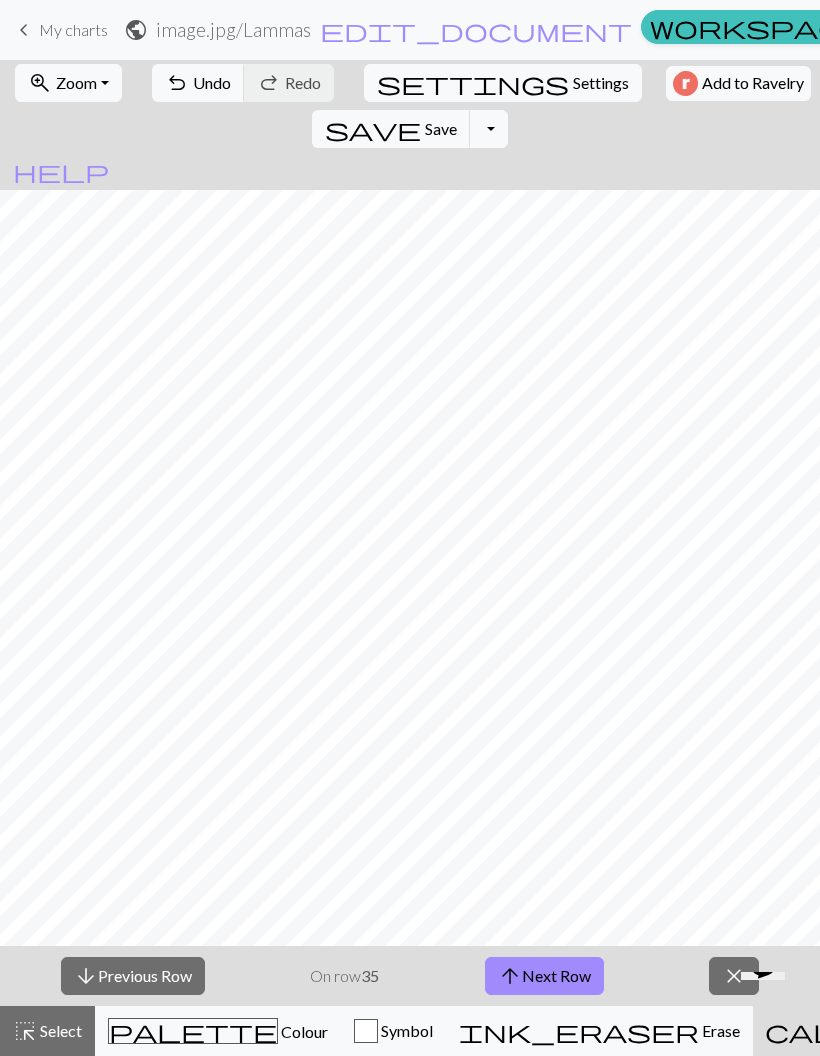 click on "arrow_downward Previous Row" at bounding box center (133, 976) 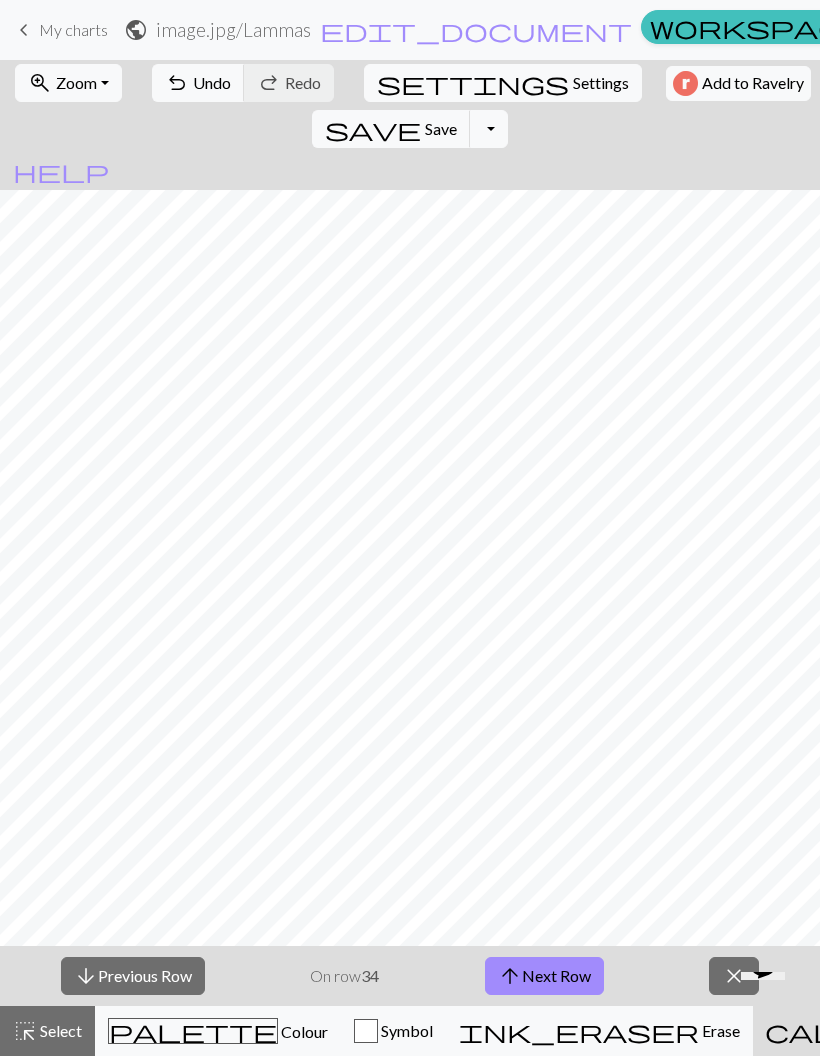 click on "arrow_upward  Next Row" at bounding box center [544, 976] 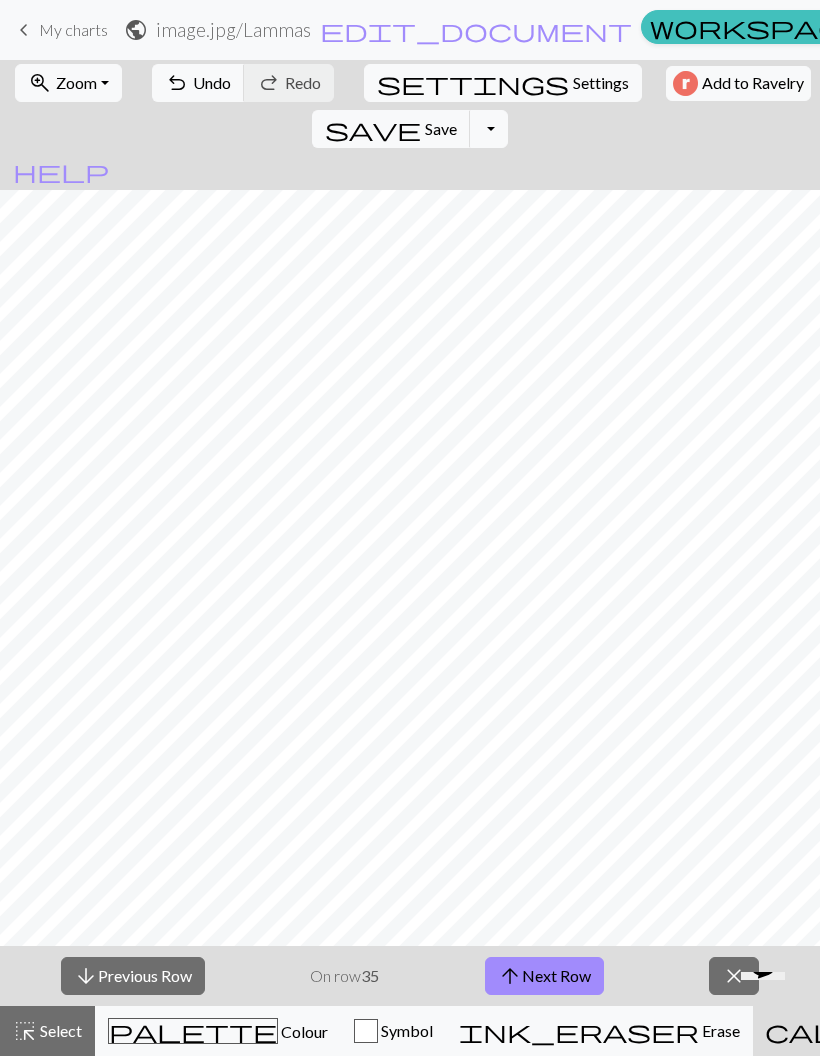 click on "arrow_upward  Next Row" at bounding box center (544, 976) 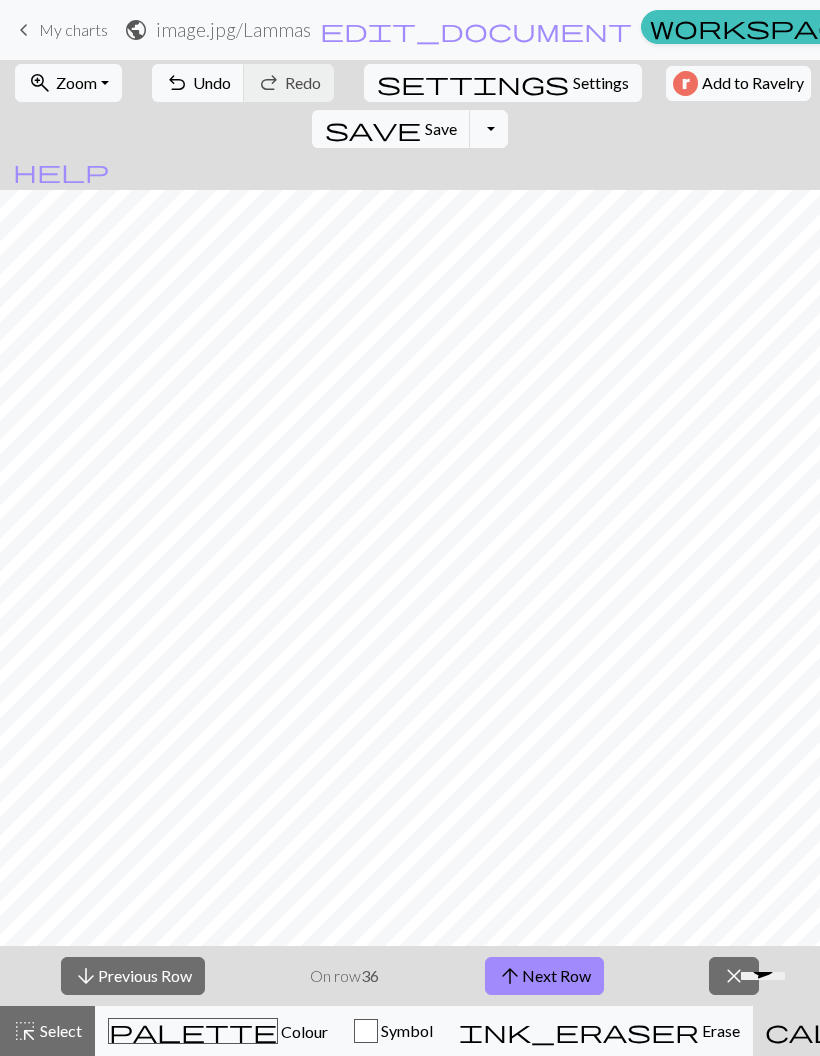 click on "arrow_upward  Next Row" at bounding box center [544, 976] 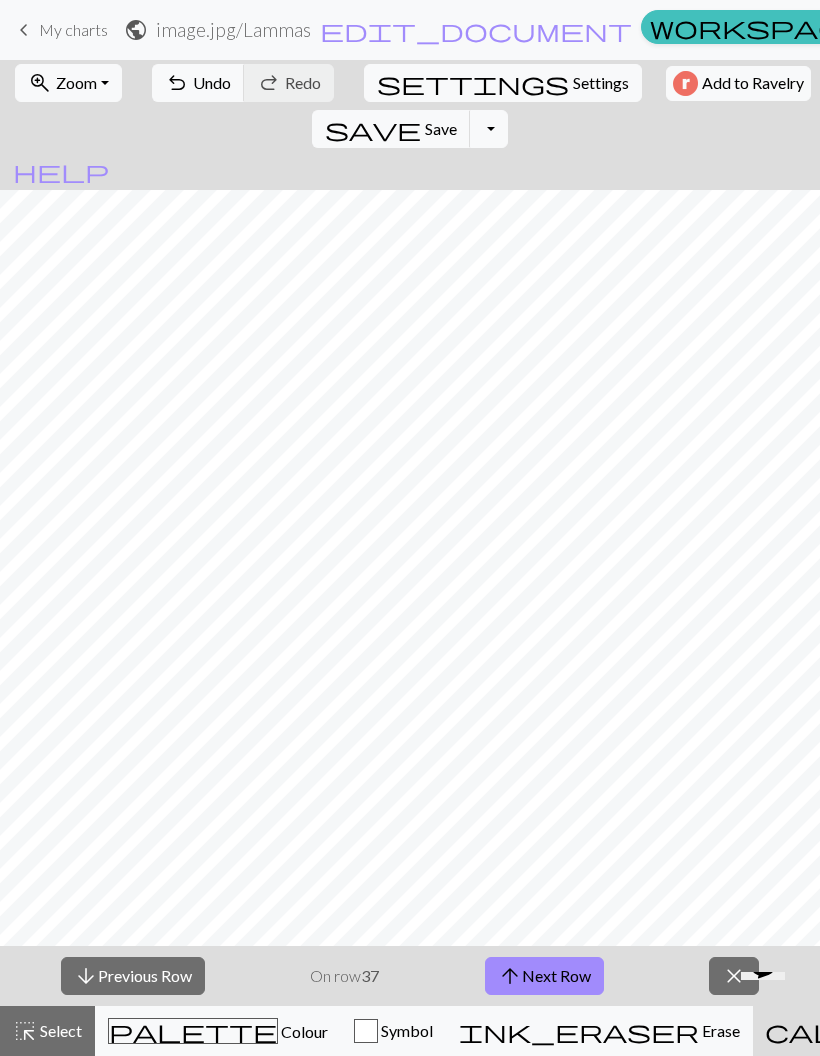 click on "arrow_upward  Next Row" at bounding box center [544, 976] 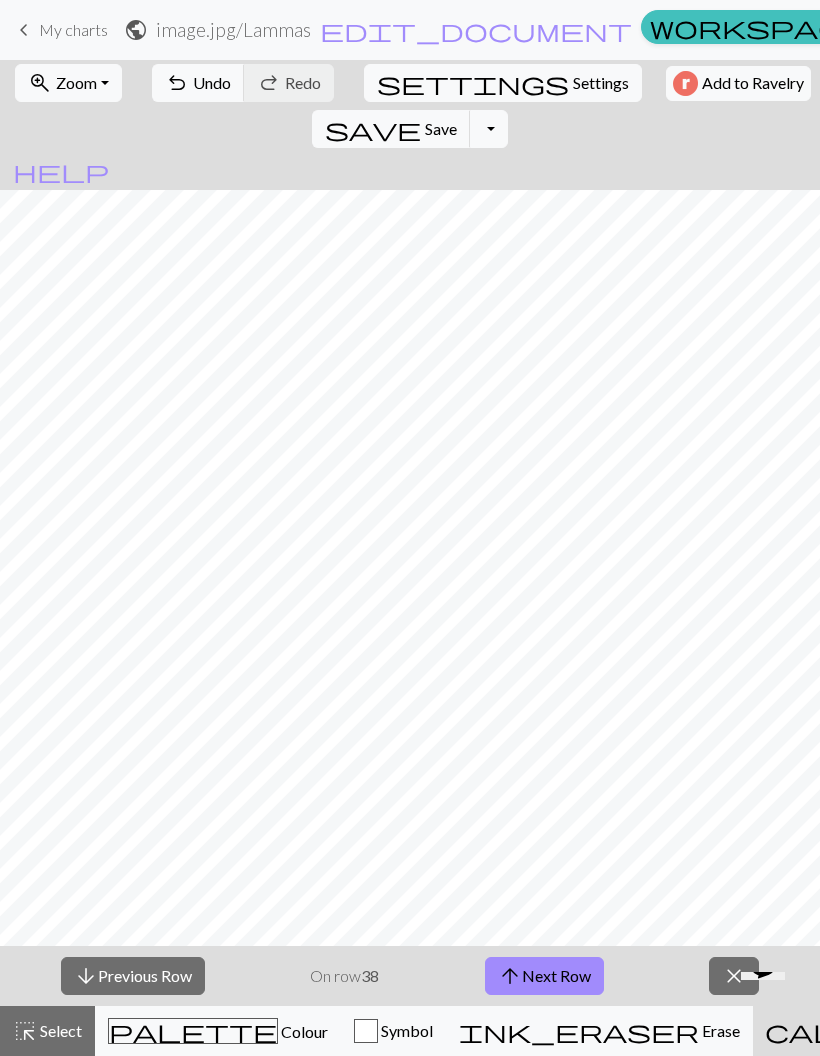 click on "arrow_upward  Next Row" at bounding box center [544, 976] 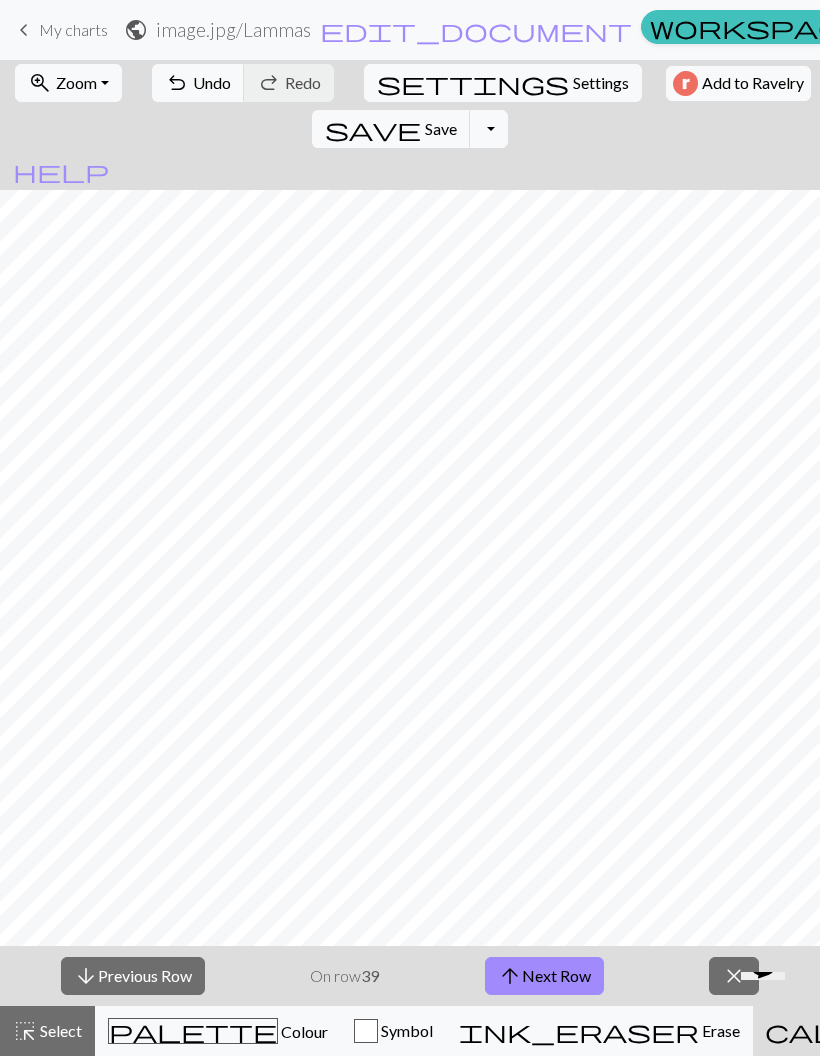 click on "arrow_downward Previous Row" at bounding box center [133, 976] 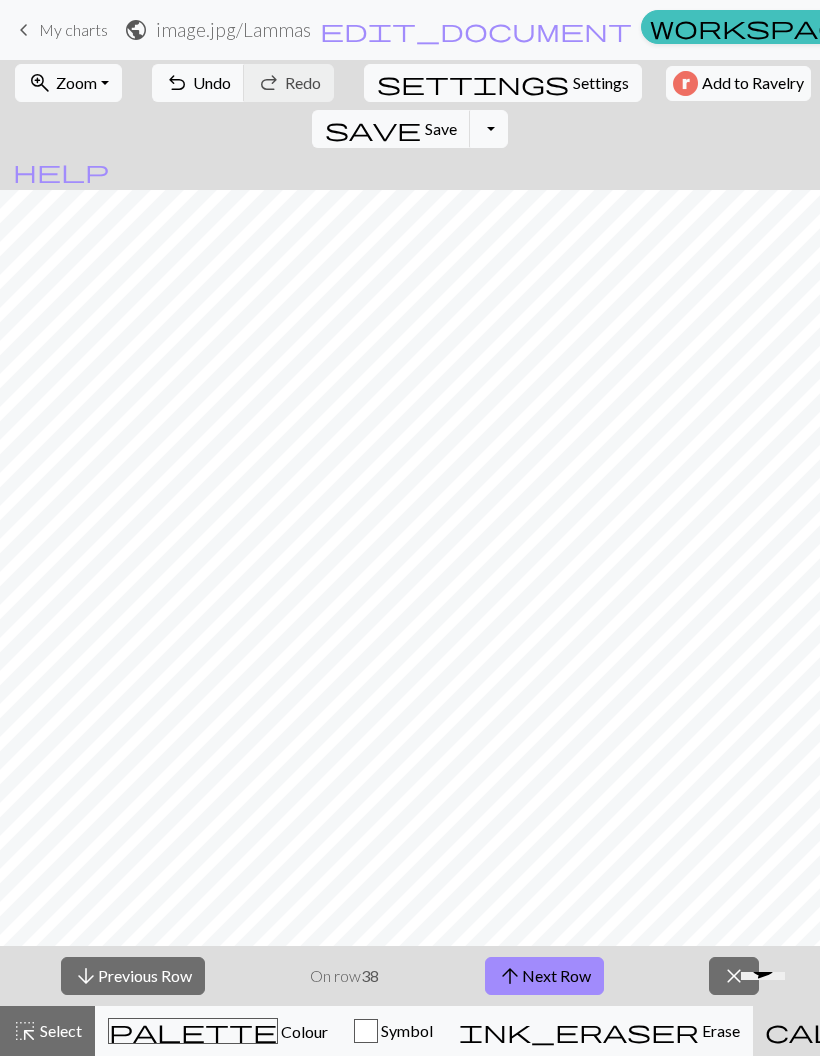 click on "arrow_downward Previous Row" at bounding box center (133, 976) 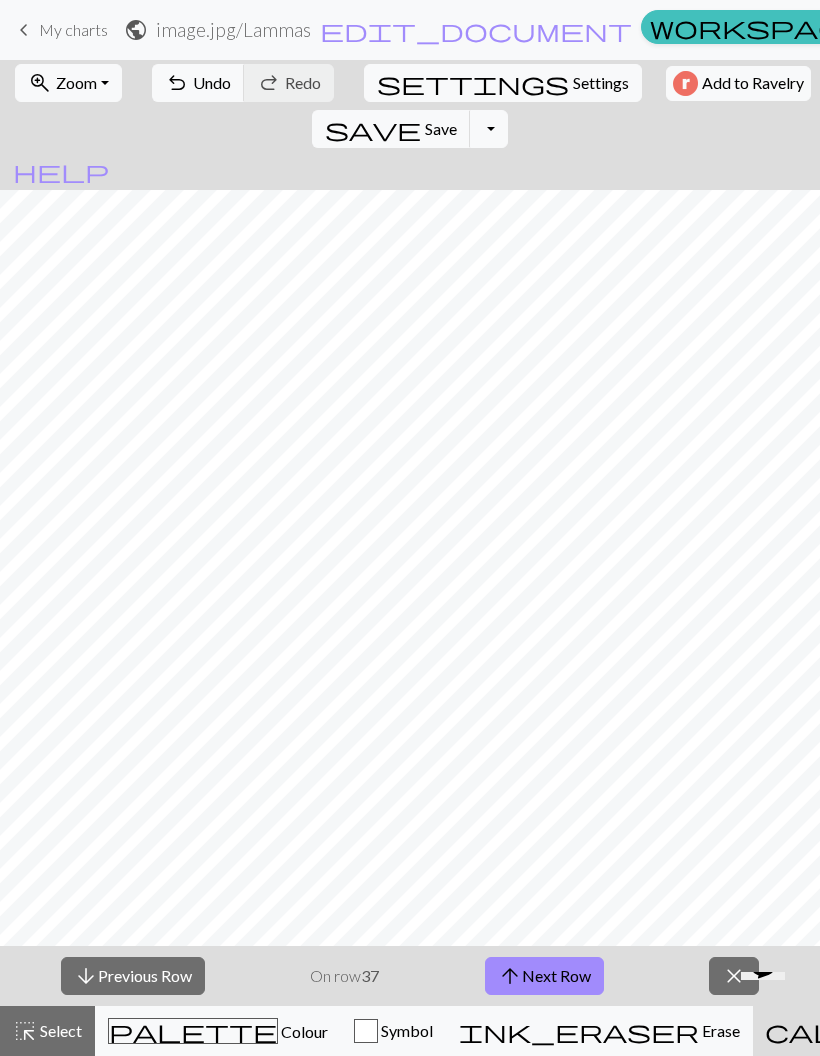 click on "arrow_downward Previous Row" at bounding box center [133, 976] 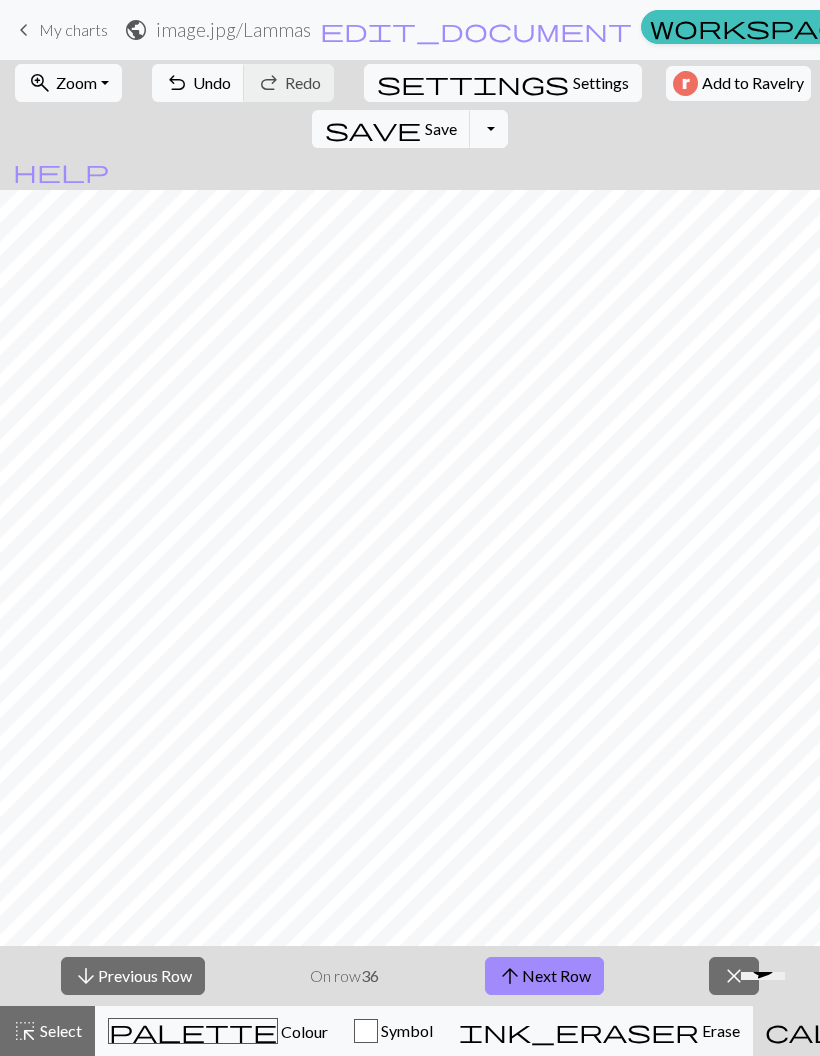 click on "arrow_downward Previous Row" at bounding box center (133, 976) 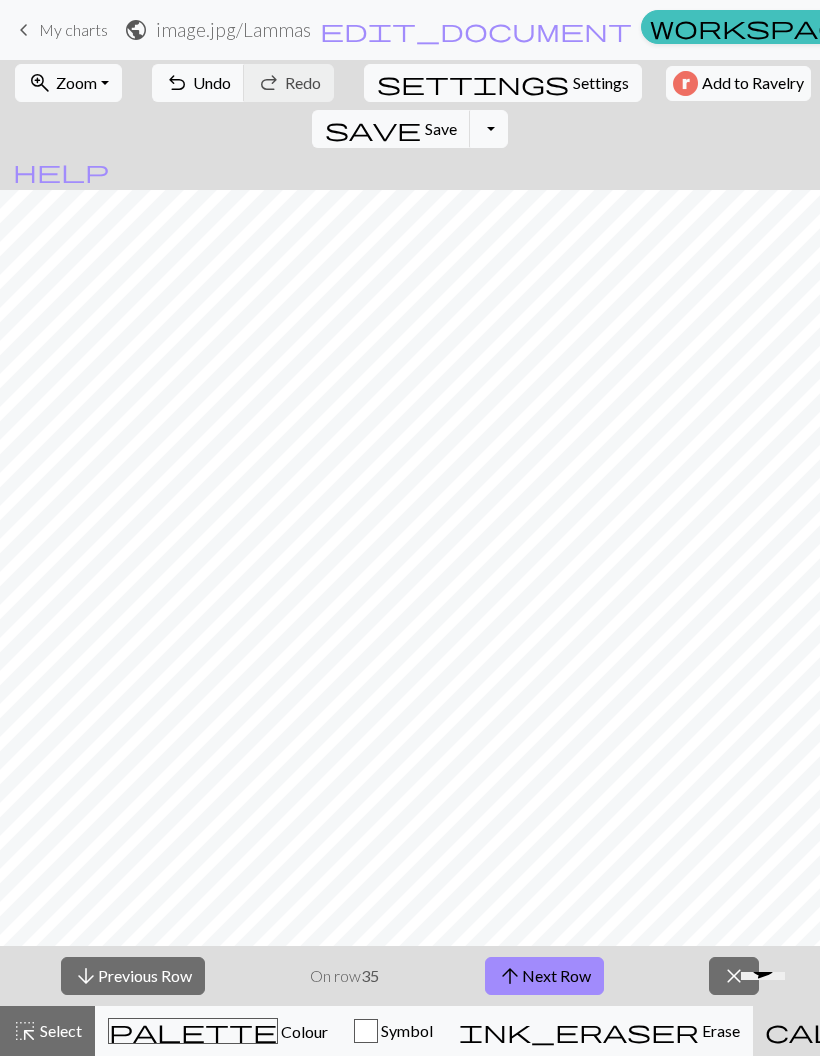 click on "arrow_downward Previous Row" at bounding box center (133, 976) 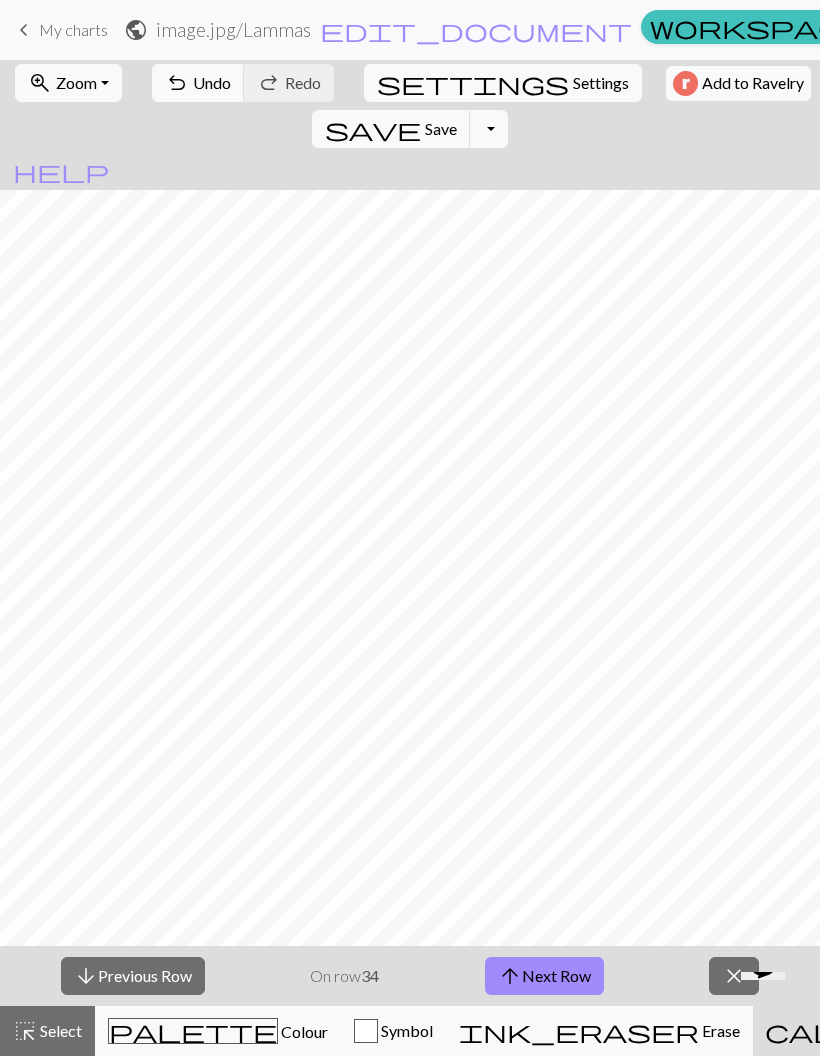 click on "arrow_downward Previous Row" at bounding box center (133, 976) 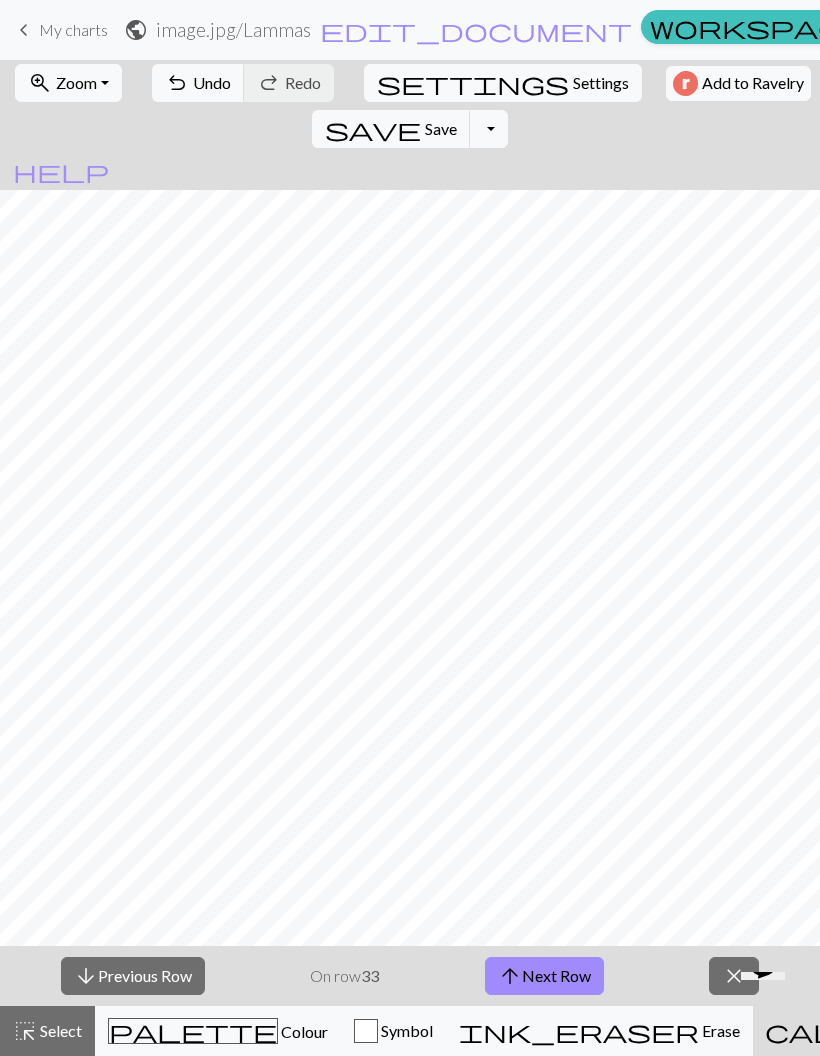 click on "arrow_downward Previous Row" at bounding box center [133, 976] 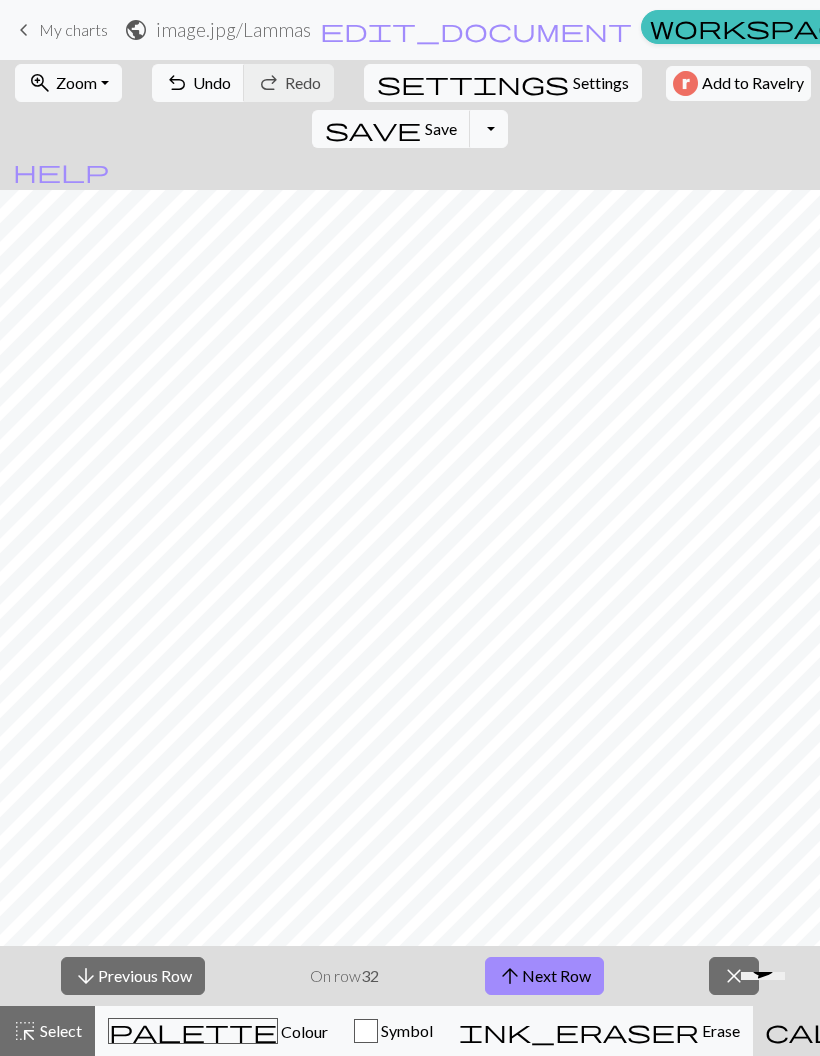click on "arrow_downward Previous Row" at bounding box center (133, 976) 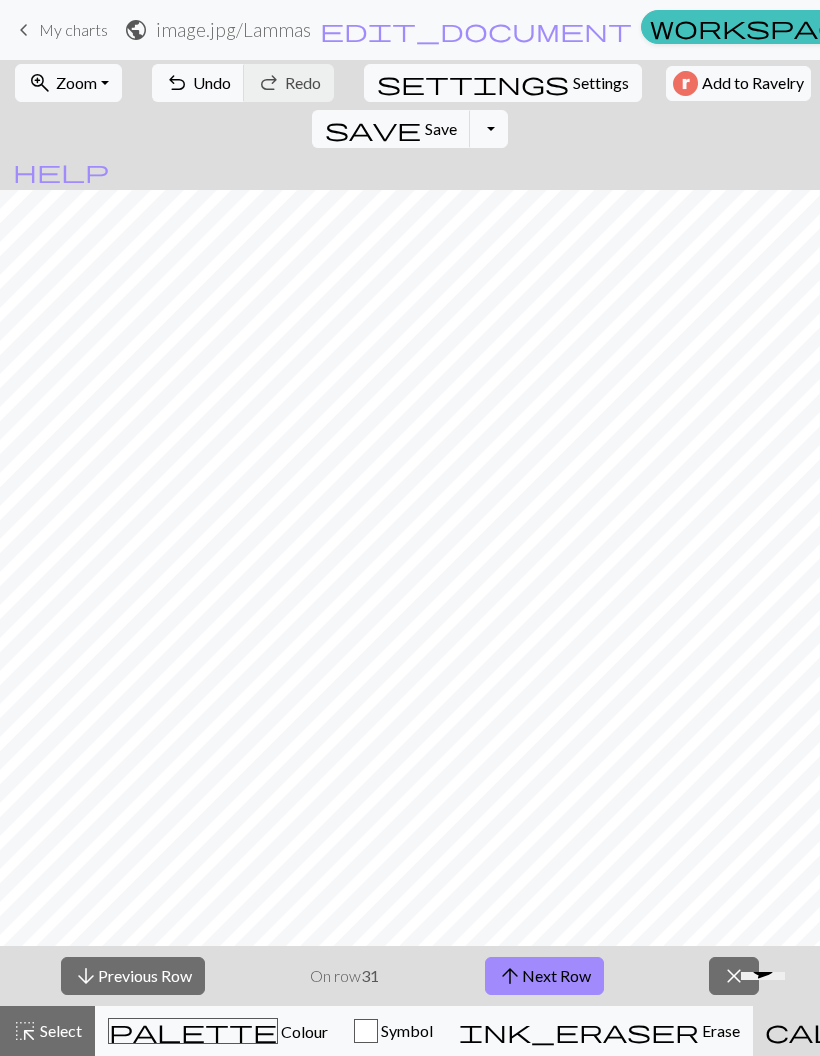 click on "arrow_downward Previous Row" at bounding box center (133, 976) 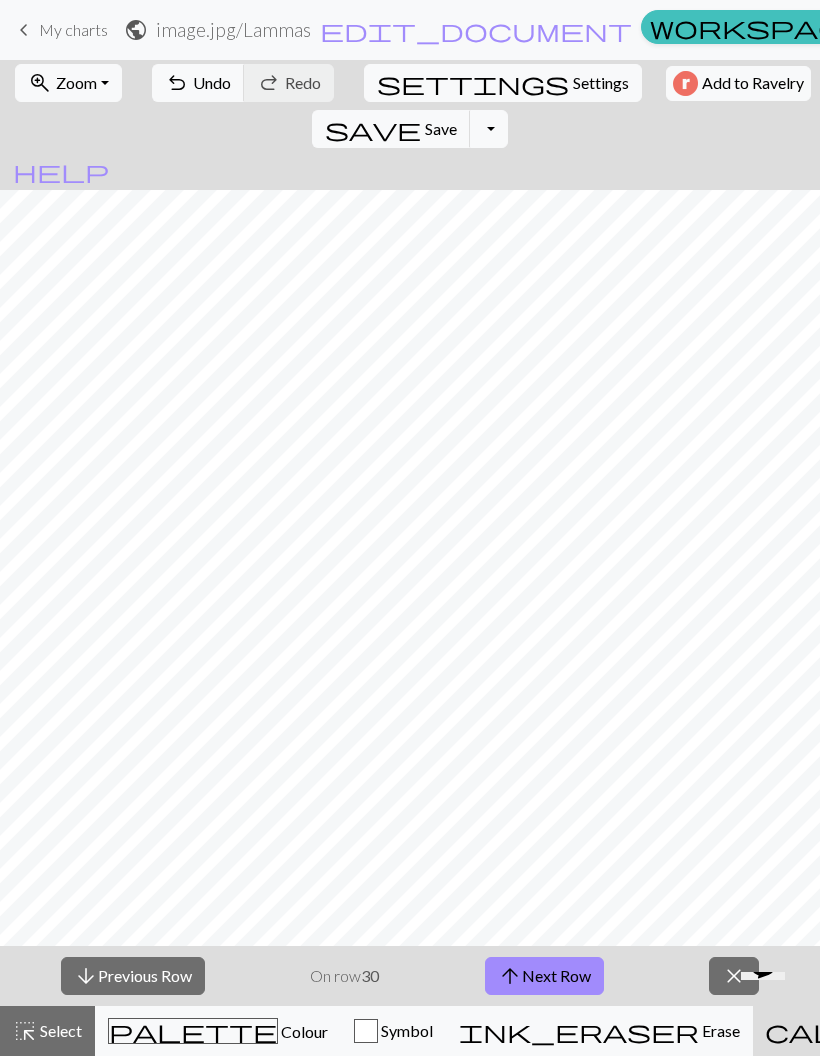 click on "arrow_downward Previous Row" at bounding box center [133, 976] 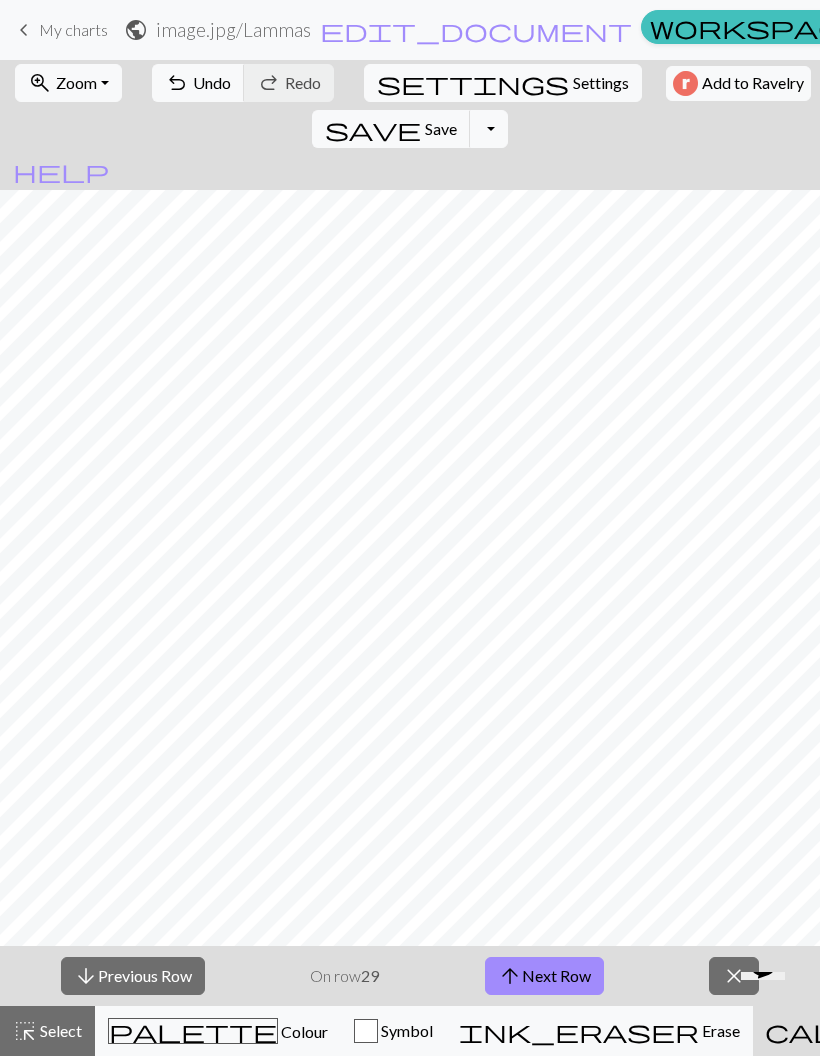 click on "arrow_downward Previous Row" at bounding box center (133, 976) 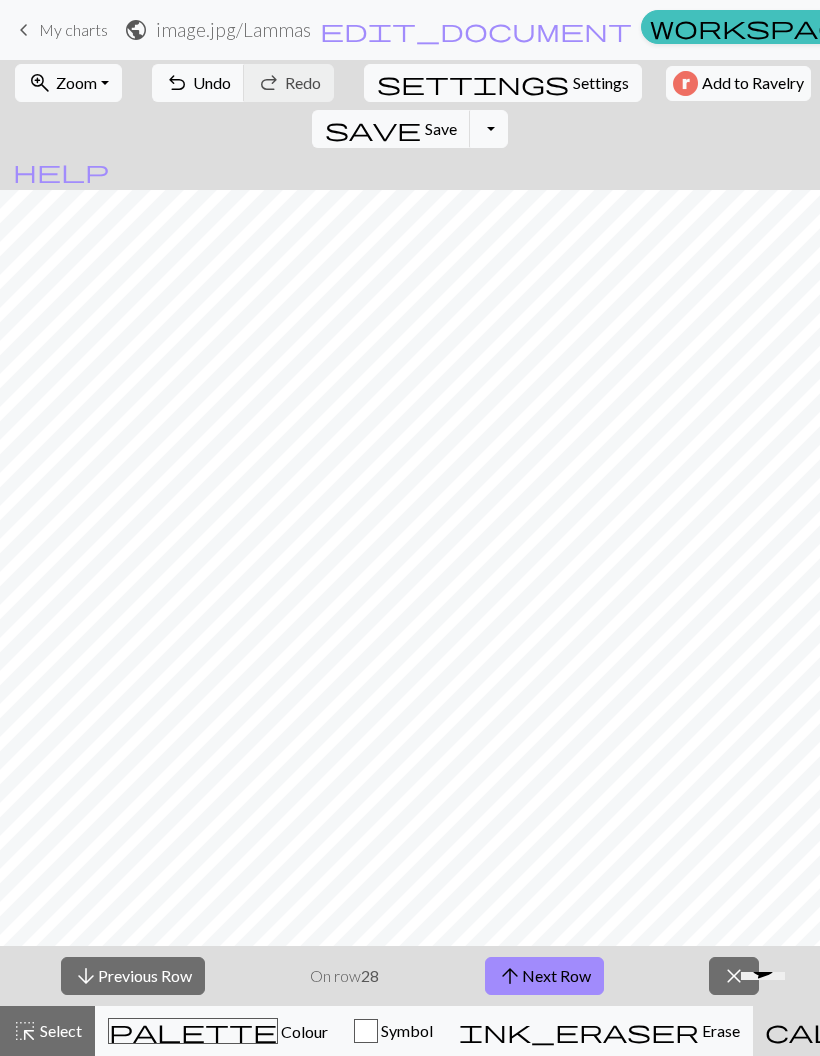 click on "arrow_downward Previous Row" at bounding box center [133, 976] 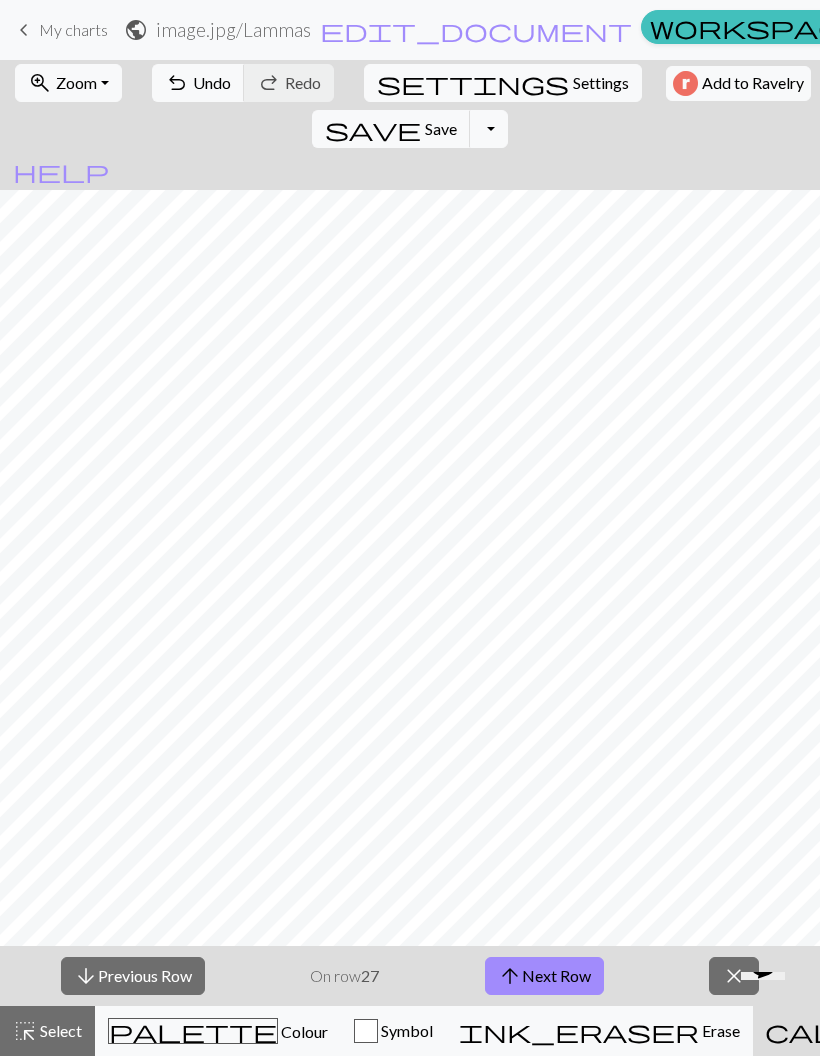 click on "arrow_downward Previous Row" at bounding box center (133, 976) 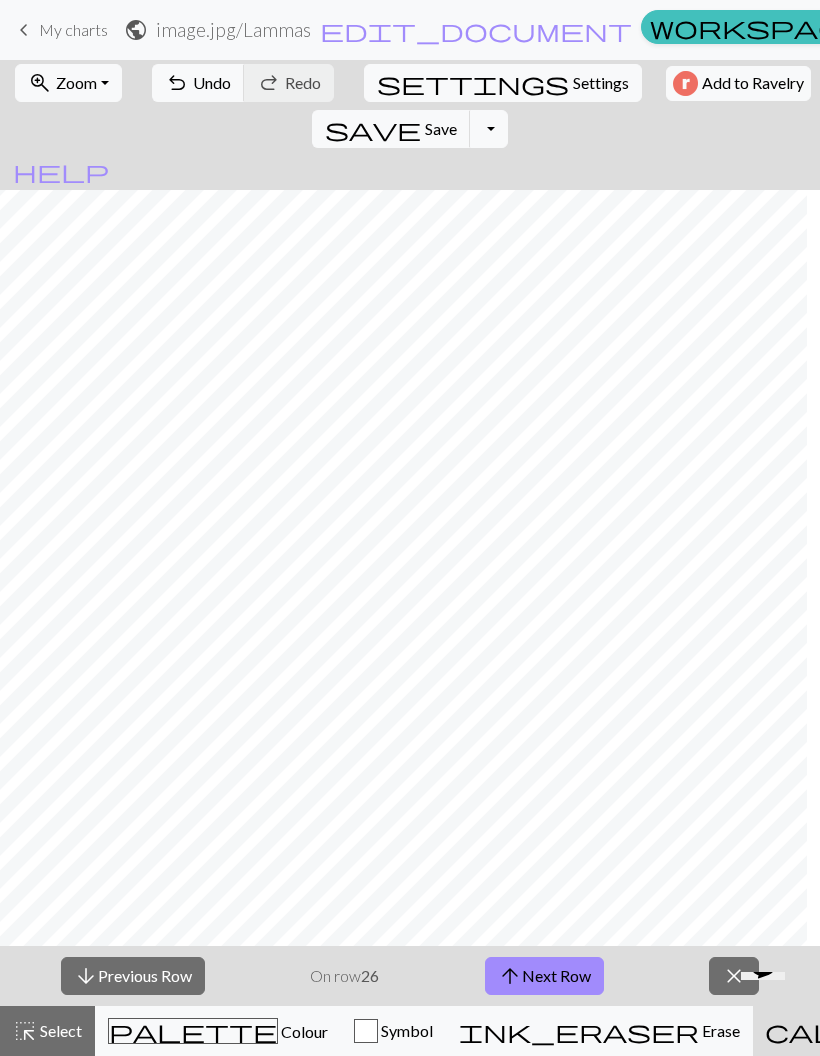scroll, scrollTop: 720, scrollLeft: 47, axis: both 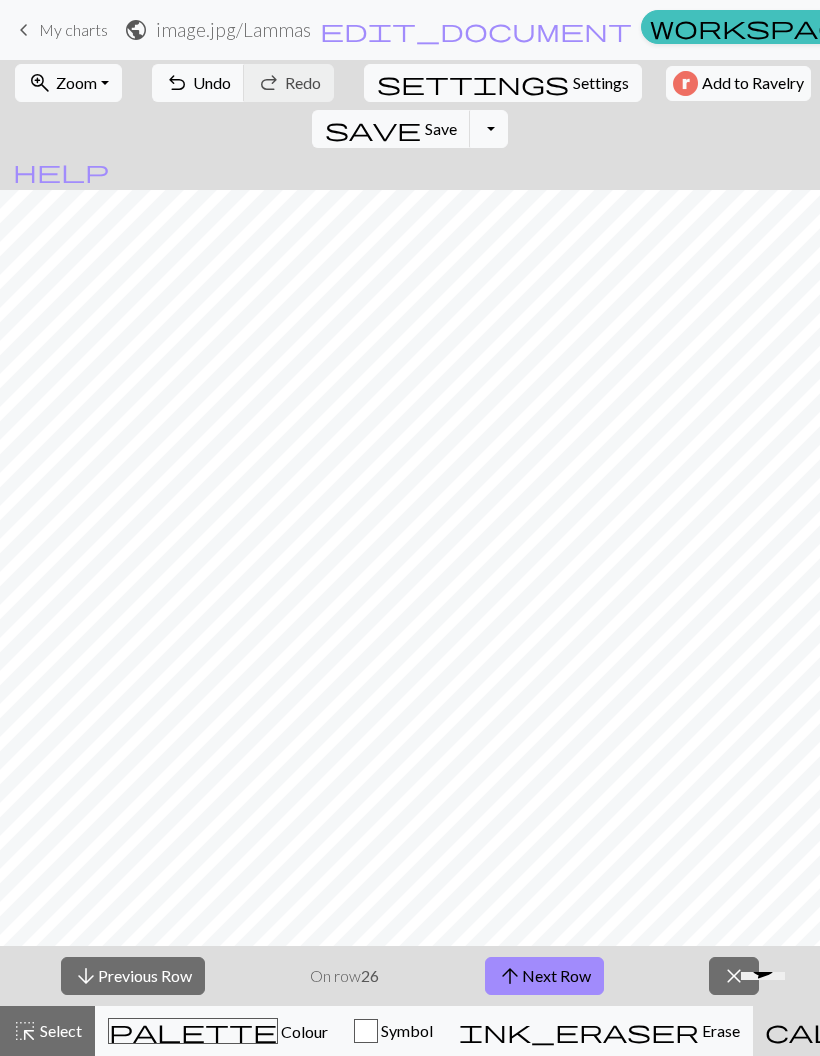 click on "zoom_in Zoom Zoom" at bounding box center (68, 83) 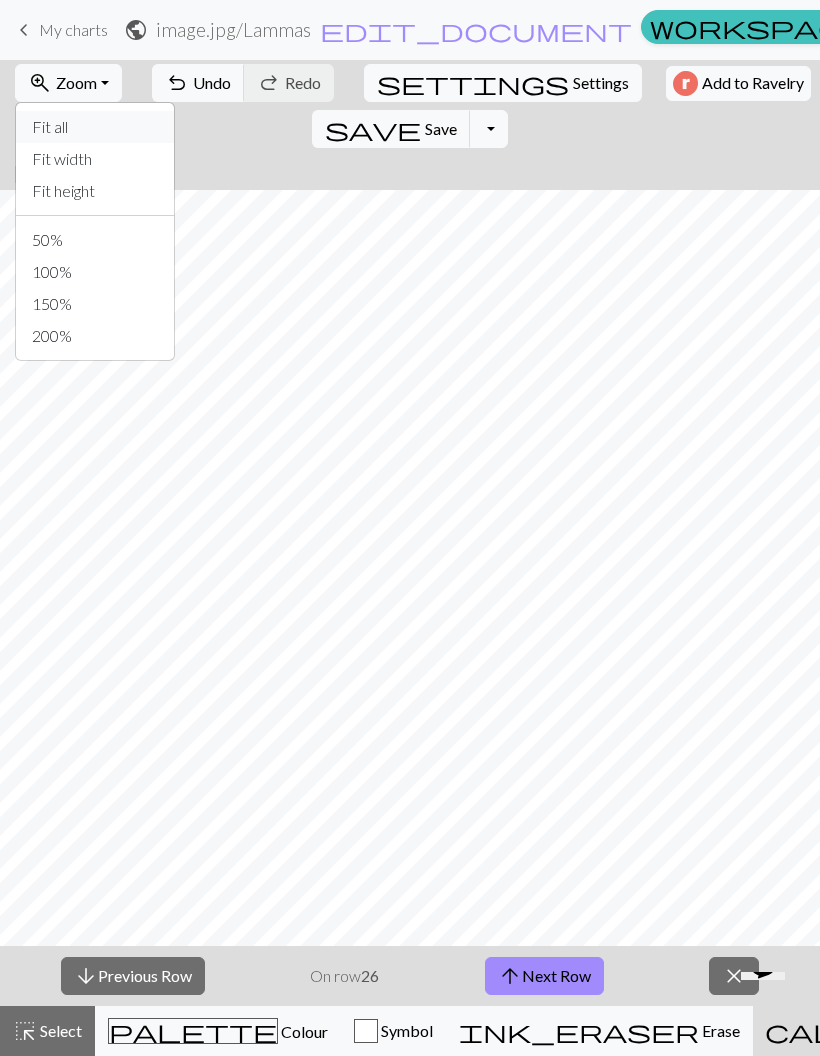 click on "Fit all" at bounding box center (95, 127) 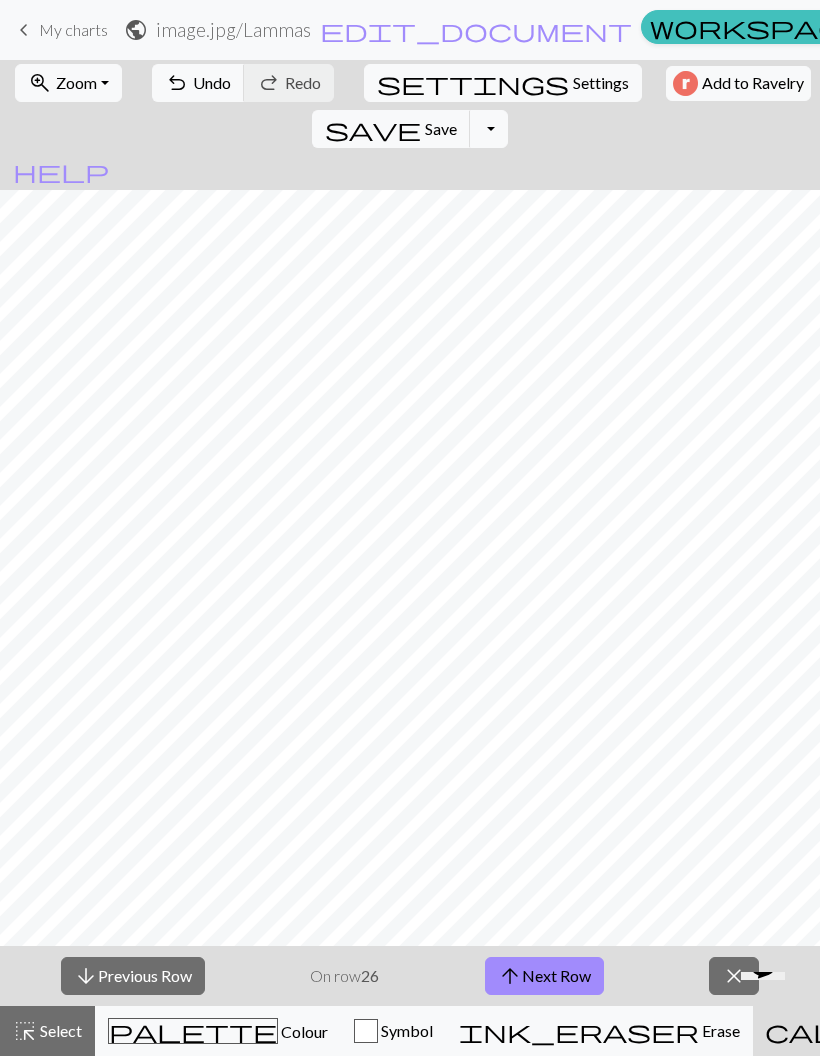 scroll, scrollTop: 230, scrollLeft: 175, axis: both 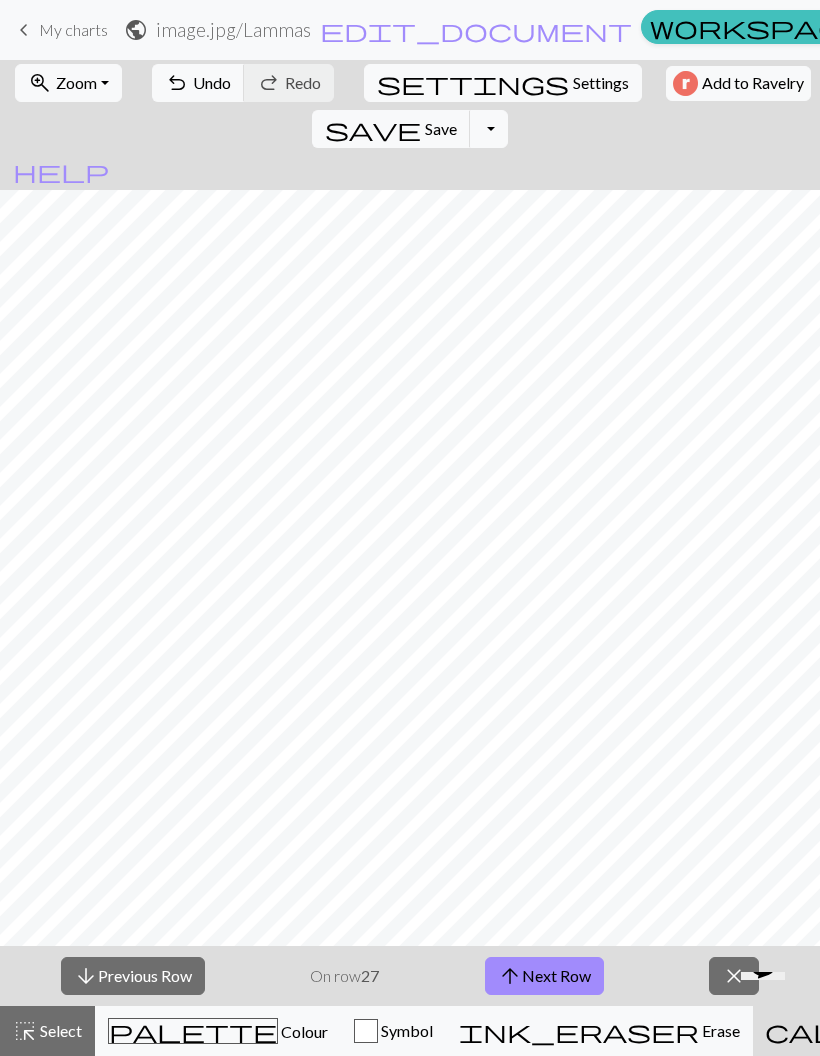 click on "arrow_upward  Next Row" at bounding box center (544, 976) 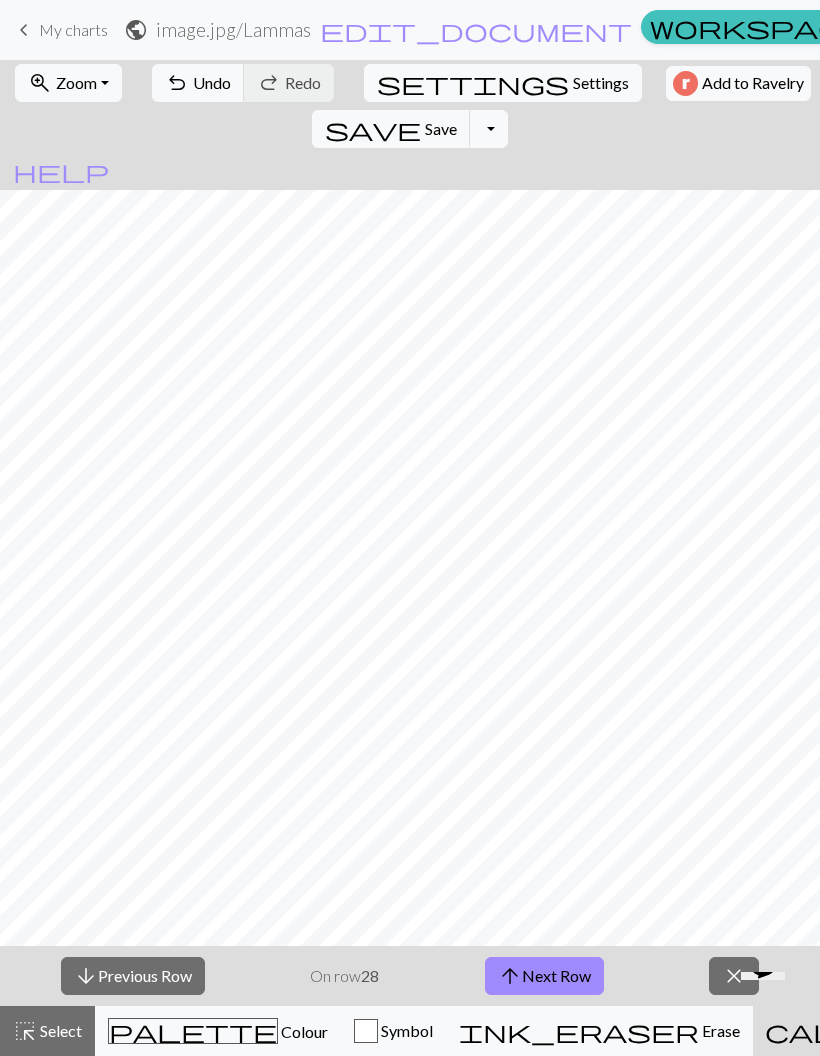 click on "arrow_upward  Next Row" at bounding box center (544, 976) 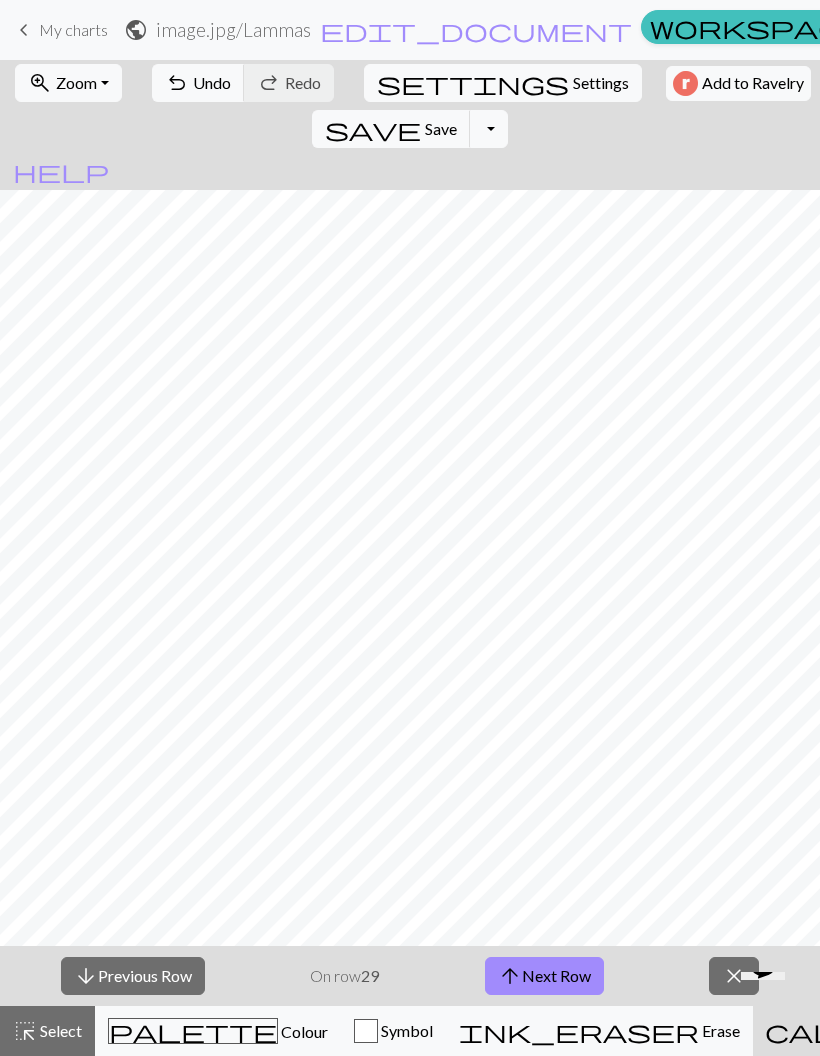 click on "arrow_upward  Next Row" at bounding box center [544, 976] 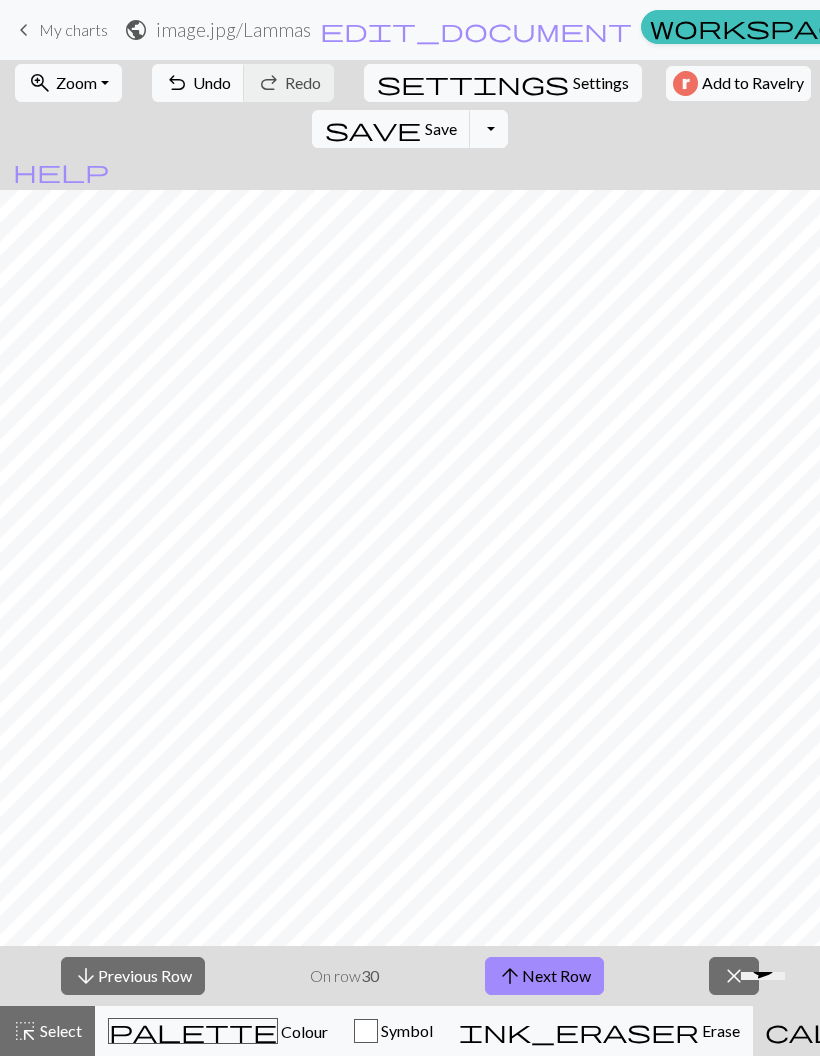 click on "arrow_upward  Next Row" at bounding box center [544, 976] 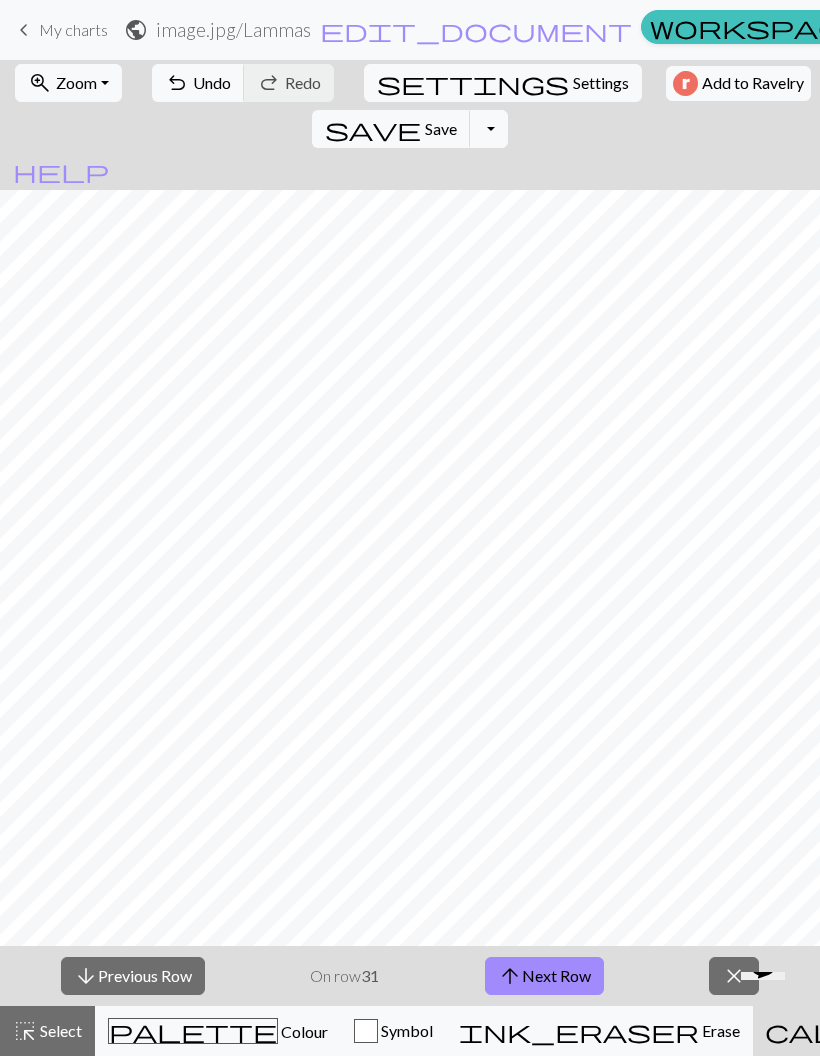 click on "arrow_downward Previous Row" at bounding box center [133, 976] 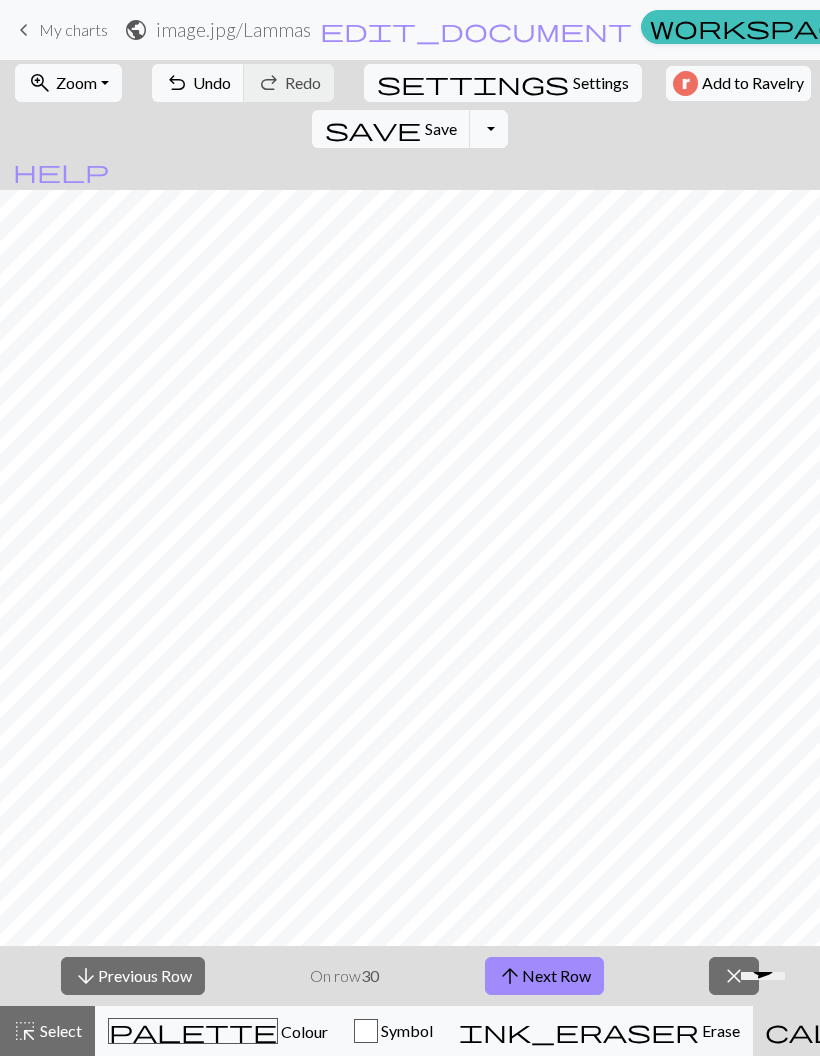 click on "arrow_downward Previous Row" at bounding box center (133, 976) 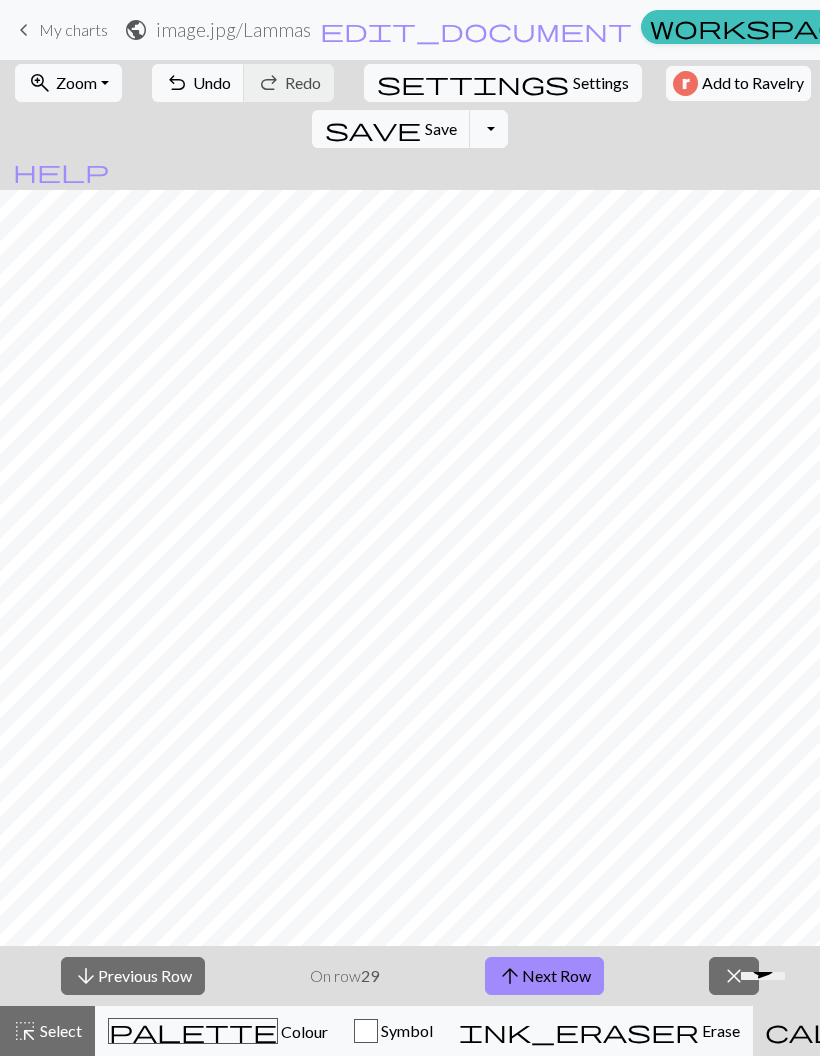 click on "arrow_downward Previous Row" at bounding box center [133, 976] 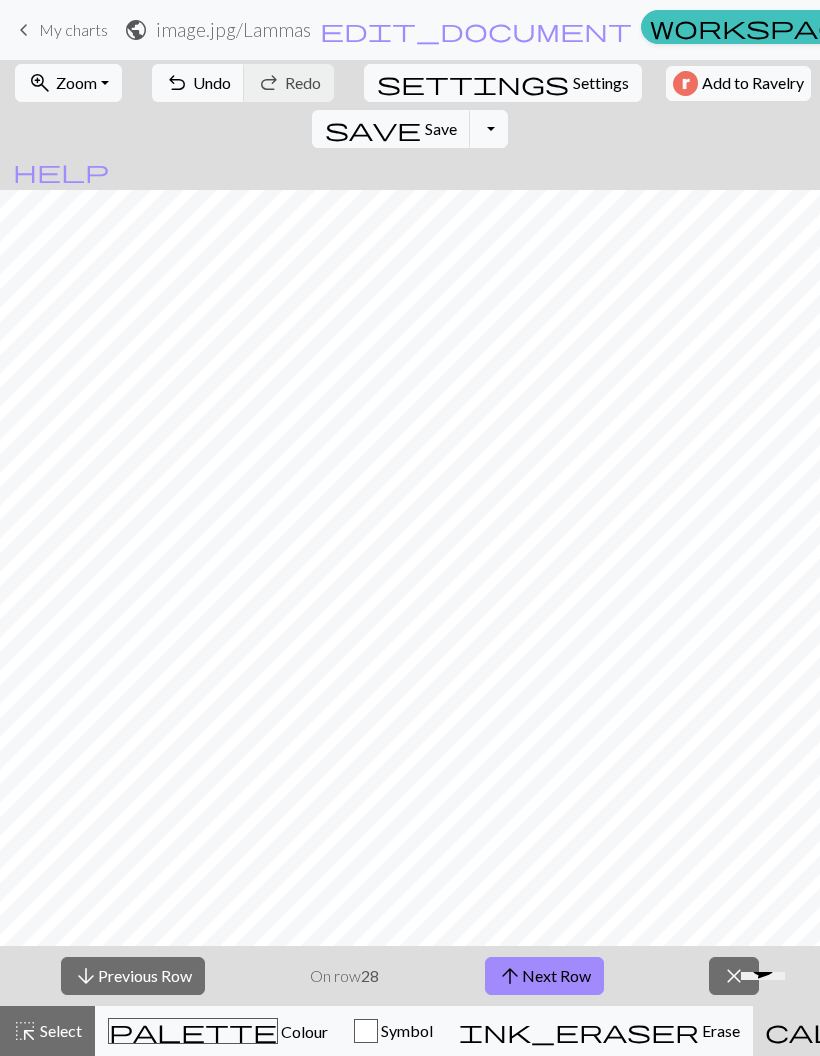 click on "arrow_downward Previous Row" at bounding box center [133, 976] 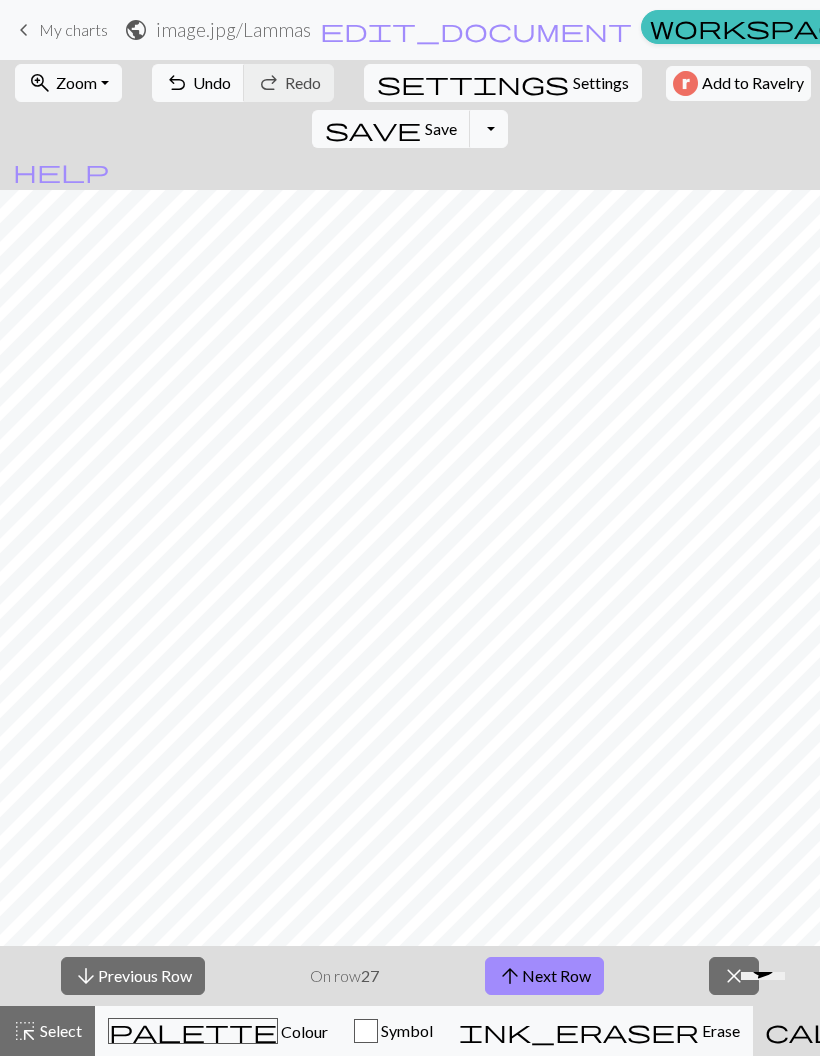 click on "arrow_downward Previous Row" at bounding box center [133, 976] 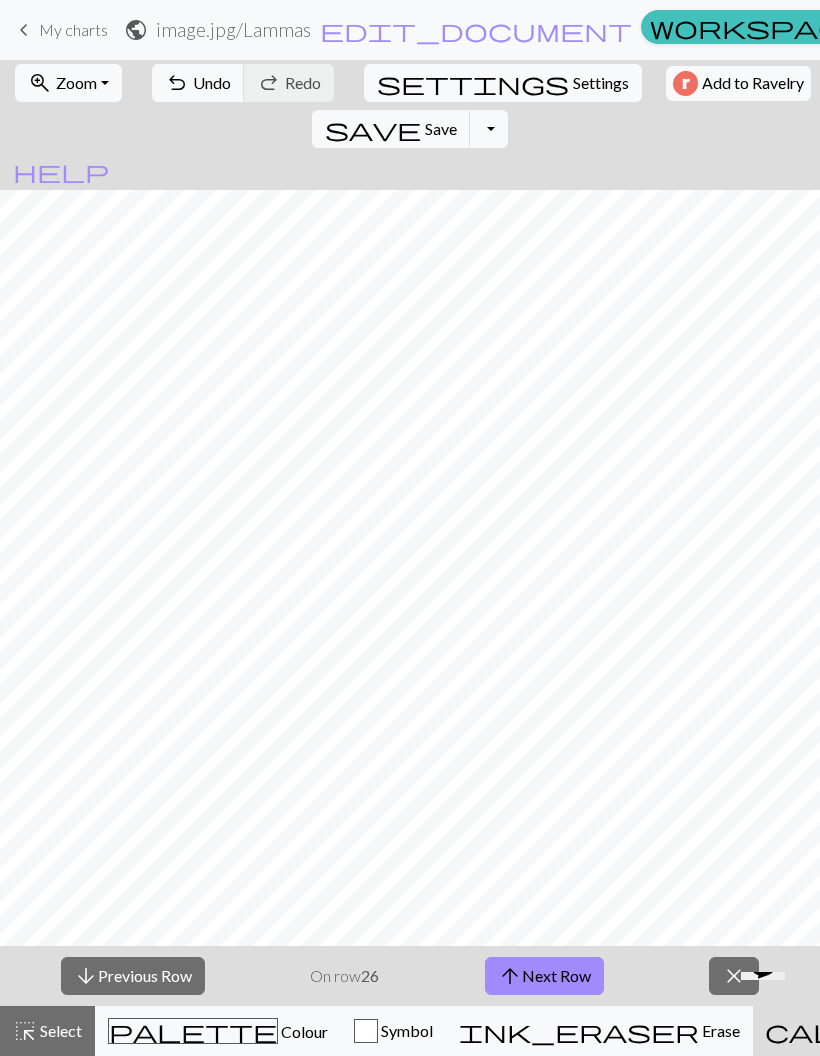 click on "arrow_downward Previous Row" at bounding box center (133, 976) 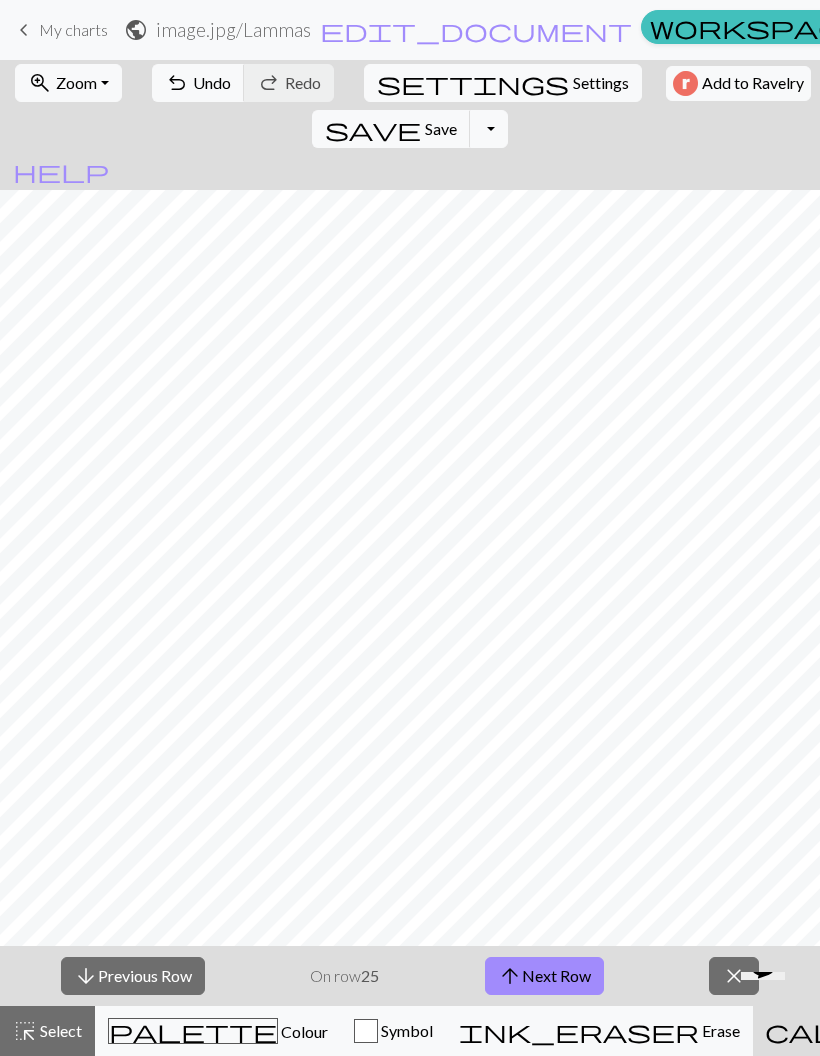 click on "arrow_downward Previous Row" at bounding box center (133, 976) 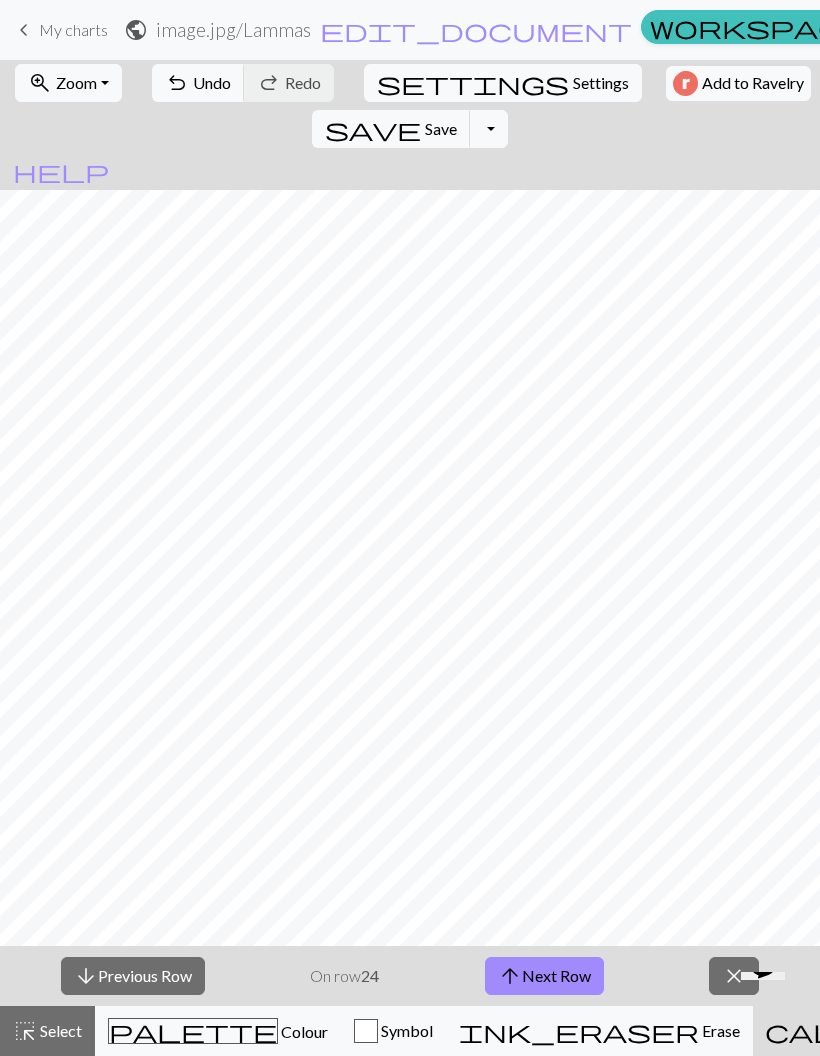 click on "arrow_downward Previous Row" at bounding box center (133, 976) 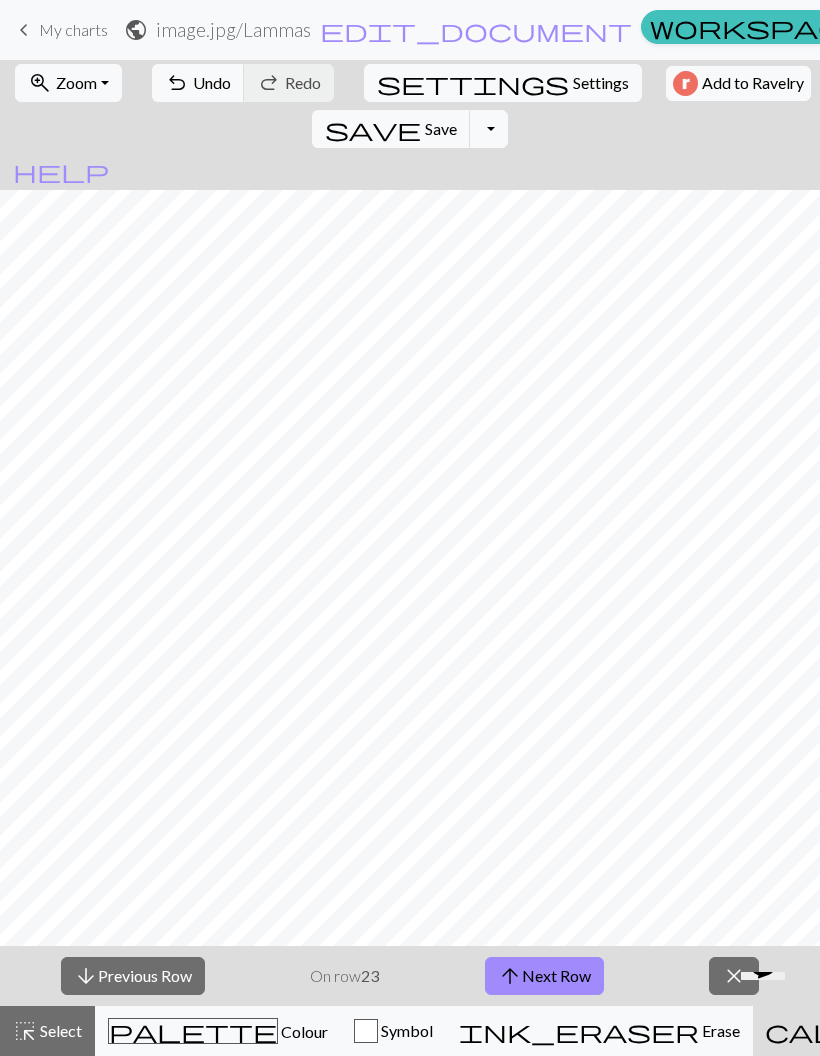 click on "arrow_downward Previous Row" at bounding box center [133, 976] 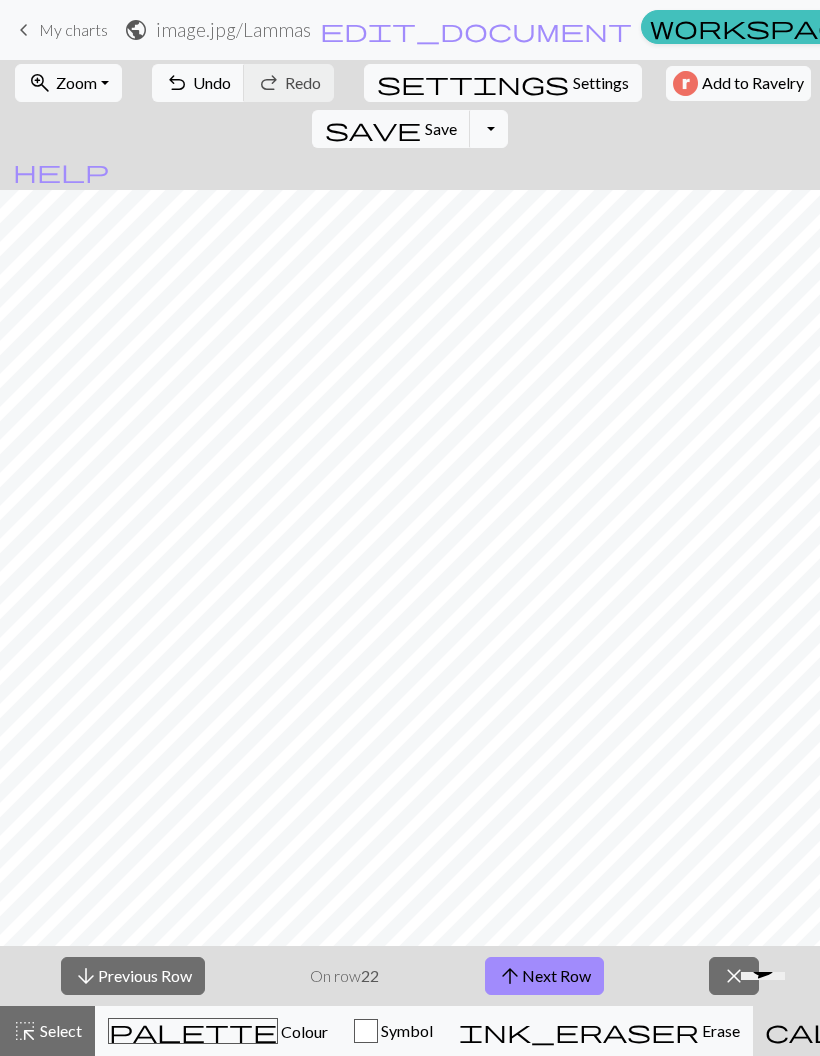 click on "arrow_downward Previous Row" at bounding box center (133, 976) 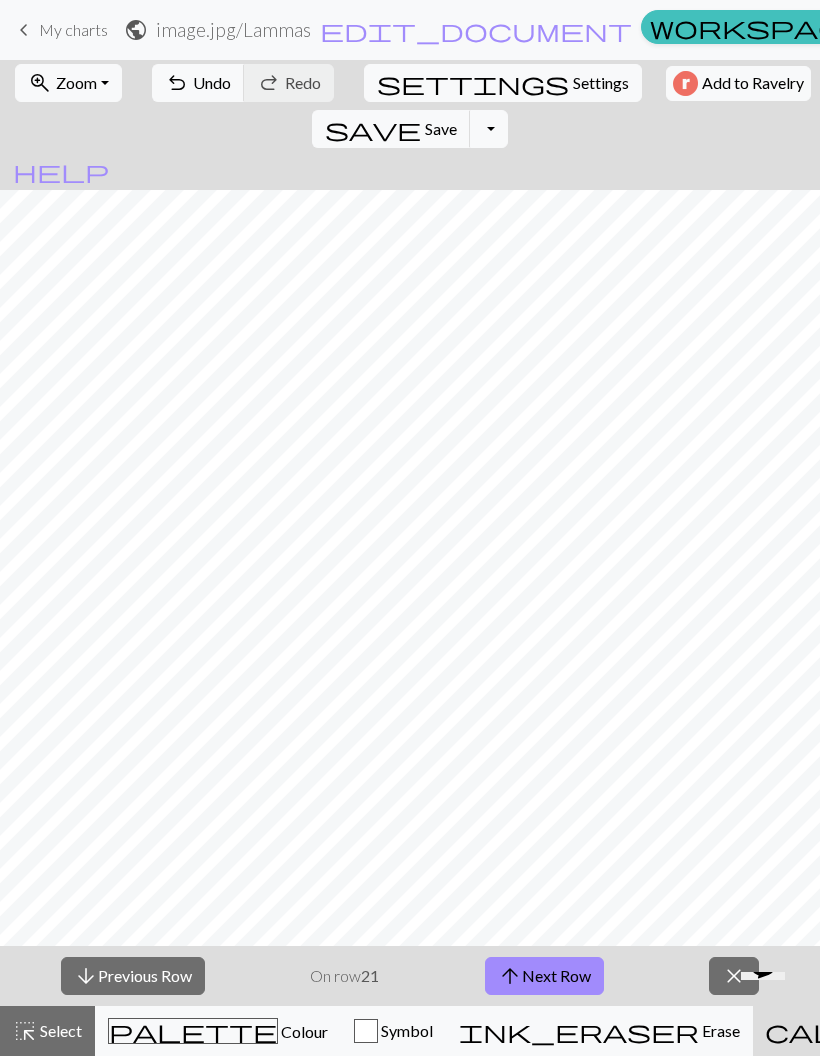 click on "arrow_downward Previous Row" at bounding box center [133, 976] 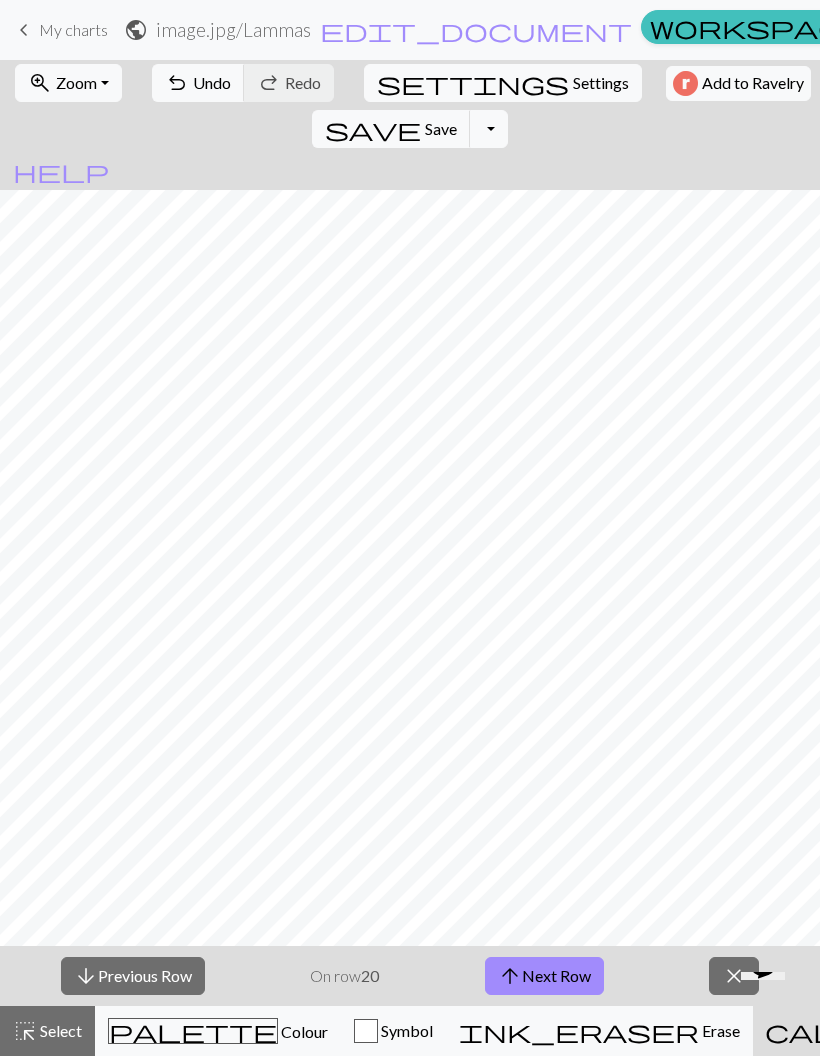click on "palette   Colour   Colour" at bounding box center (218, 1031) 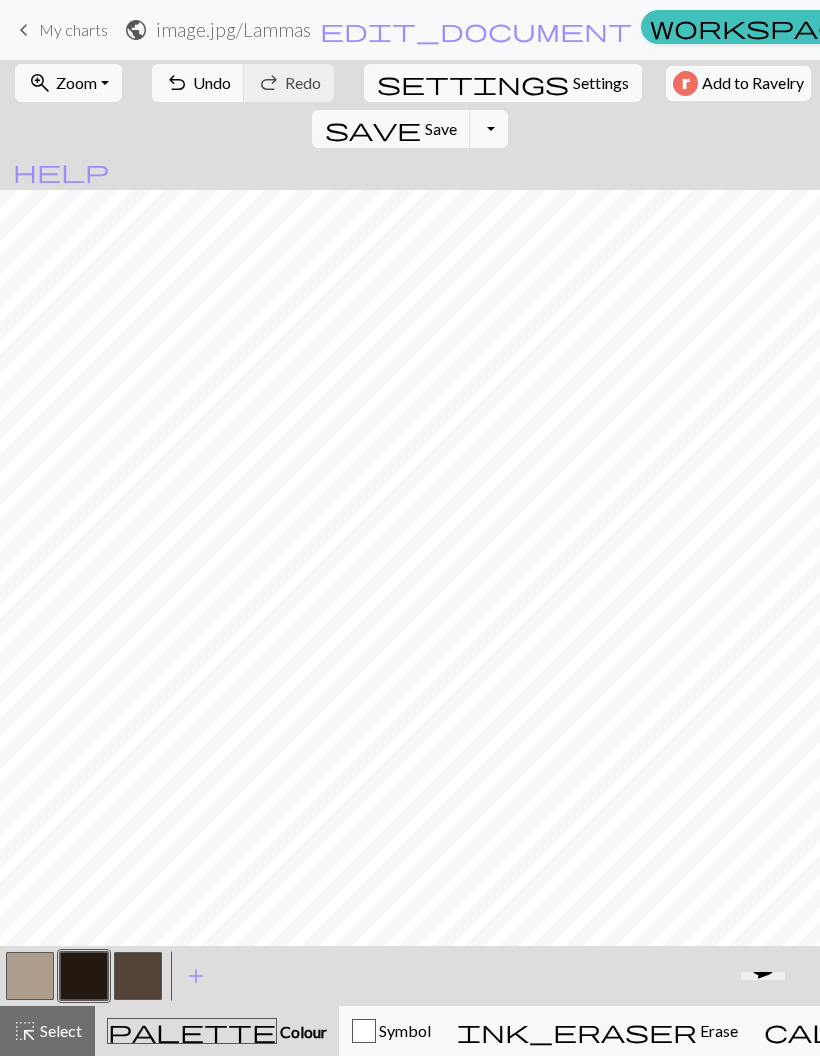 click on "Opens Chat This icon Opens the chat window." at bounding box center (766, 980) 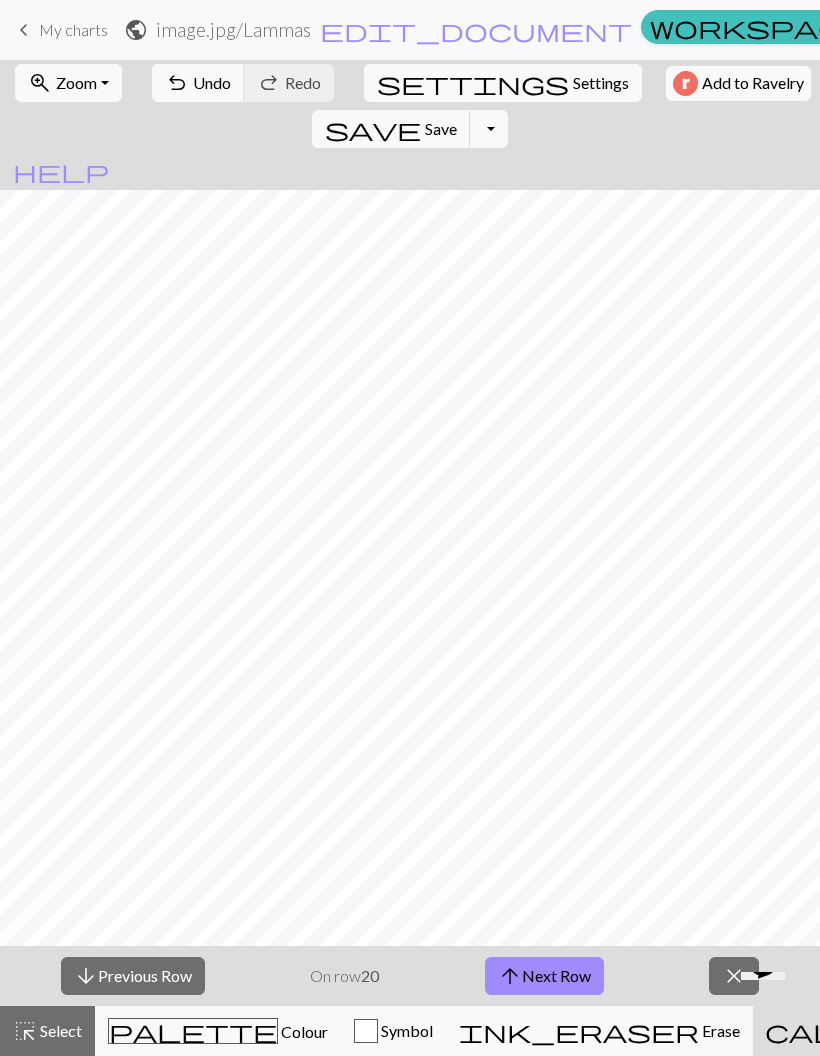 click on "arrow_upward  Next Row" at bounding box center [544, 976] 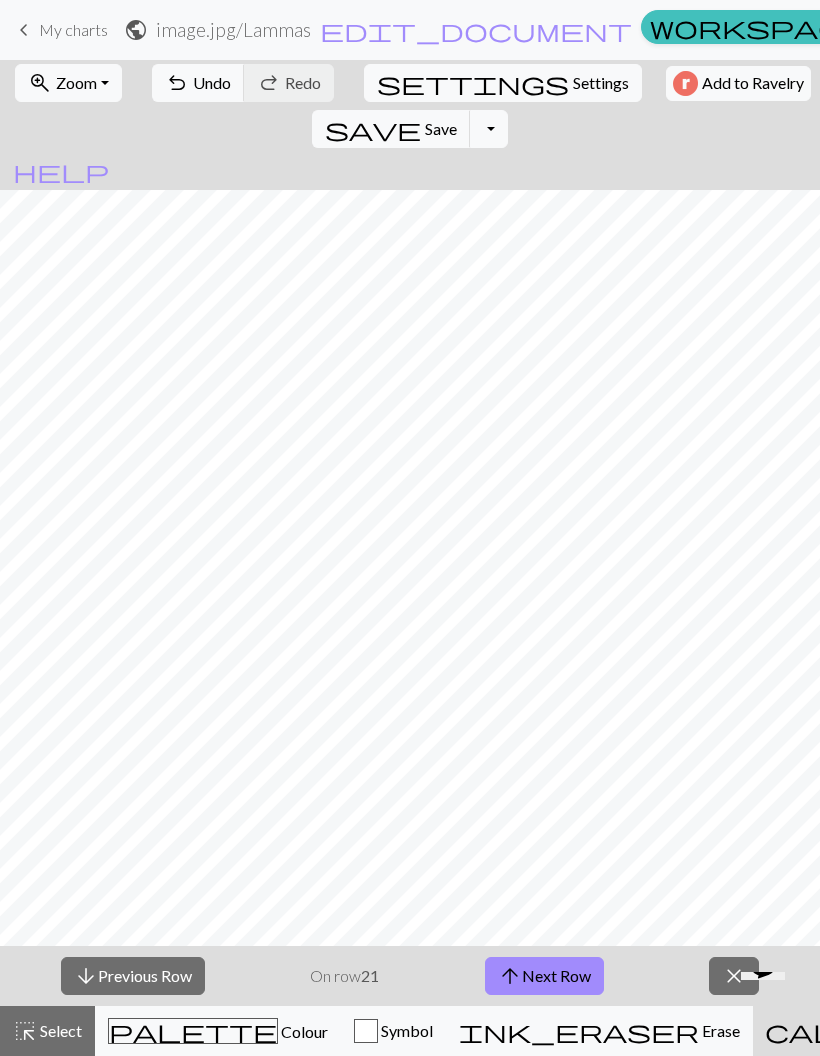 click on "arrow_upward  Next Row" at bounding box center (544, 976) 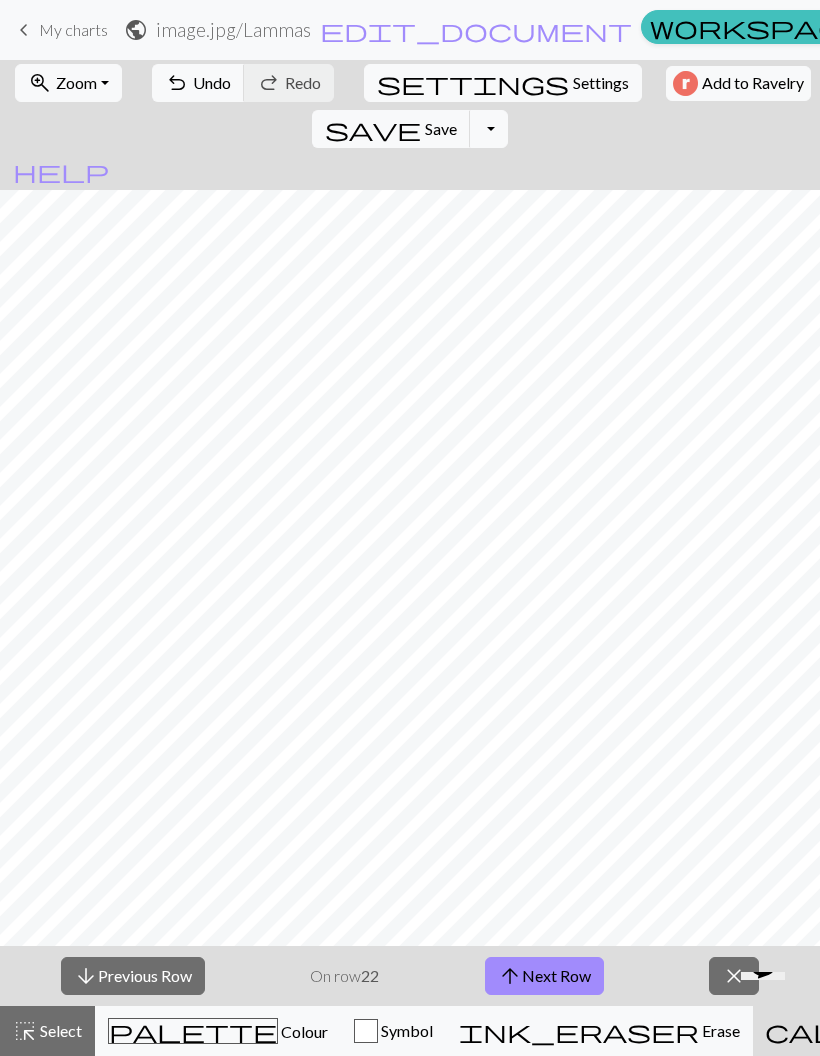 click on "arrow_upward  Next Row" at bounding box center (544, 976) 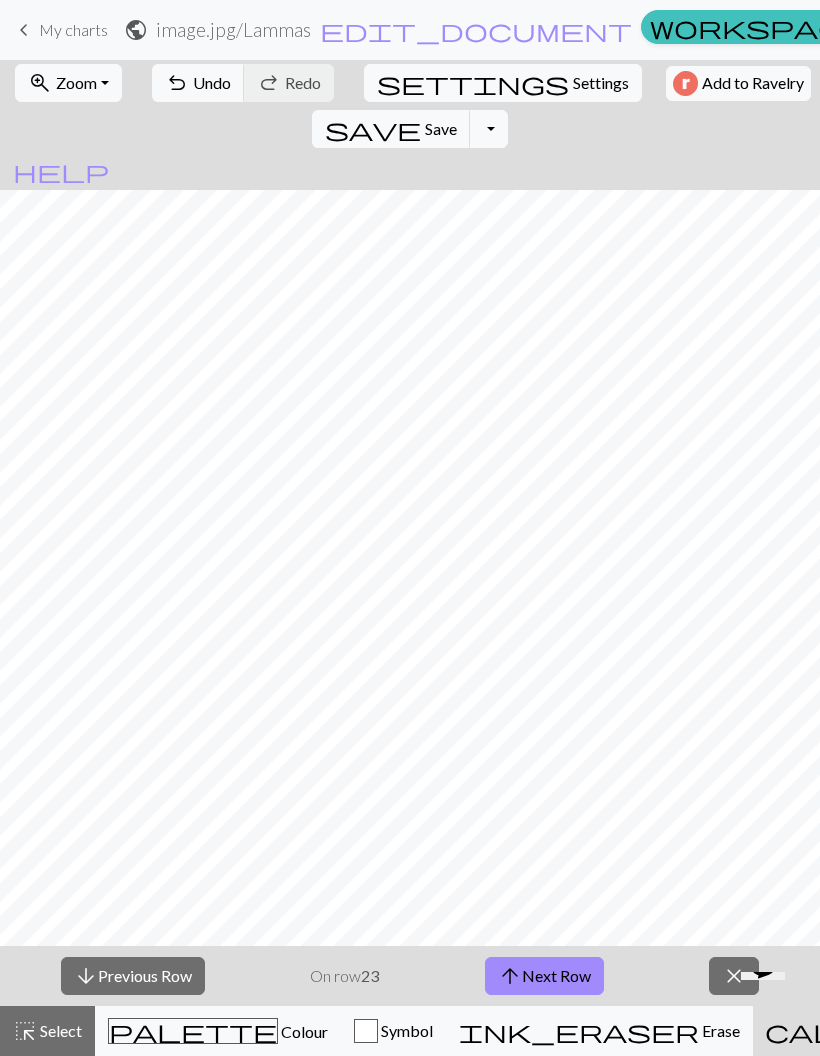 click on "arrow_upward  Next Row" at bounding box center [544, 976] 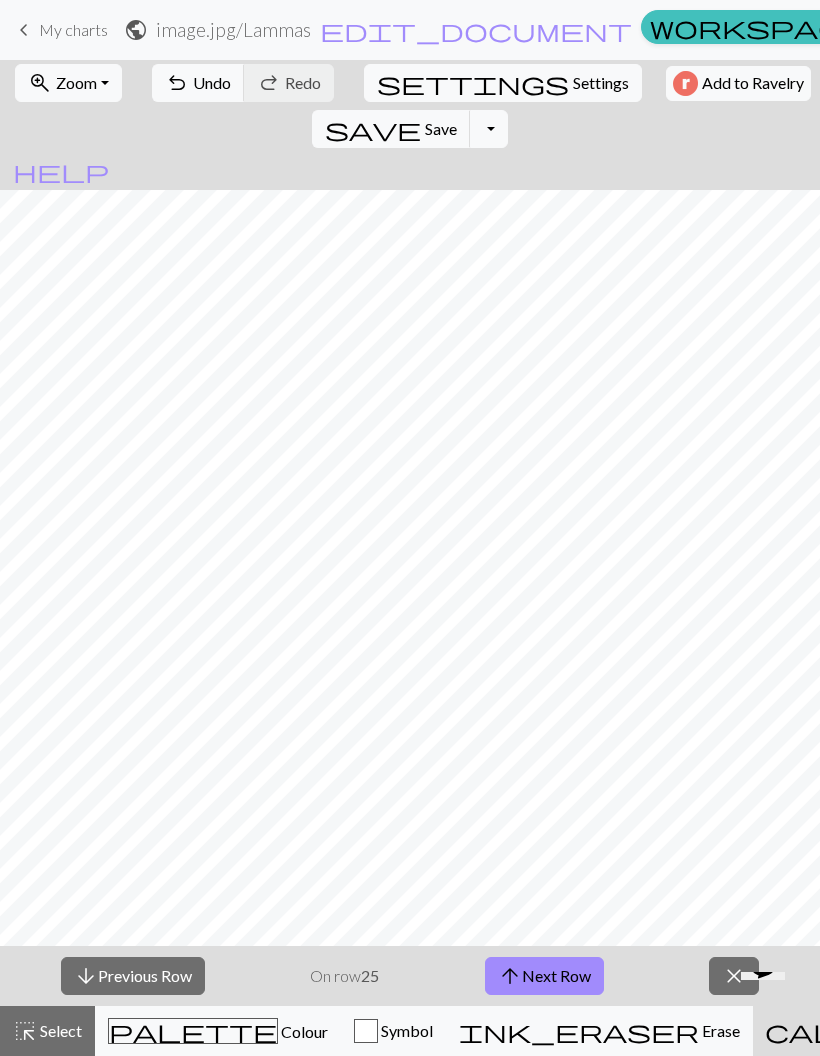 click on "arrow_upward  Next Row" at bounding box center [544, 976] 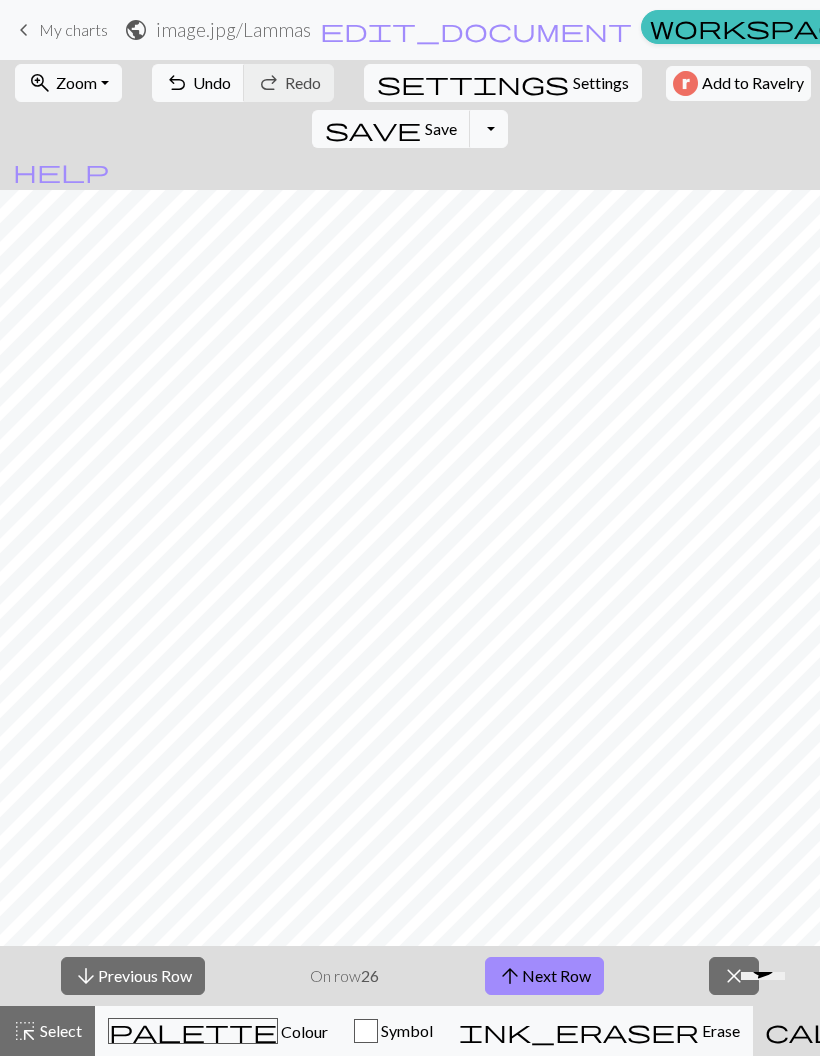 click on "arrow_upward  Next Row" at bounding box center [544, 976] 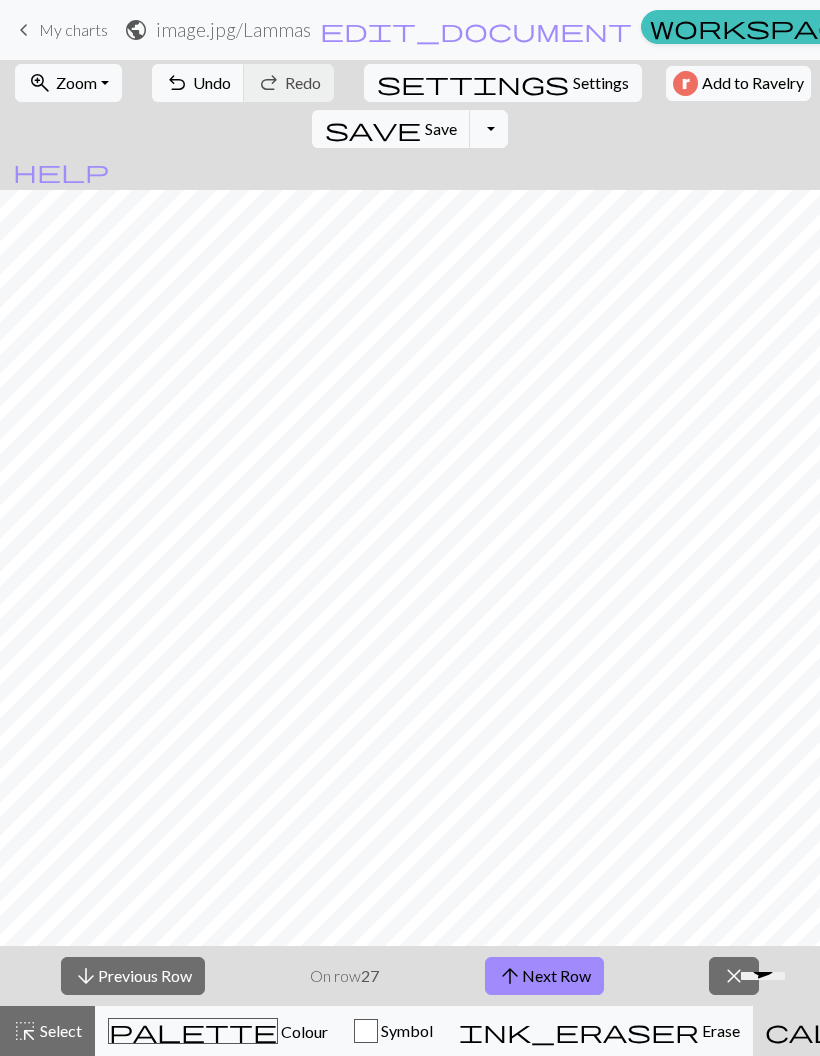 click on "arrow_downward Previous Row" at bounding box center [133, 976] 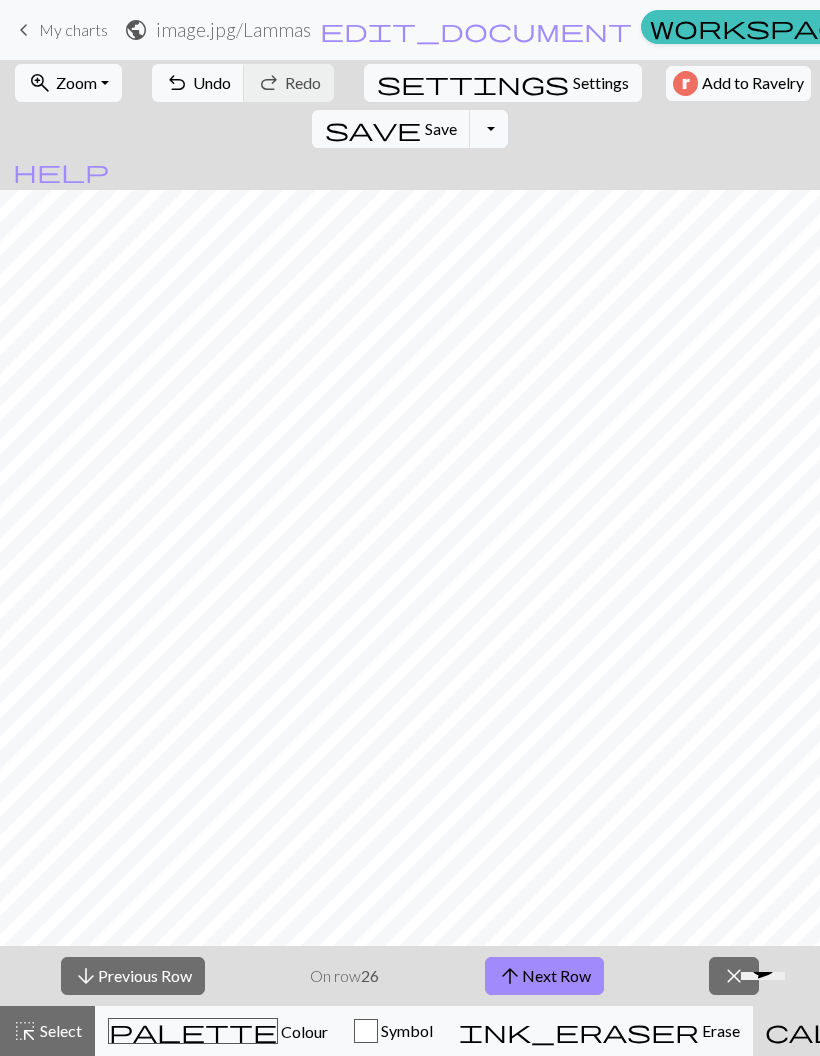 click on "arrow_downward Previous Row" at bounding box center (133, 976) 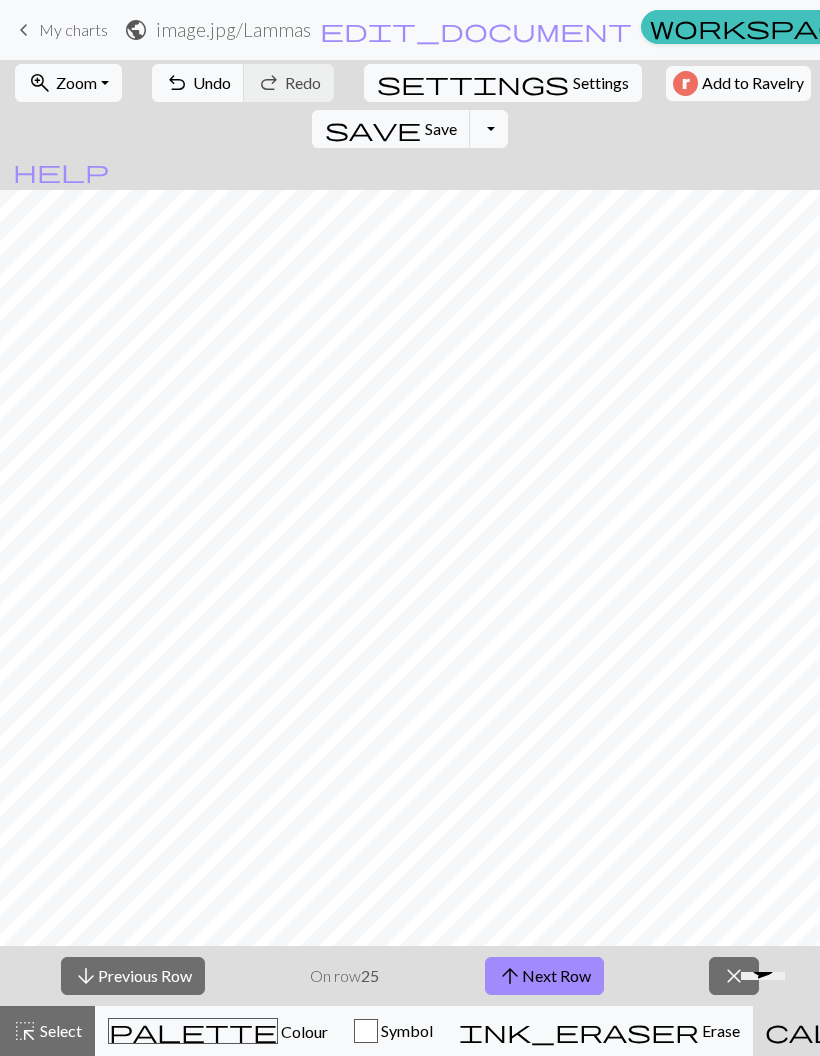 click on "arrow_downward Previous Row" at bounding box center [133, 976] 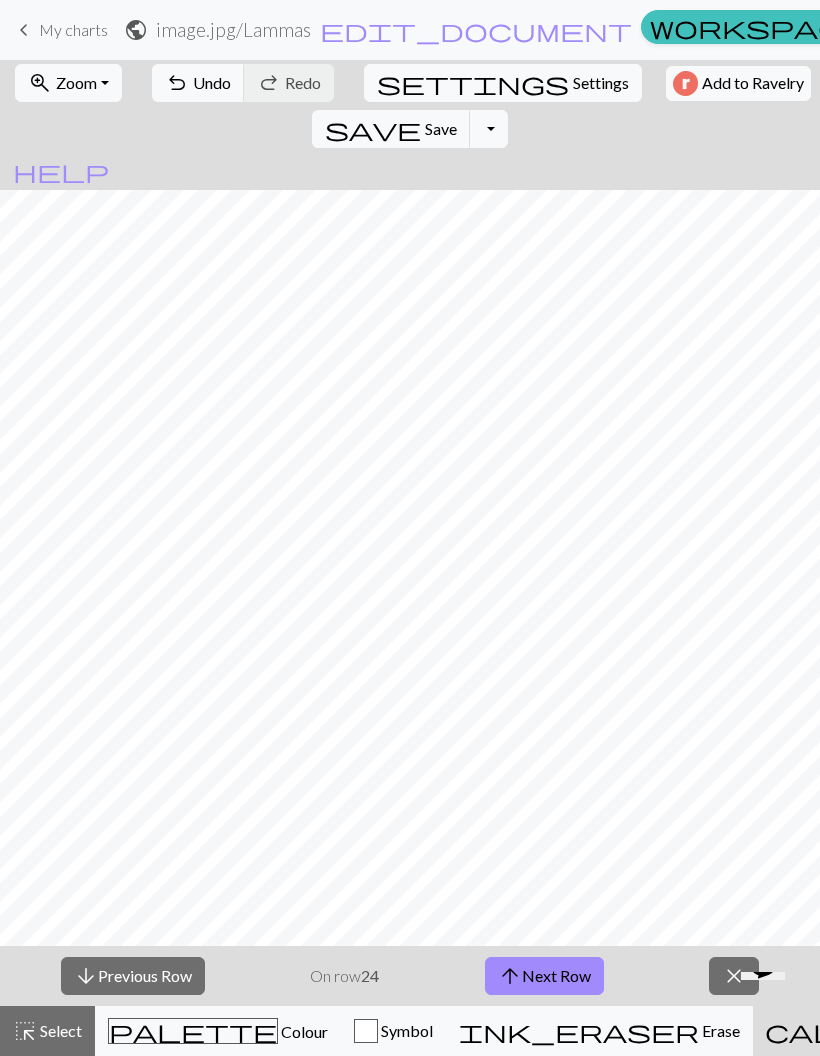click on "arrow_downward Previous Row" at bounding box center [133, 976] 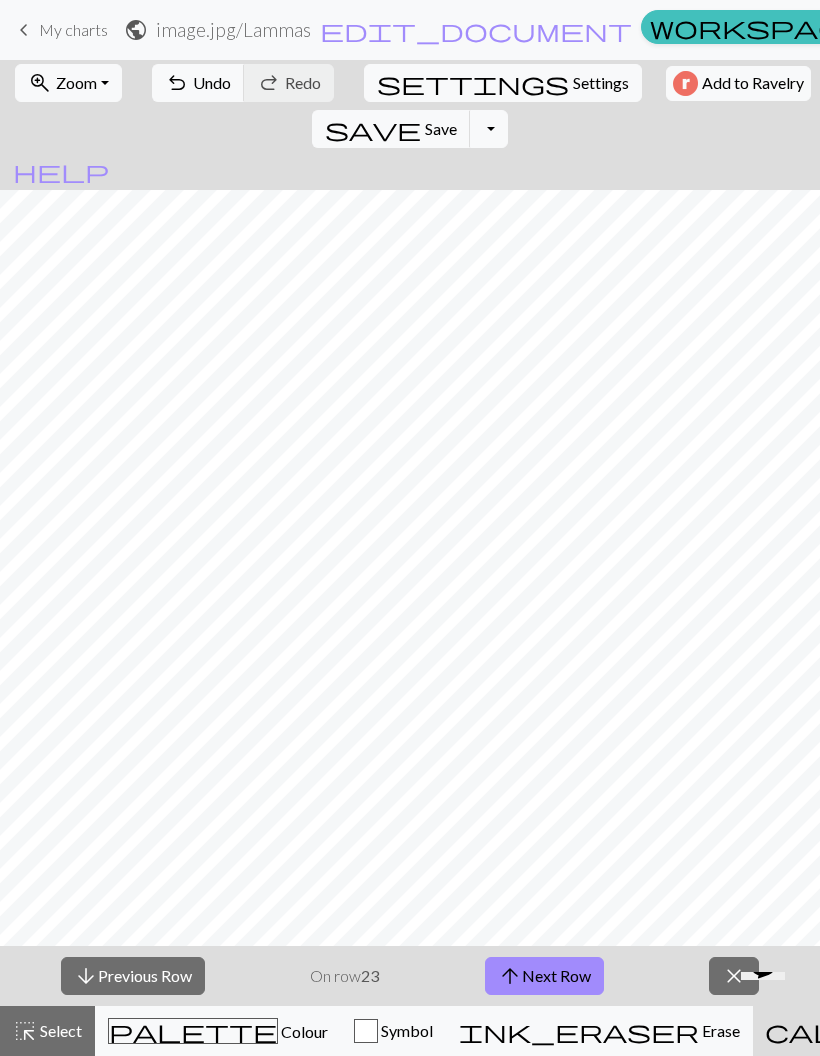 click on "arrow_downward Previous Row" at bounding box center (133, 976) 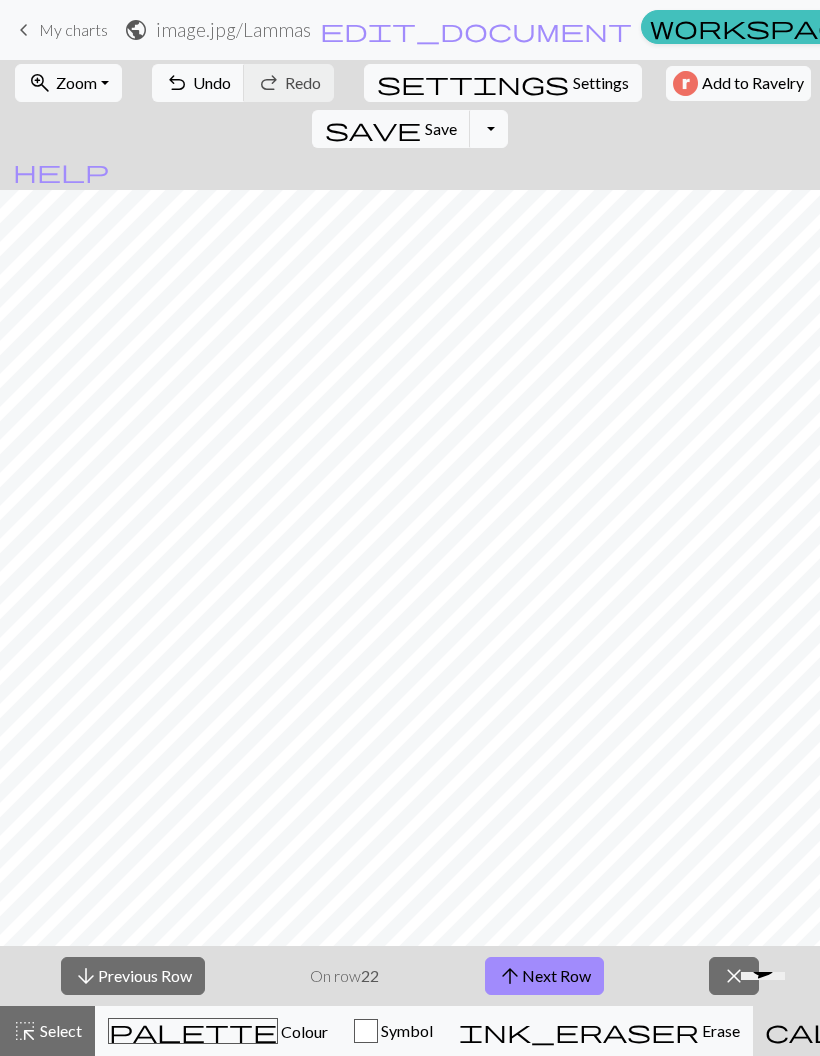 click on "arrow_downward Previous Row" at bounding box center [133, 976] 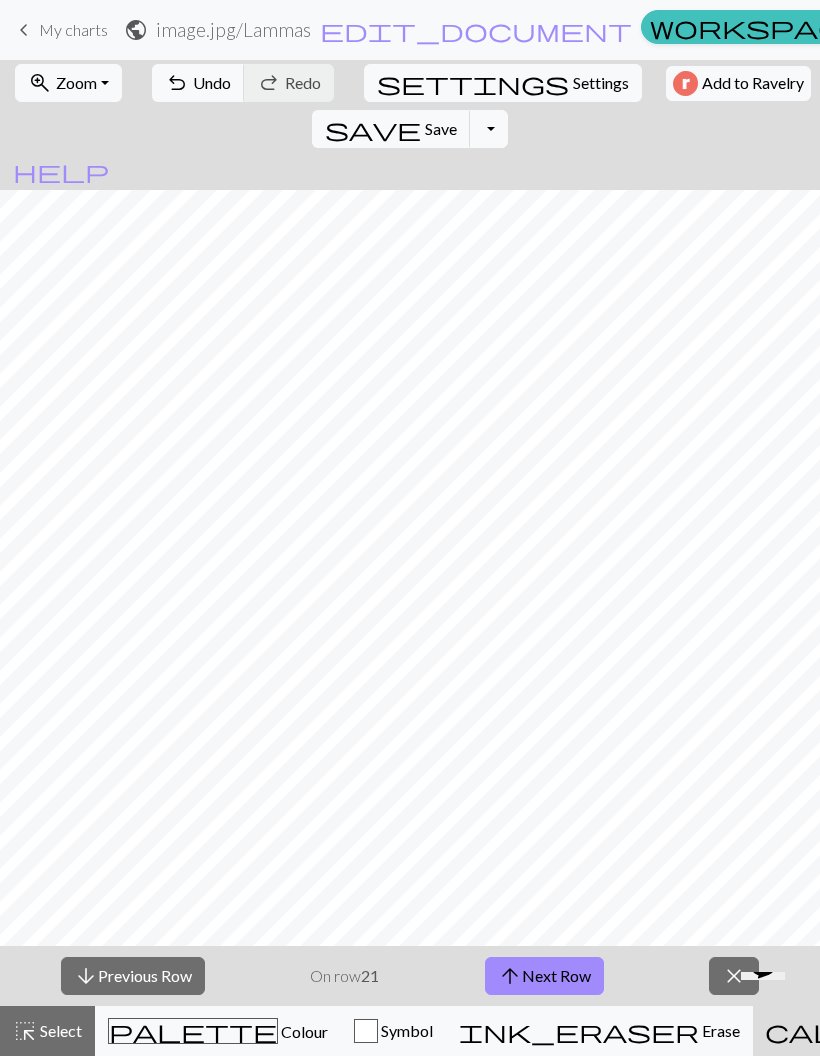 click on "arrow_downward Previous Row" at bounding box center [133, 976] 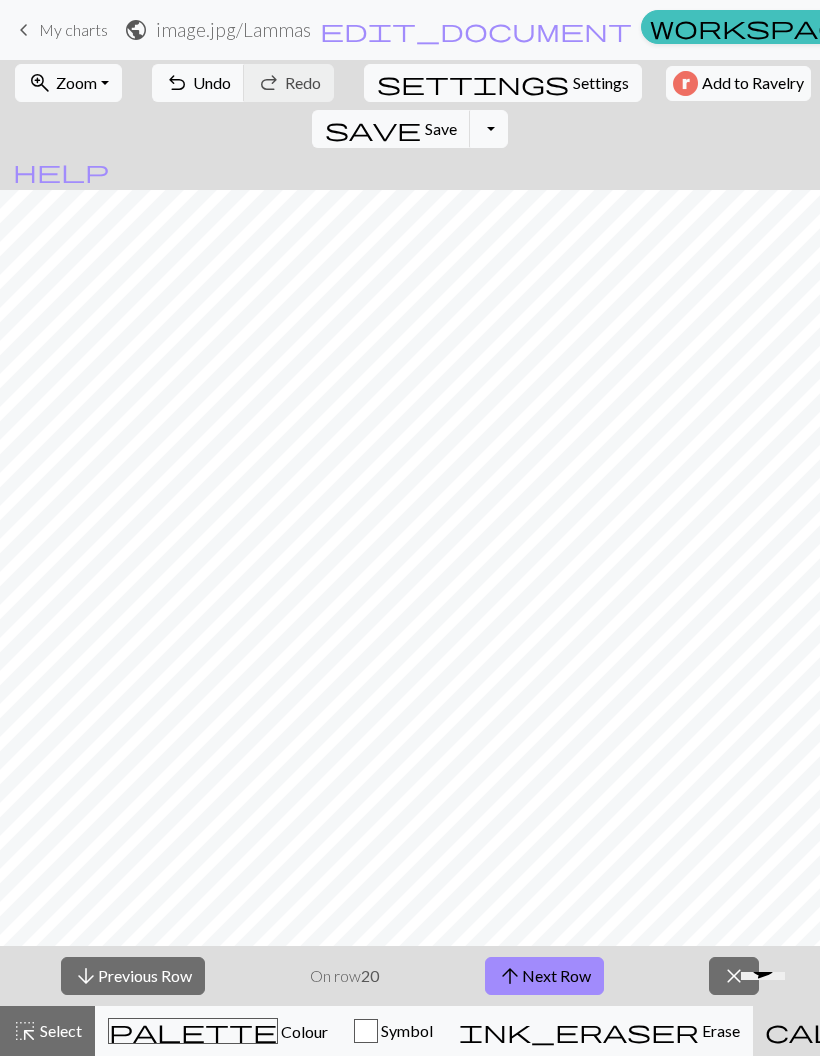 click on "arrow_downward Previous Row" at bounding box center (133, 976) 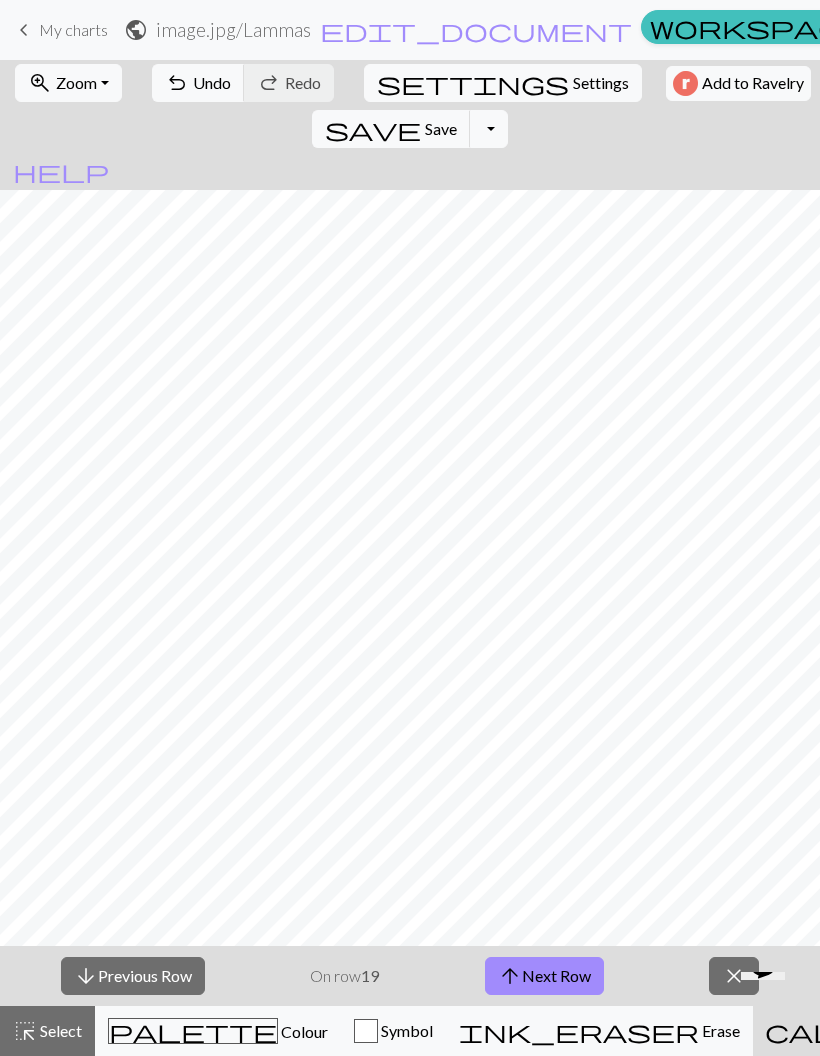 click on "arrow_downward Previous Row" at bounding box center (133, 976) 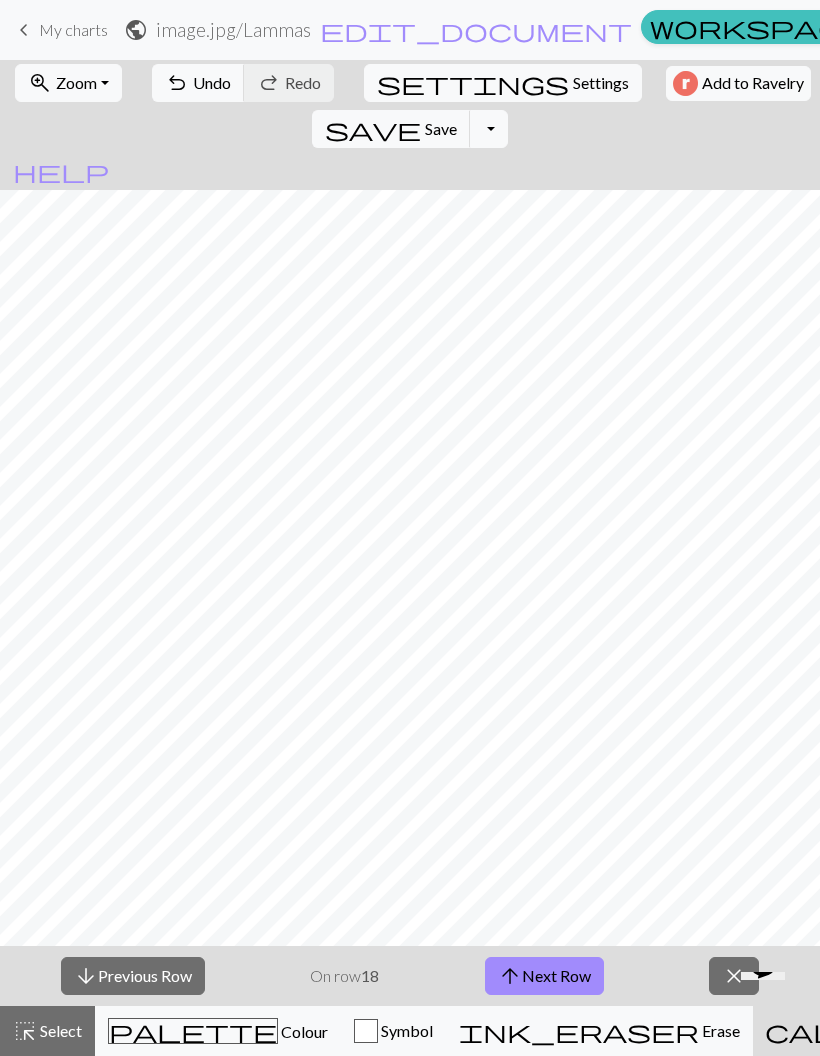 click on "arrow_downward Previous Row" at bounding box center (133, 976) 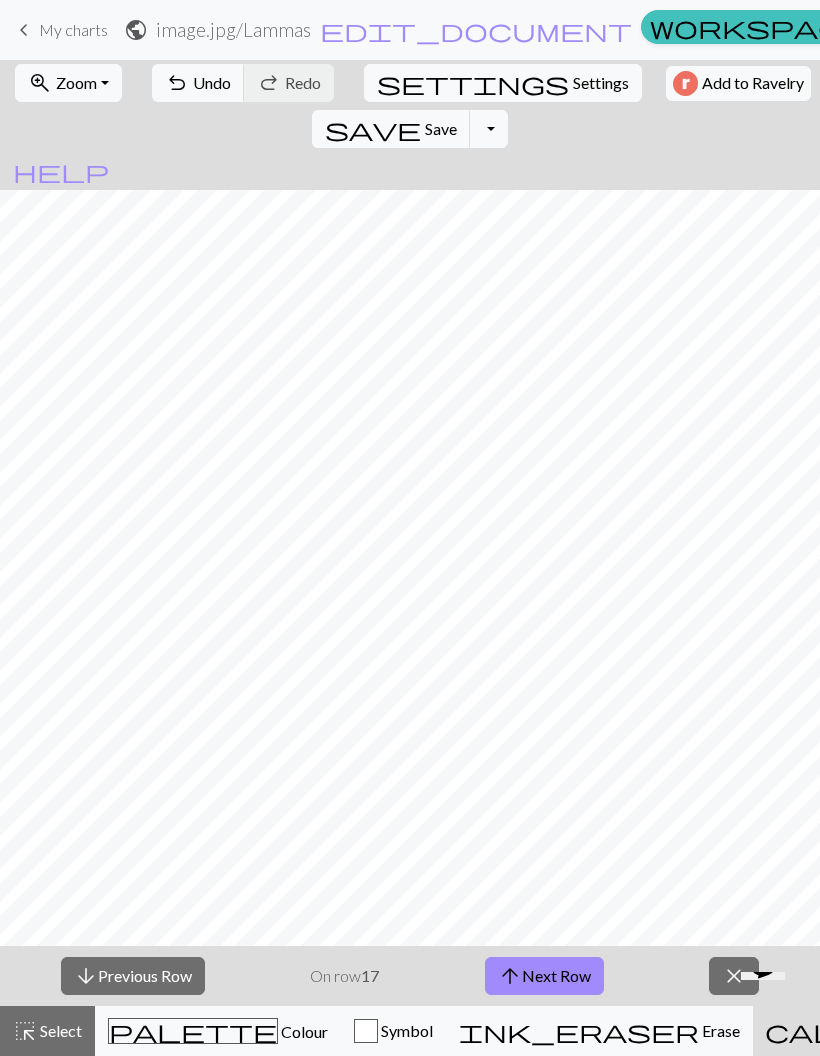 click on "arrow_downward Previous Row" at bounding box center [133, 976] 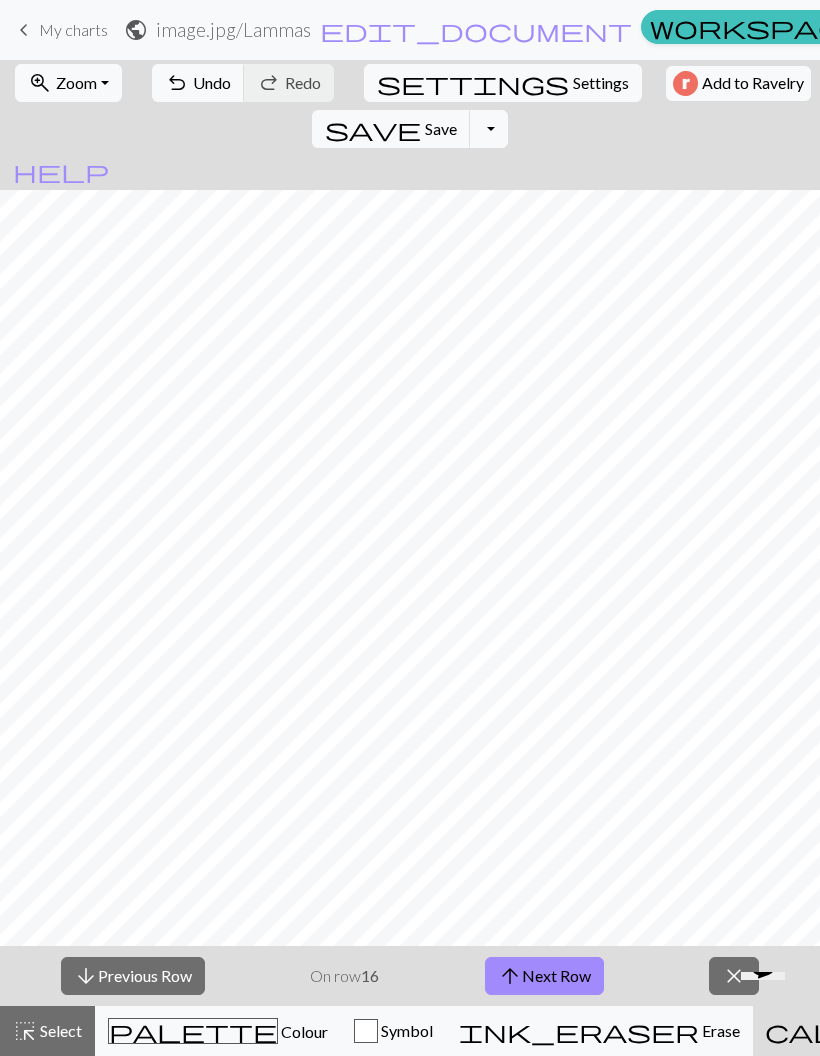 click on "arrow_downward Previous Row" at bounding box center [133, 976] 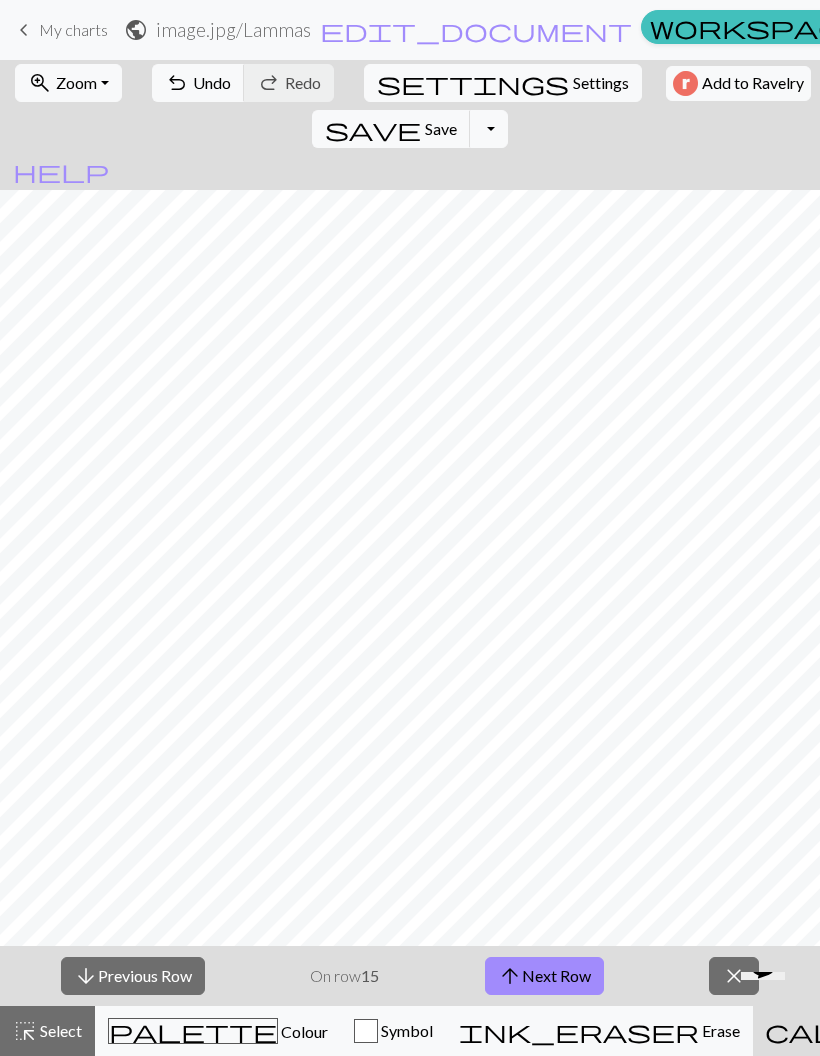 click on "arrow_downward Previous Row" at bounding box center [133, 976] 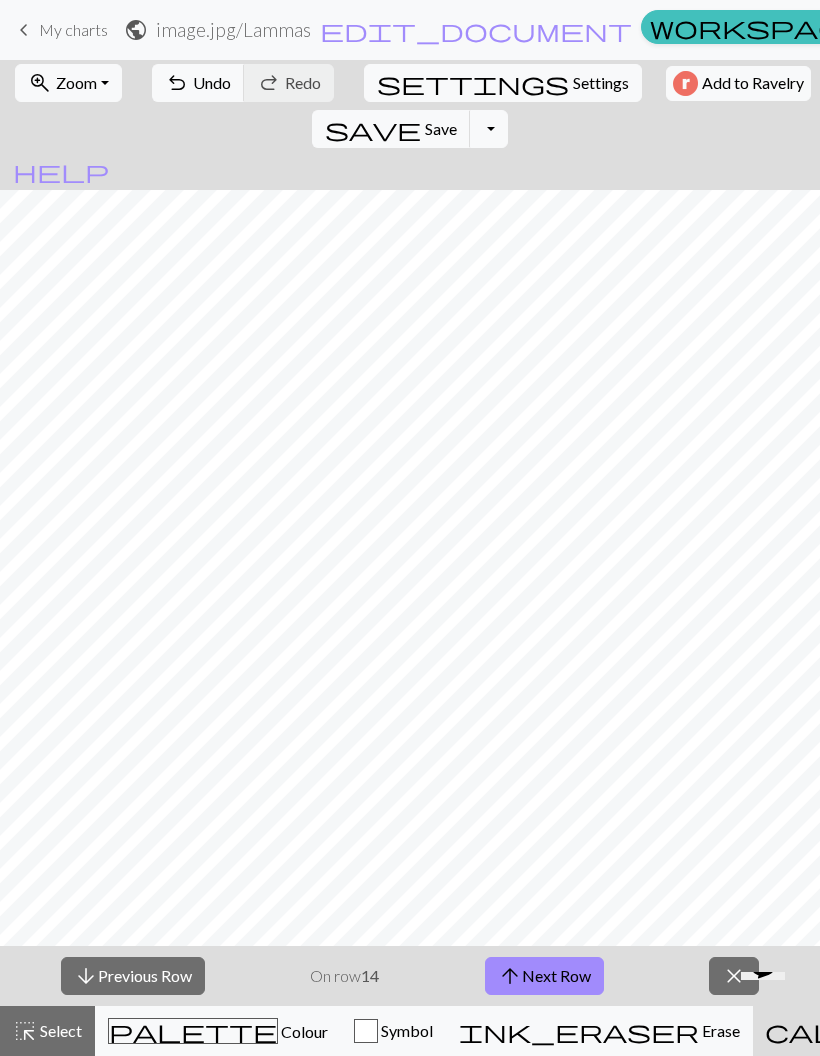 click on "arrow_downward Previous Row" at bounding box center (133, 976) 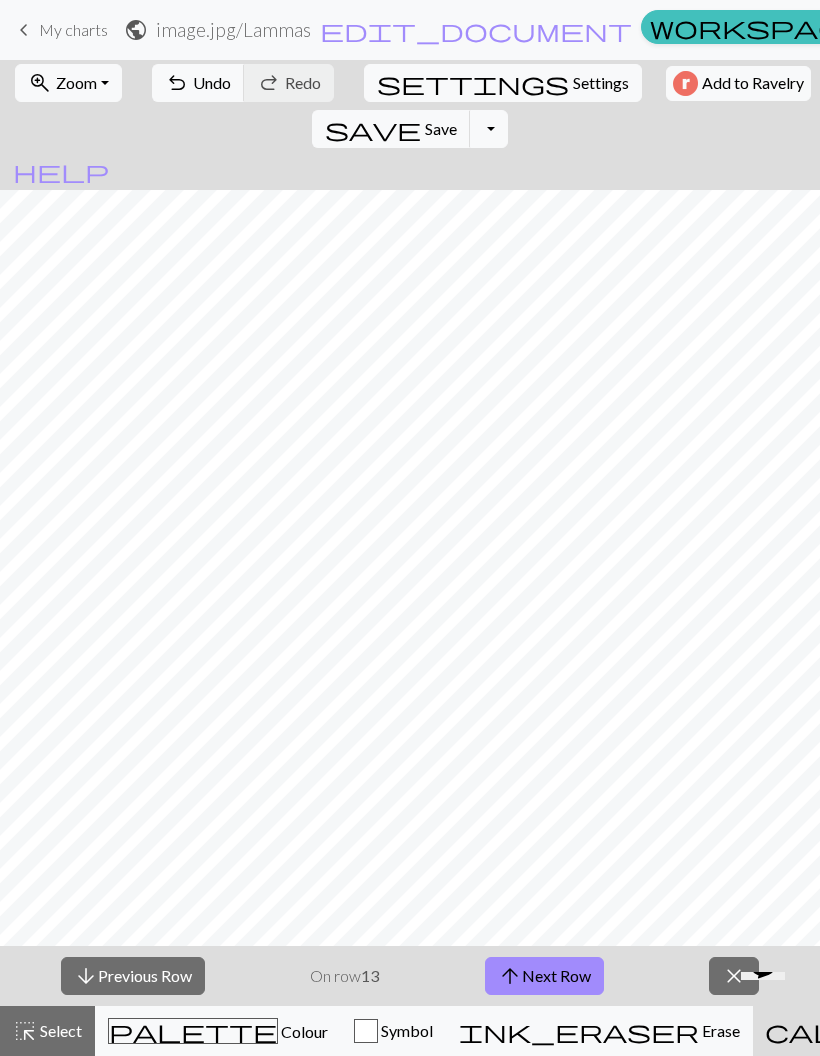 click on "arrow_downward Previous Row" at bounding box center (133, 976) 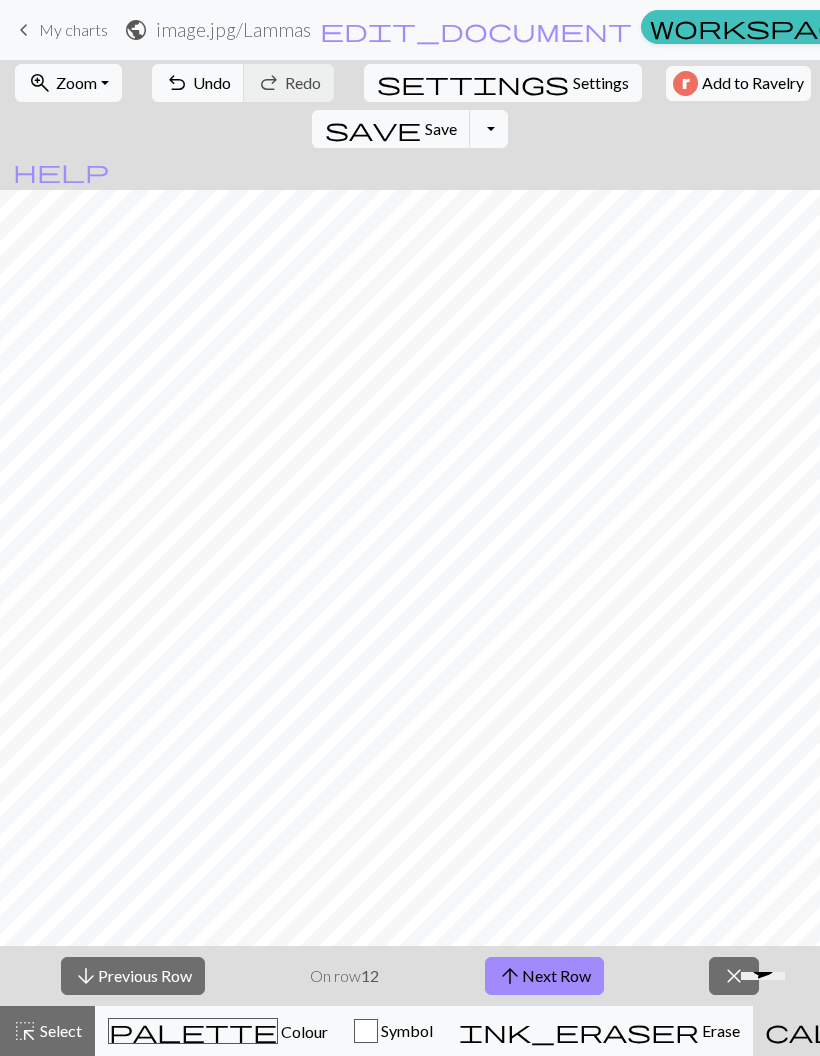 click on "arrow_downward Previous Row" at bounding box center [133, 976] 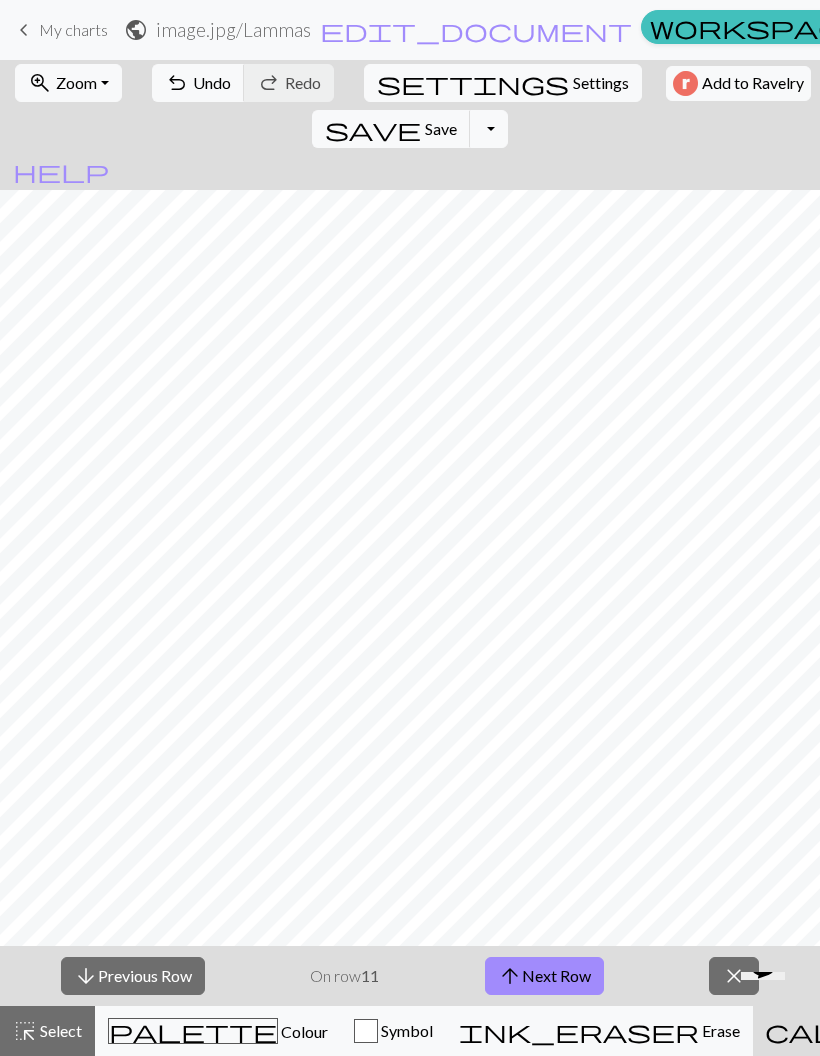 click on "arrow_upward  Next Row" at bounding box center [544, 976] 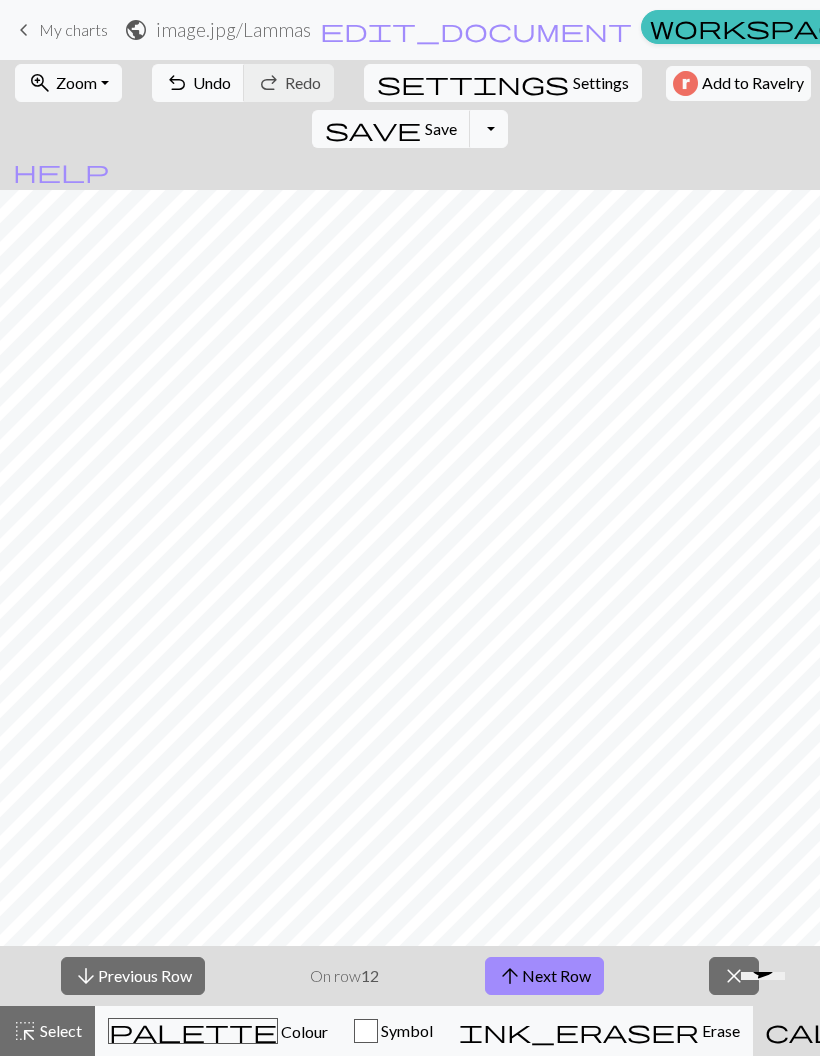 click on "arrow_upward  Next Row" at bounding box center [544, 976] 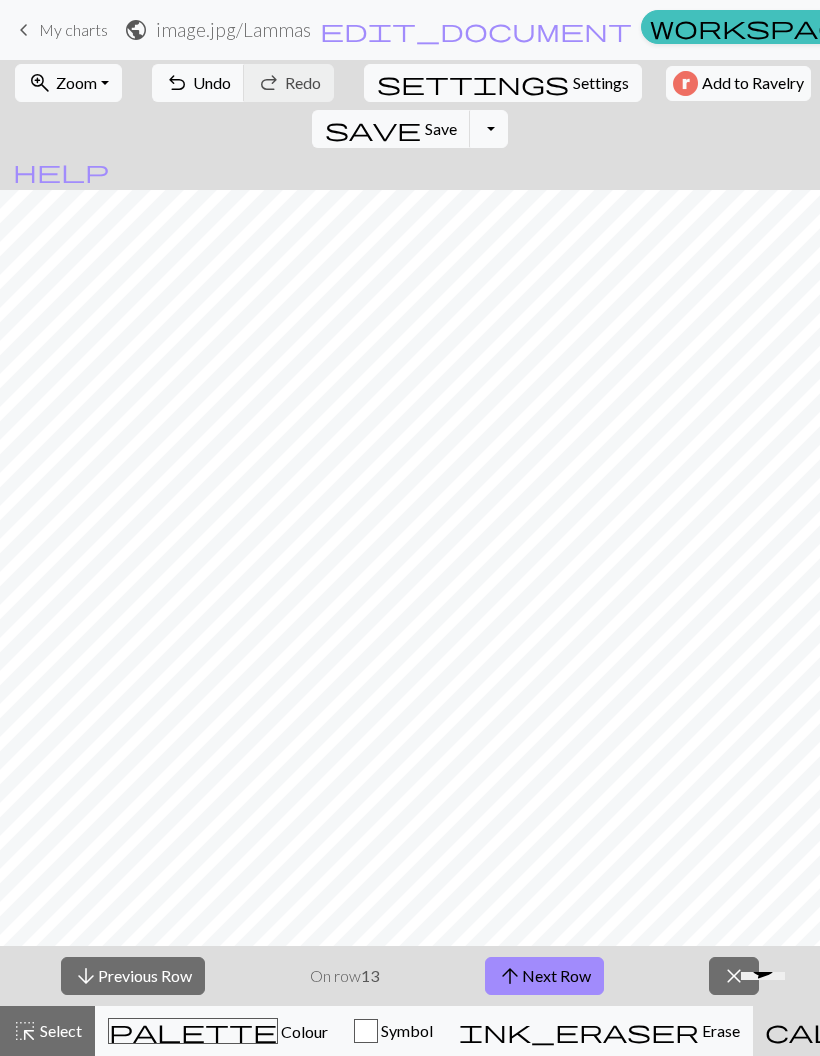 click on "arrow_upward  Next Row" at bounding box center [544, 976] 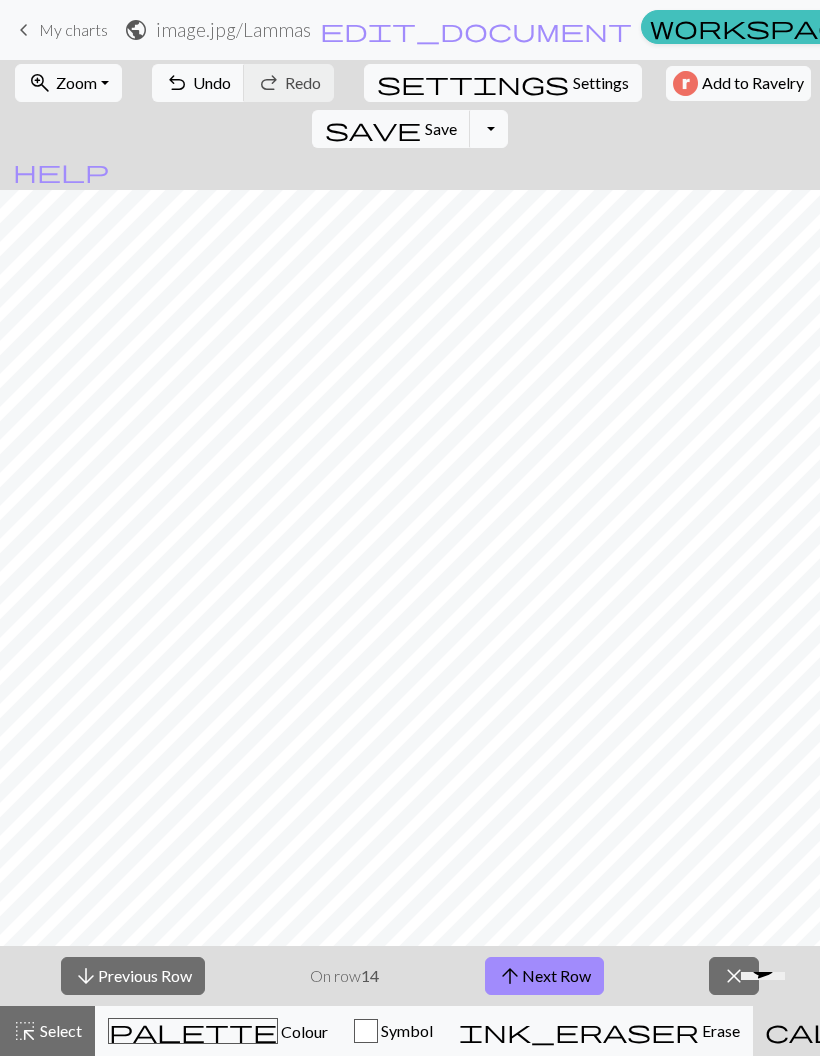 click on "arrow_upward  Next Row" at bounding box center [544, 976] 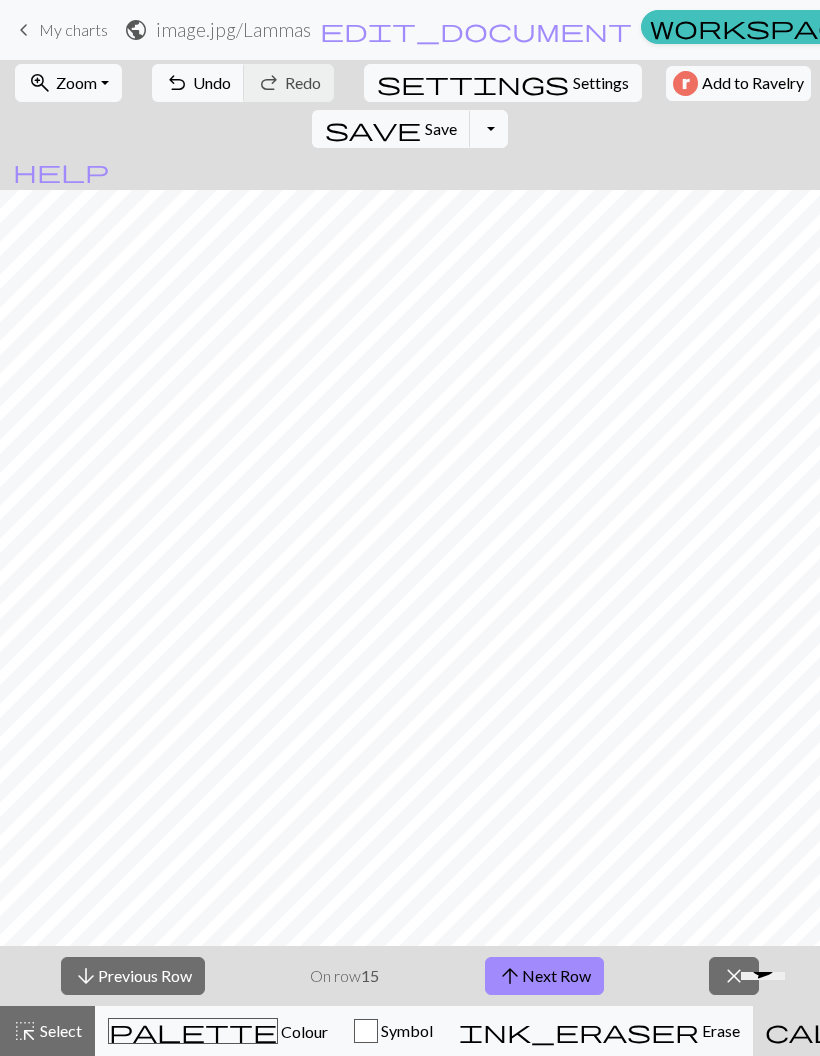 click on "arrow_upward  Next Row" at bounding box center (544, 976) 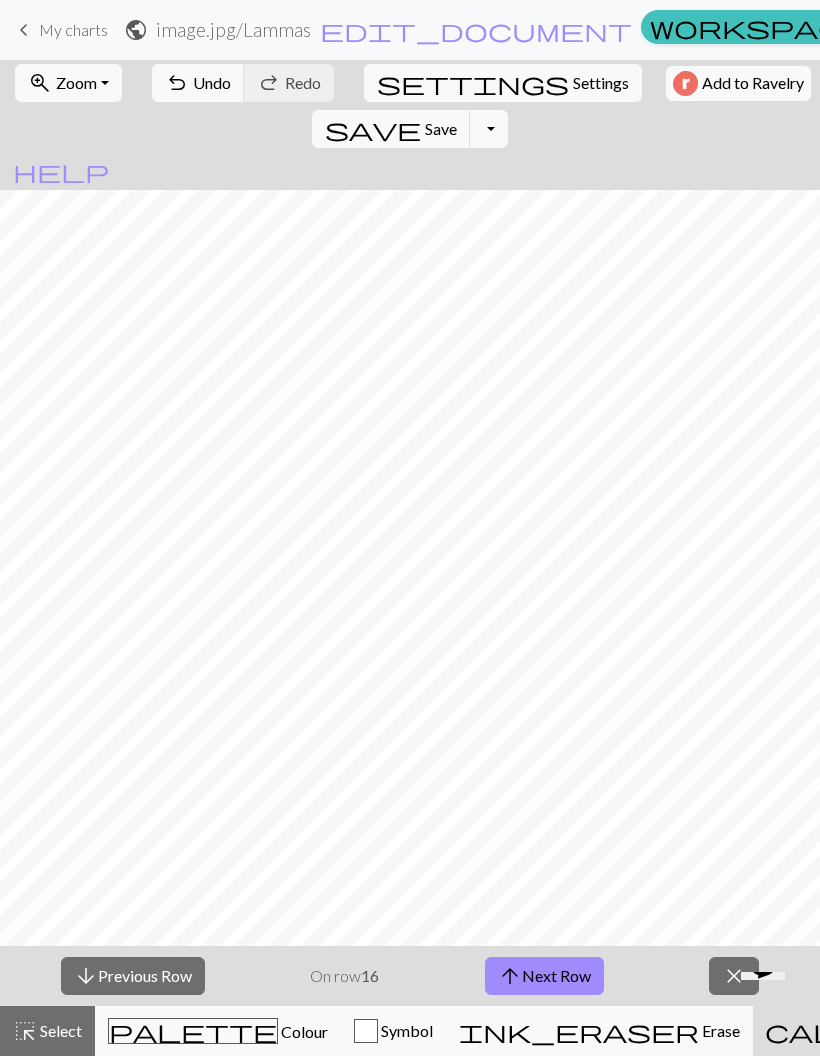click on "arrow_upward  Next Row" at bounding box center [544, 976] 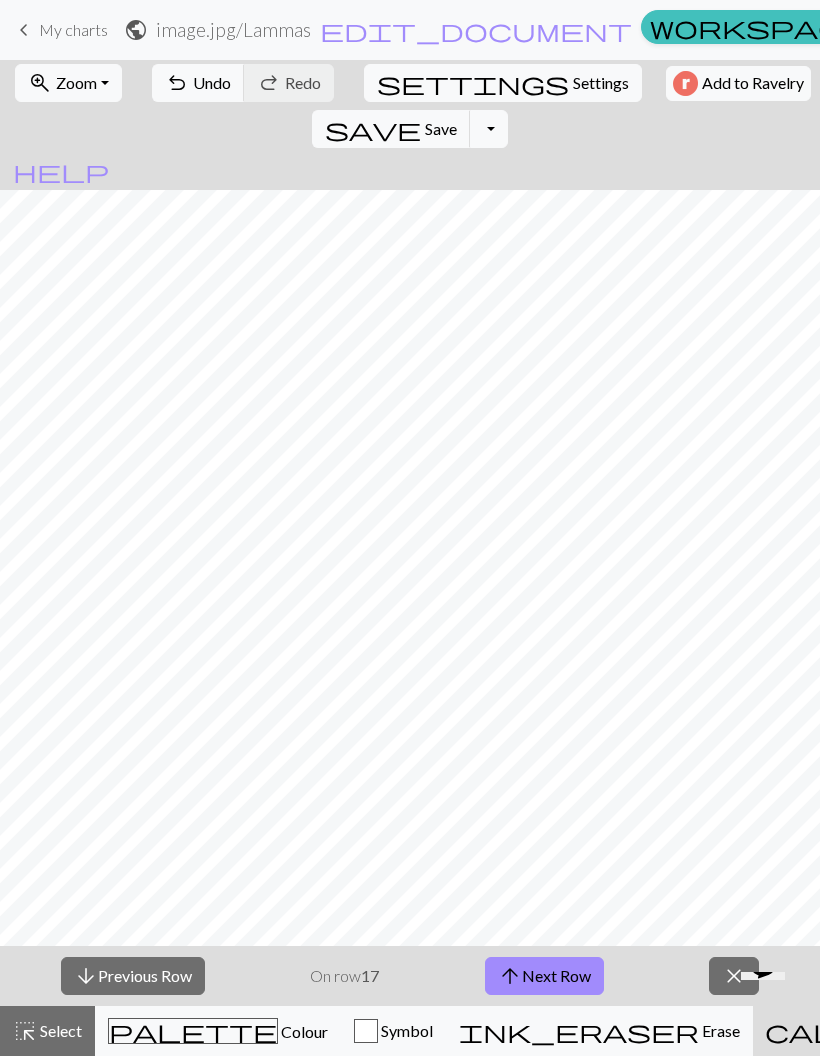 click on "arrow_upward  Next Row" at bounding box center (544, 976) 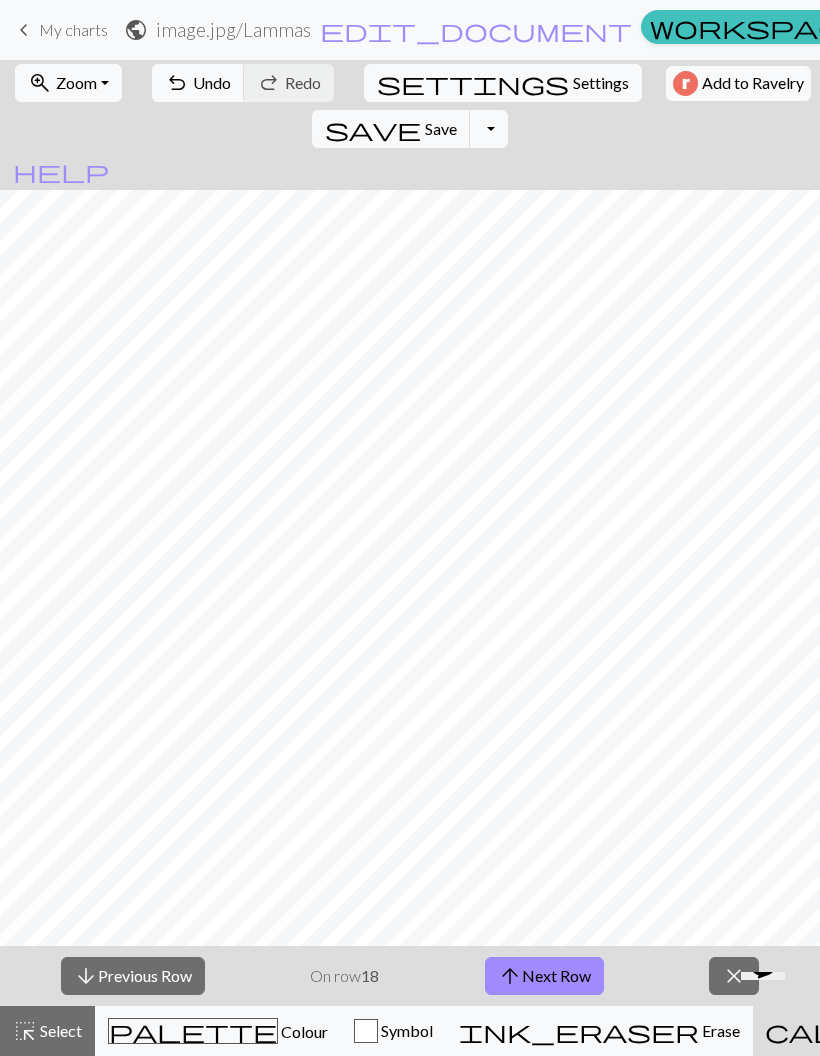 click on "arrow_upward  Next Row" at bounding box center [544, 976] 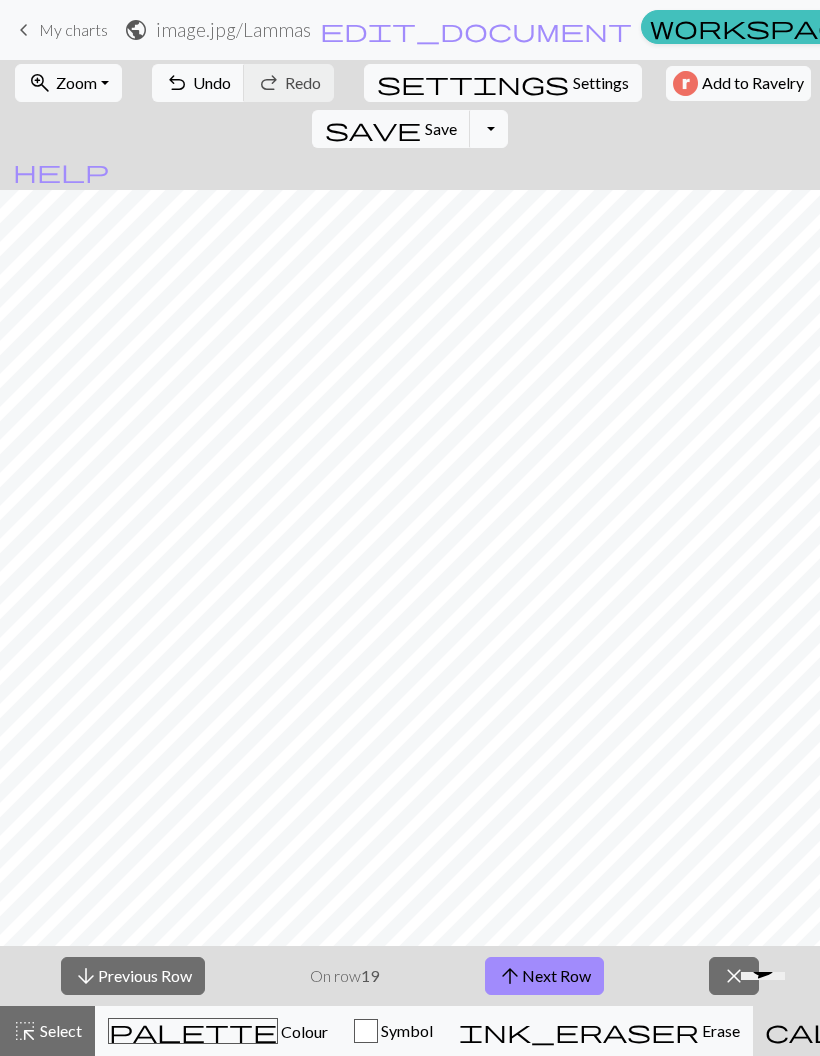 click on "arrow_upward  Next Row" at bounding box center [544, 976] 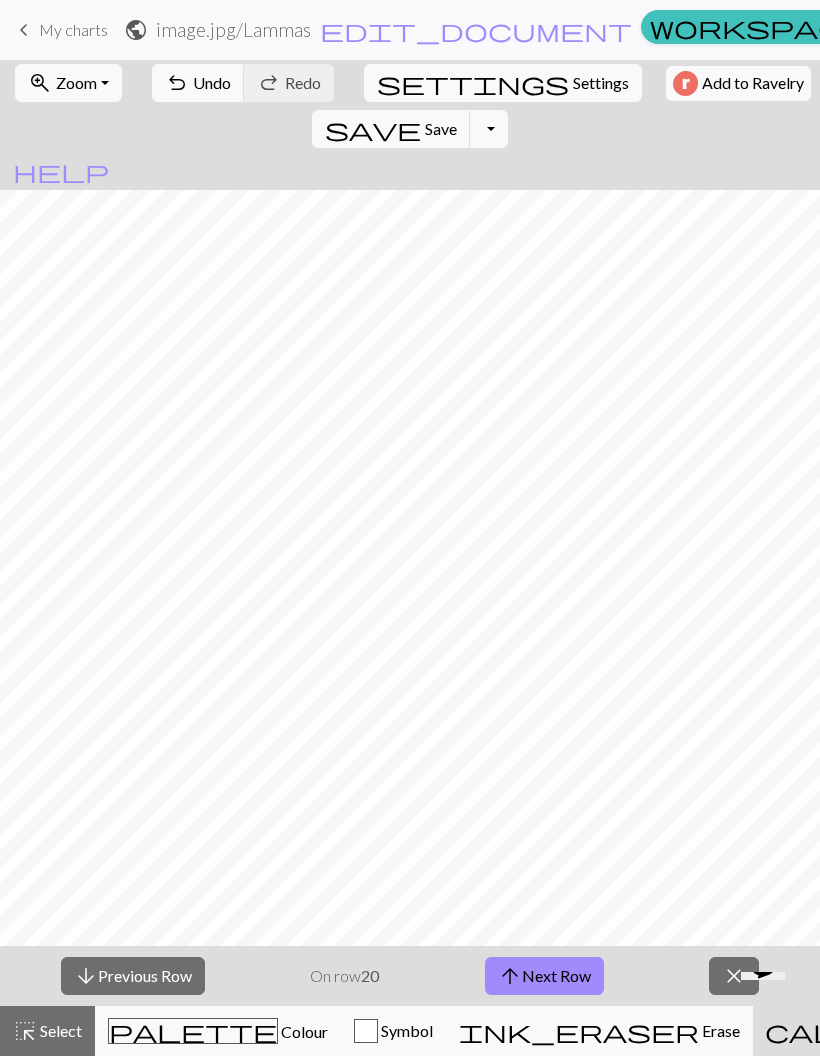click on "arrow_upward  Next Row" at bounding box center (544, 976) 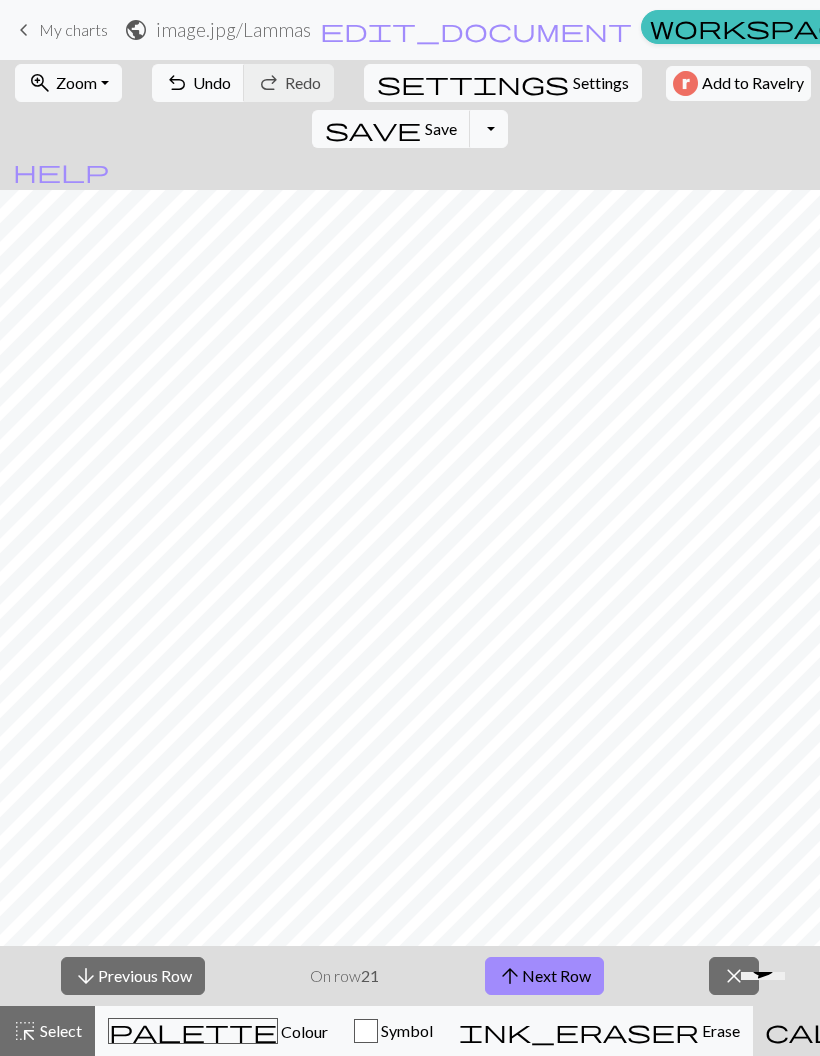 click on "arrow_upward  Next Row" at bounding box center [544, 976] 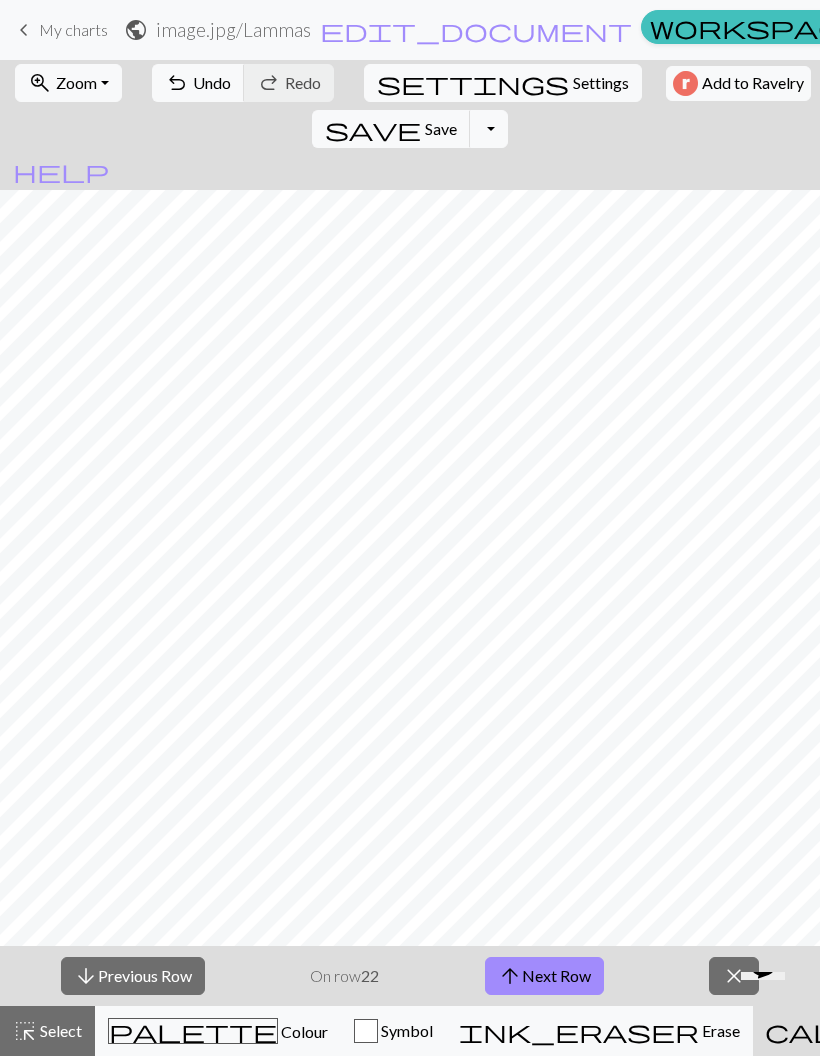 click on "arrow_upward  Next Row" at bounding box center (544, 976) 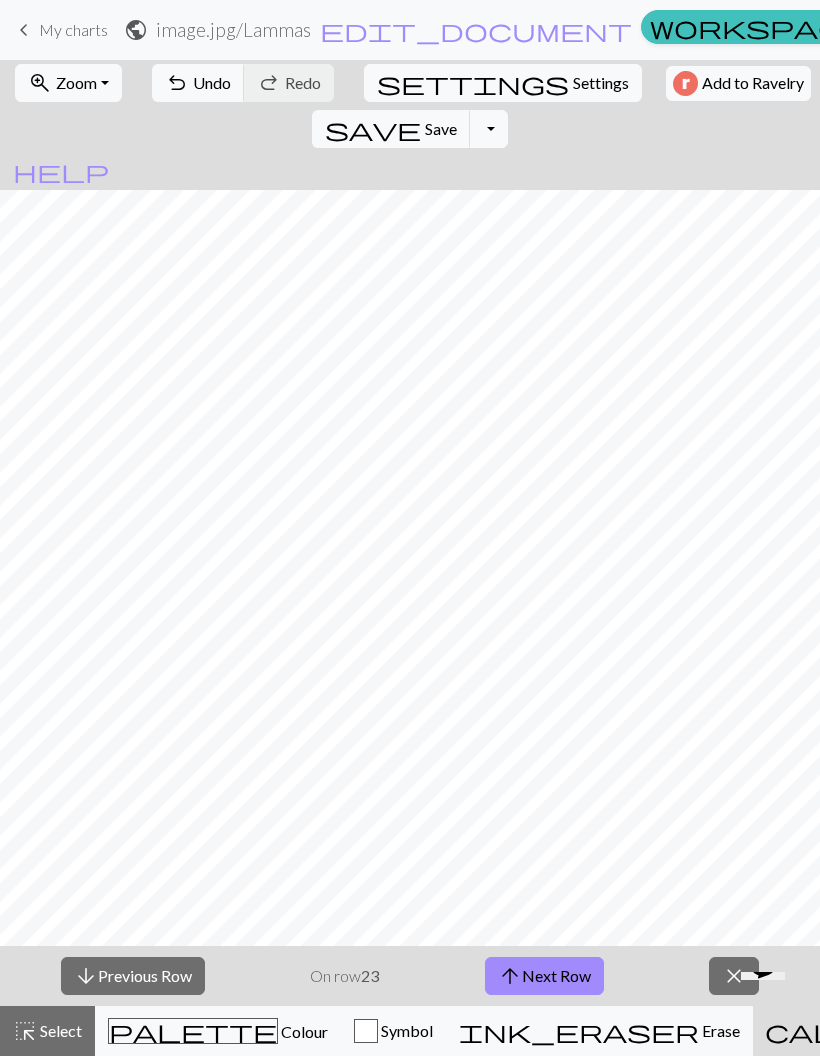 click on "arrow_upward  Next Row" at bounding box center [544, 976] 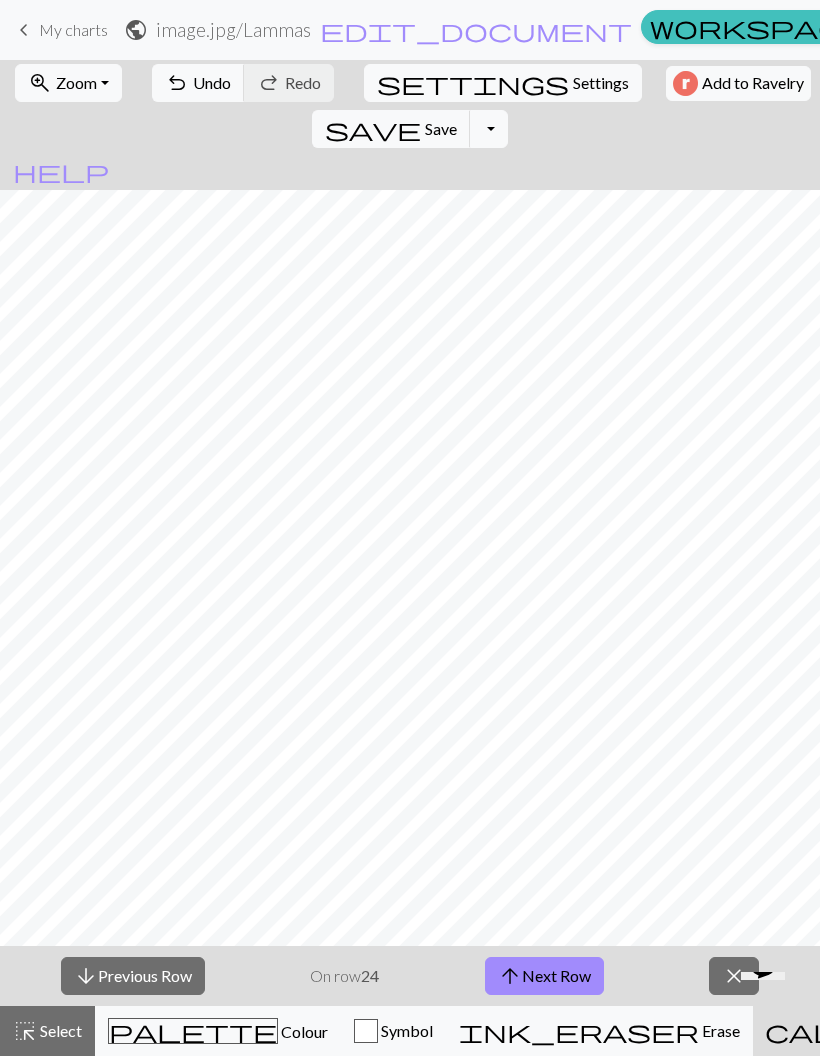 click on "arrow_upward  Next Row" at bounding box center [544, 976] 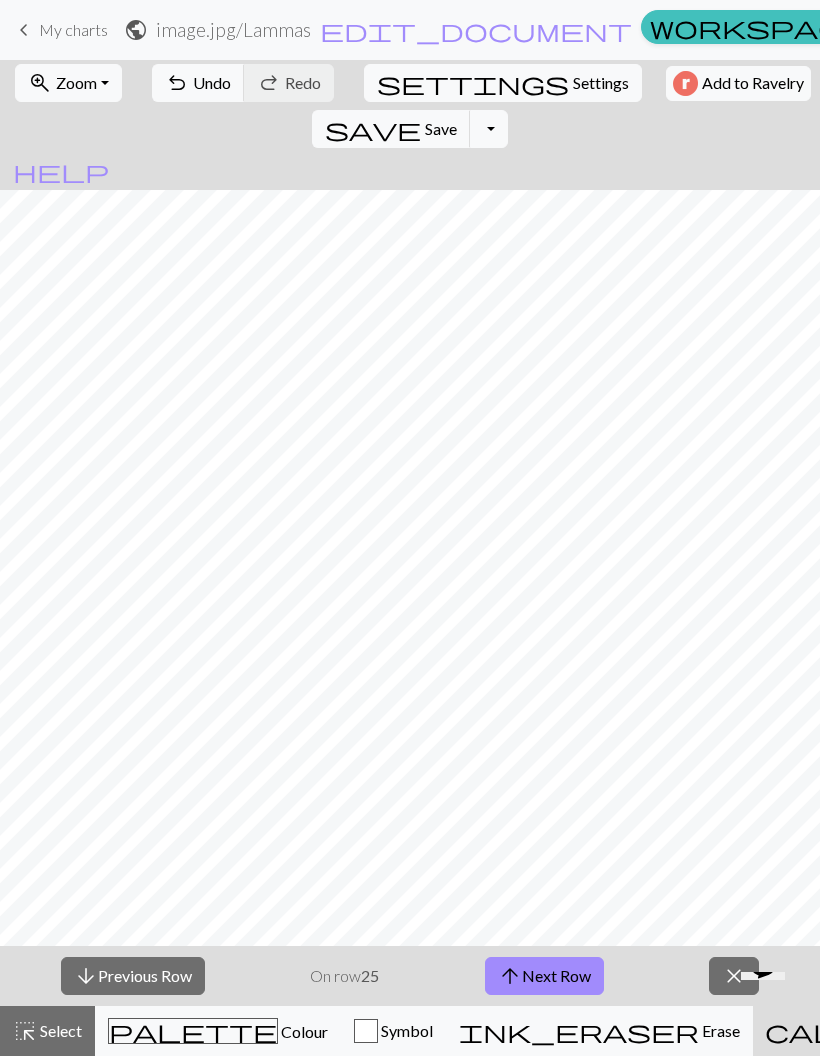 click on "arrow_upward  Next Row" at bounding box center [544, 976] 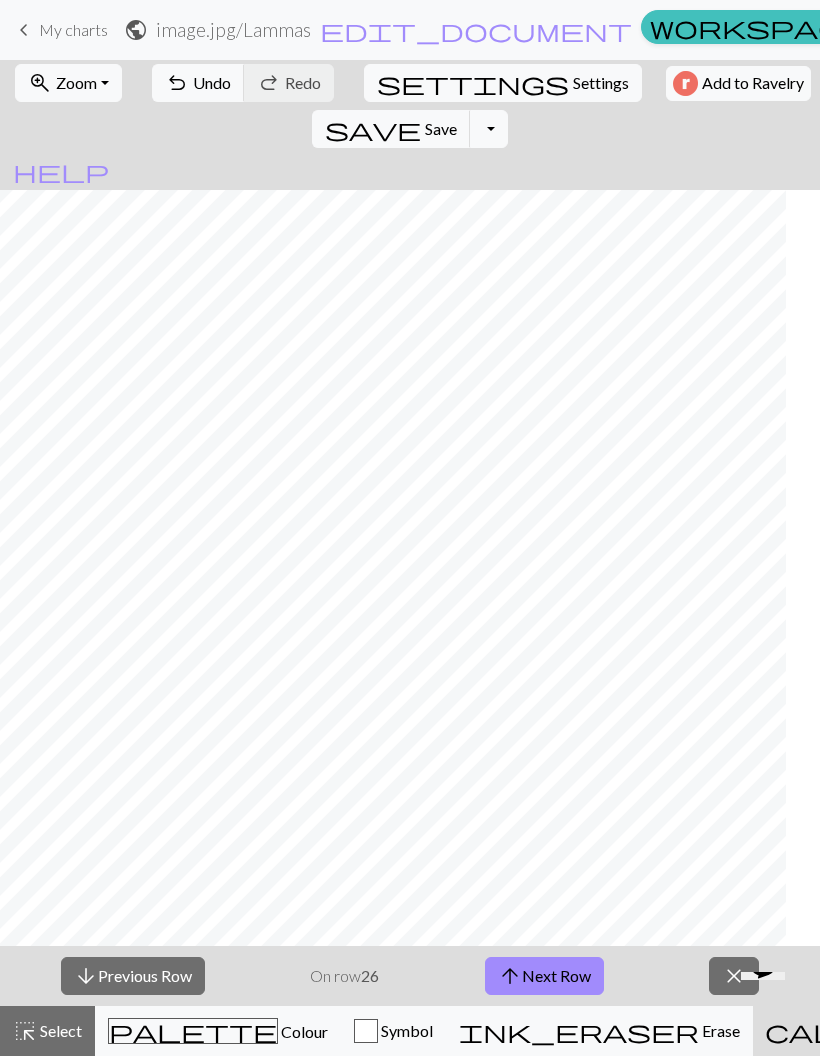 scroll, scrollTop: 222, scrollLeft: 92, axis: both 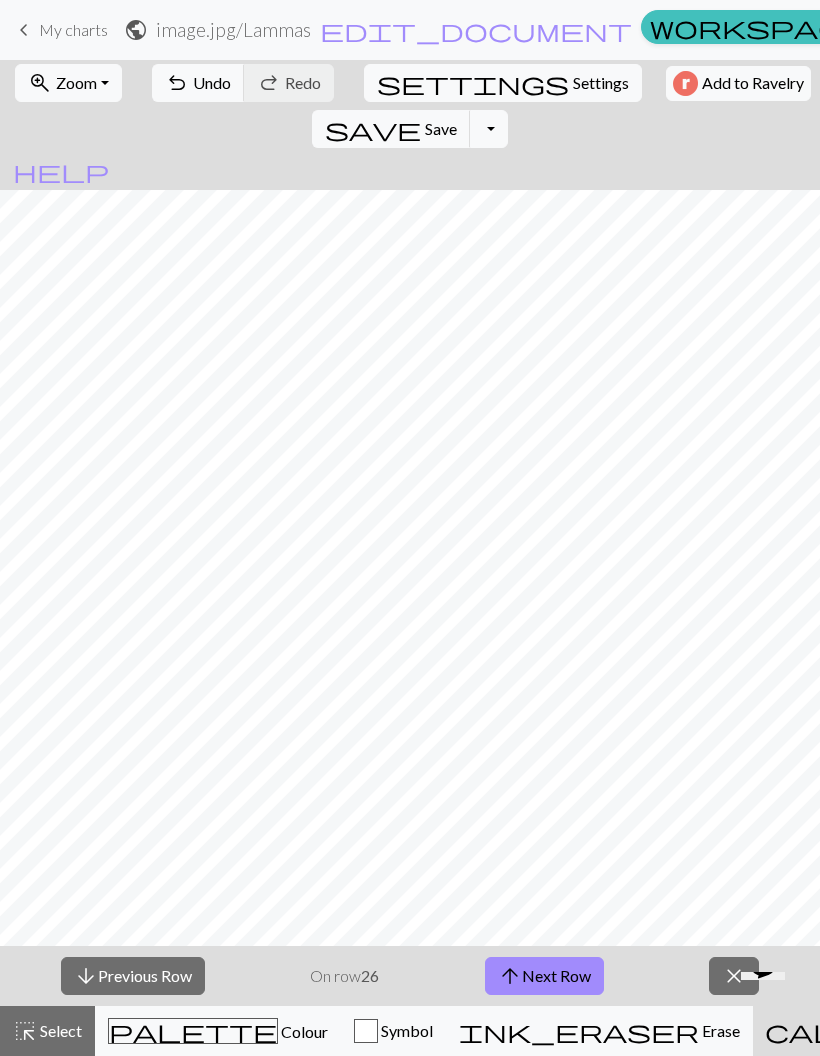 click on "arrow_downward Previous Row" at bounding box center (133, 976) 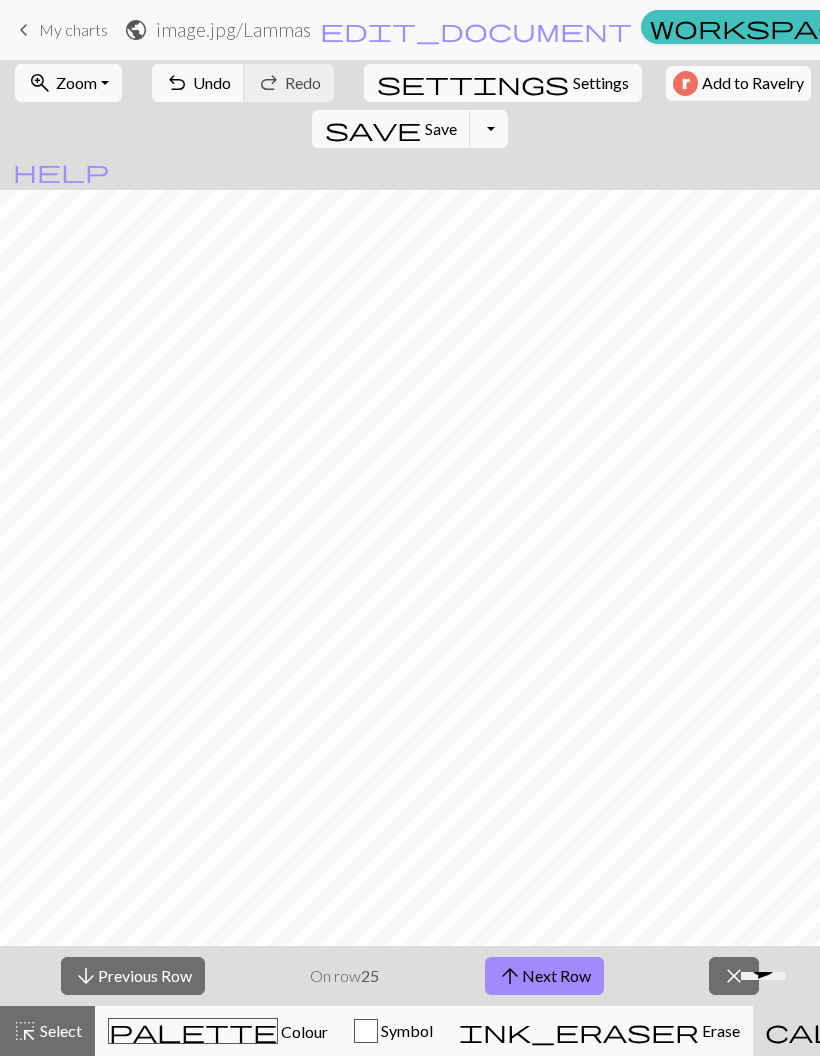 click on "arrow_downward Previous Row" at bounding box center [133, 976] 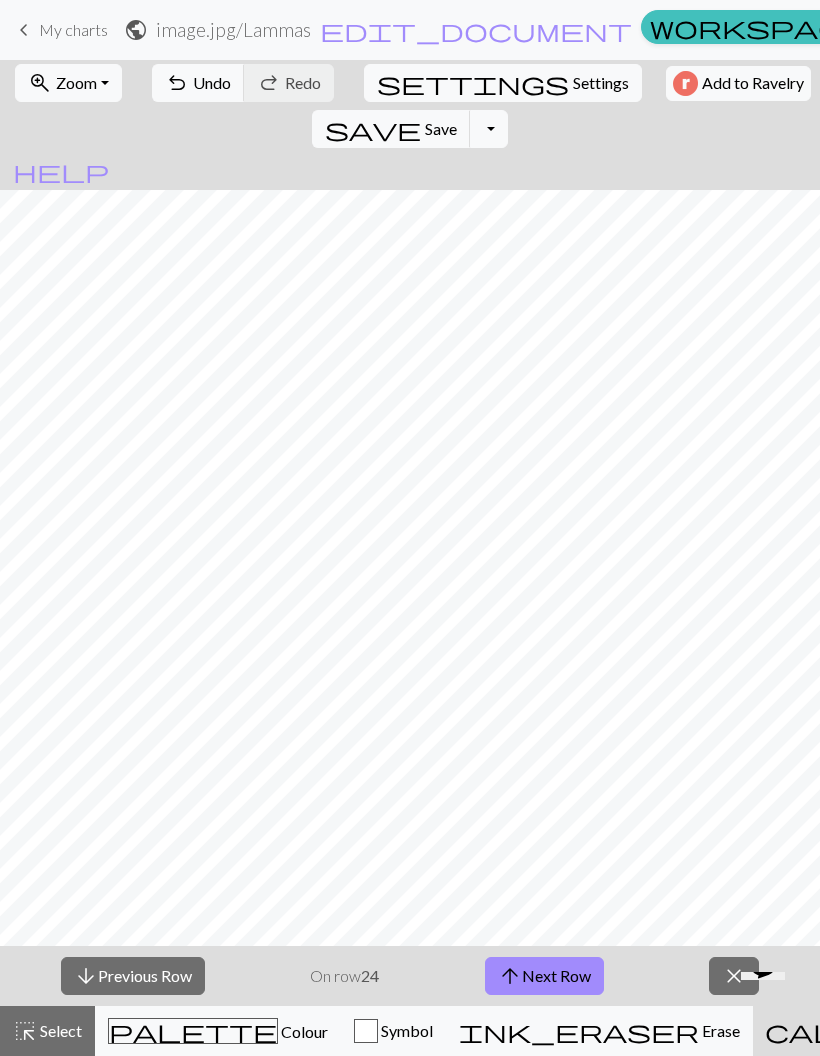 click on "arrow_downward Previous Row" at bounding box center [133, 976] 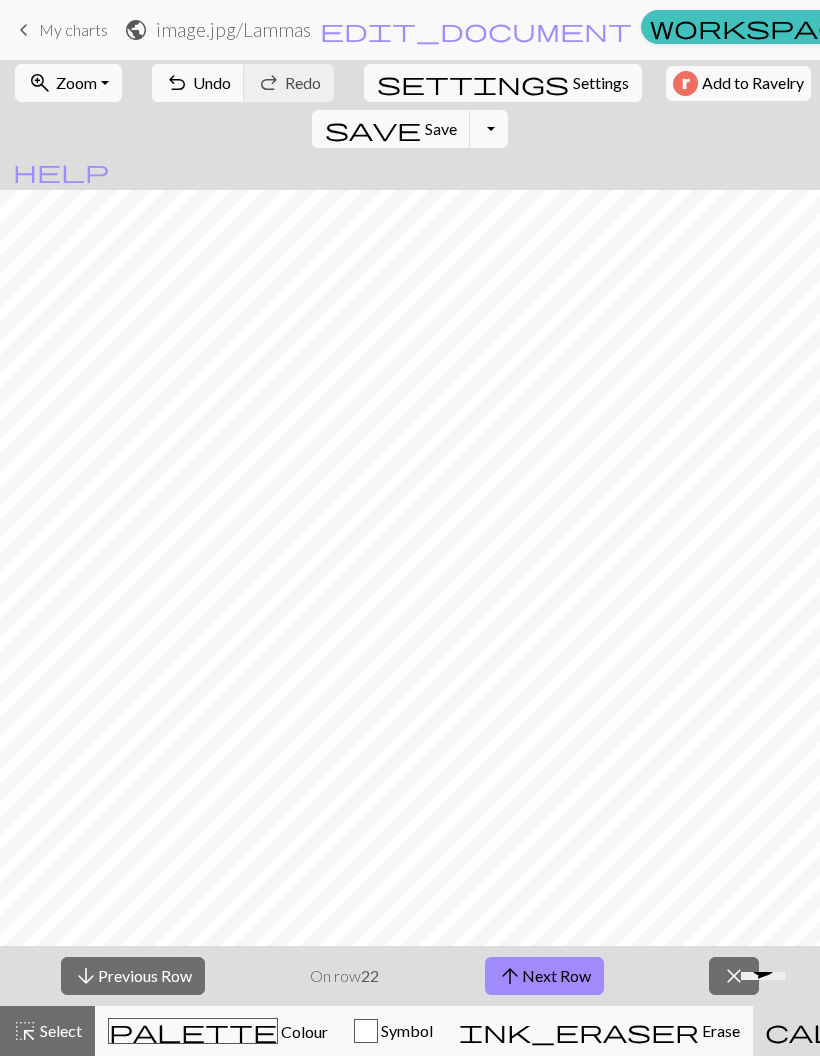 click on "arrow_downward Previous Row On row  22 arrow_upward  Next Row close" at bounding box center (410, 976) 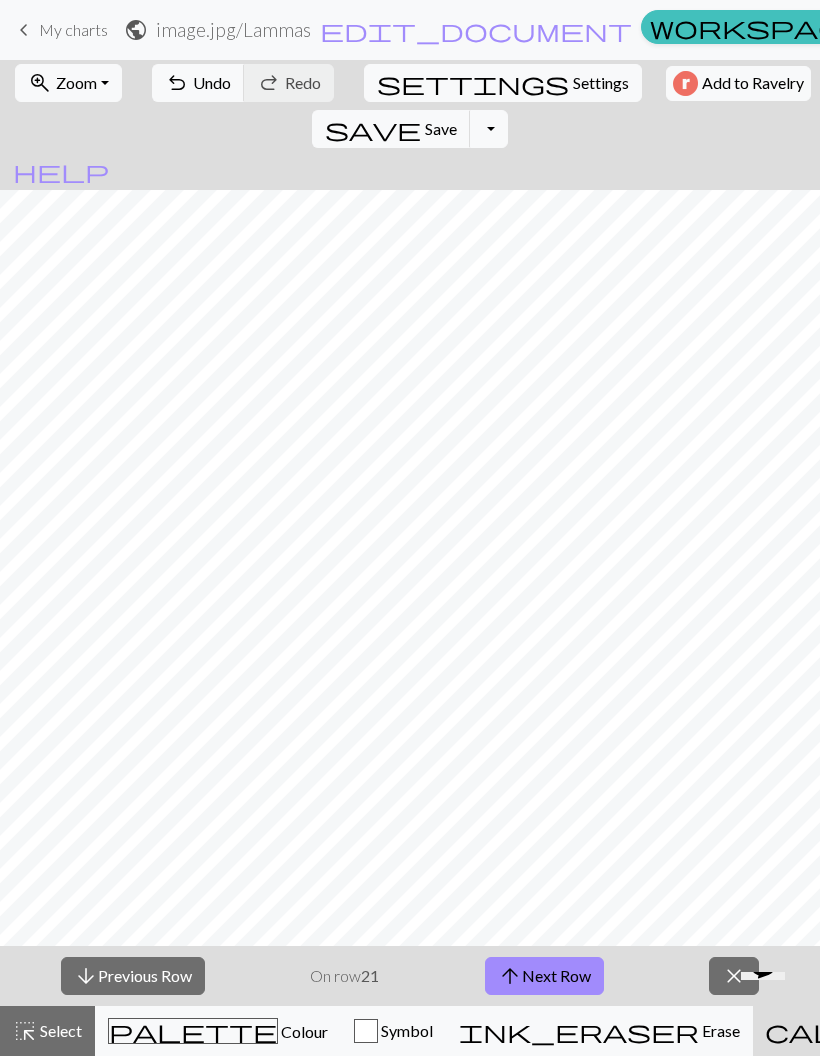 click on "arrow_downward Previous Row" at bounding box center (133, 976) 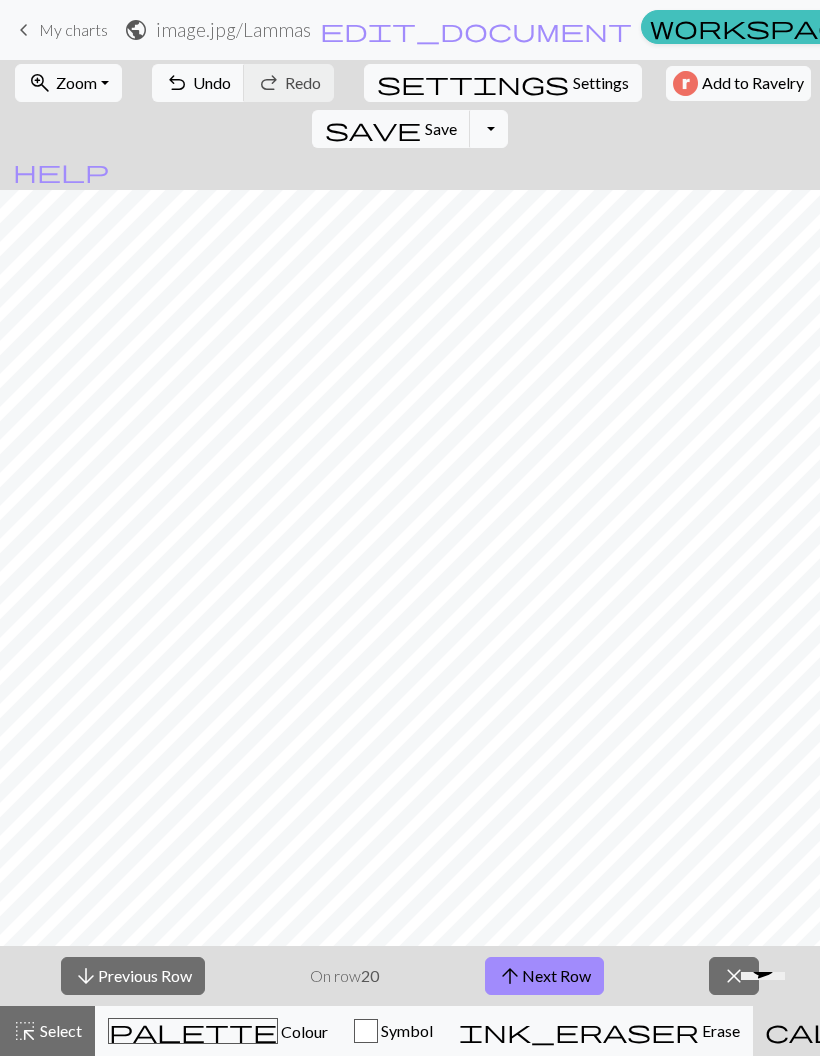 click on "arrow_downward Previous Row" at bounding box center [133, 976] 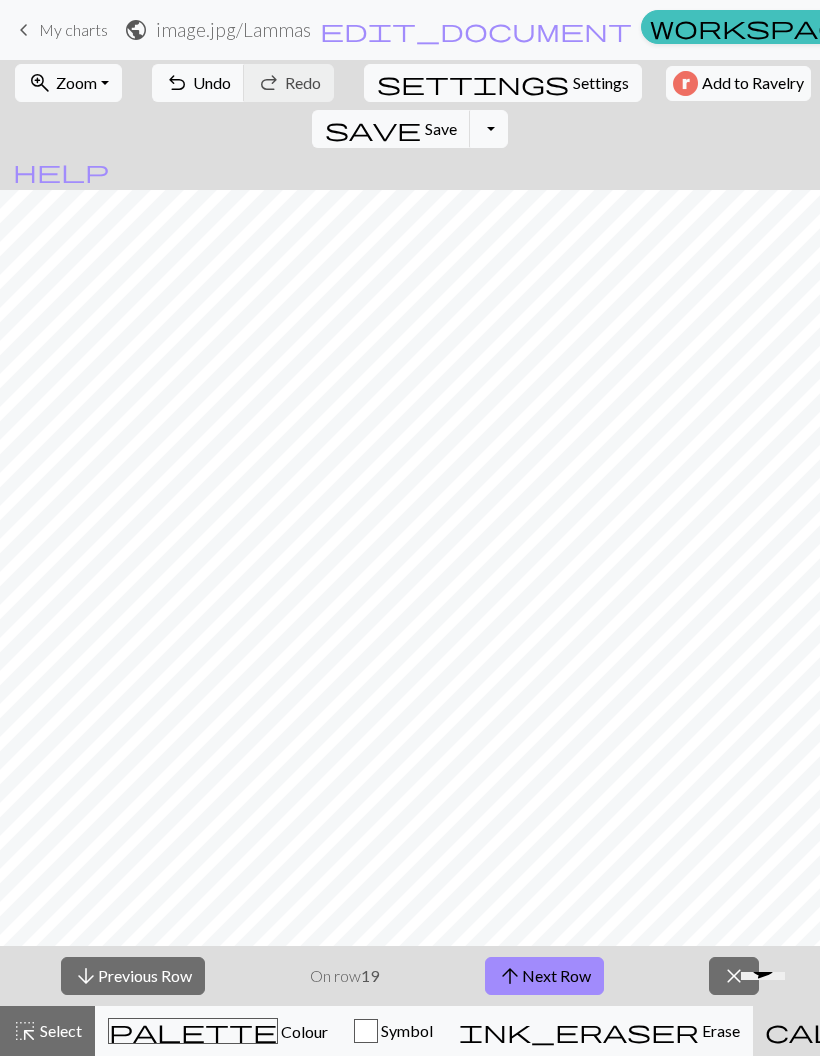 click on "arrow_downward Previous Row" at bounding box center [133, 976] 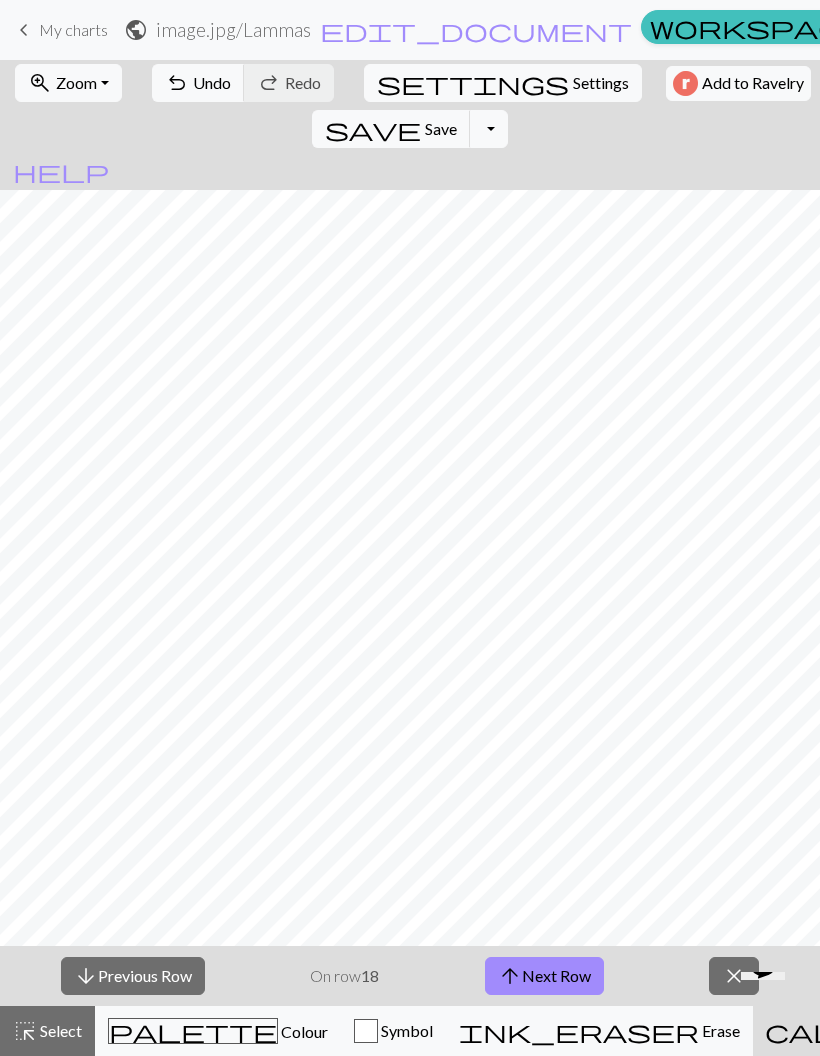 click on "arrow_downward Previous Row" at bounding box center (133, 976) 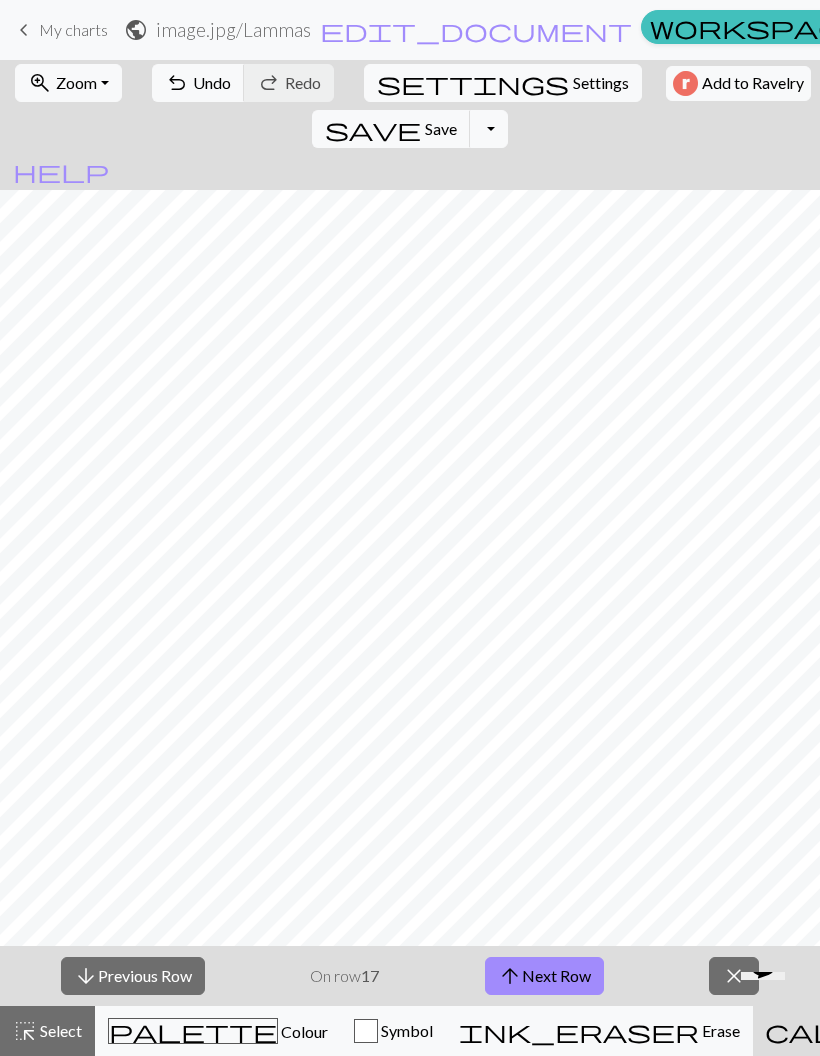 click on "arrow_downward Previous Row" at bounding box center [133, 976] 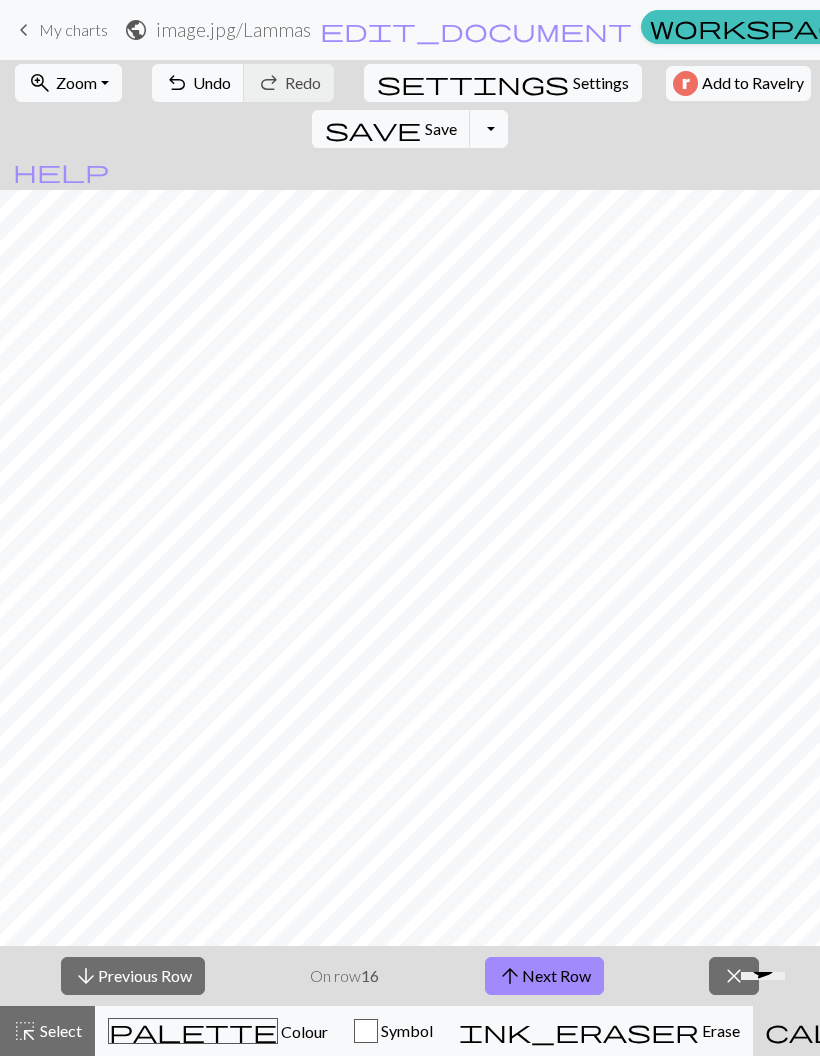 click on "arrow_downward Previous Row" at bounding box center [133, 976] 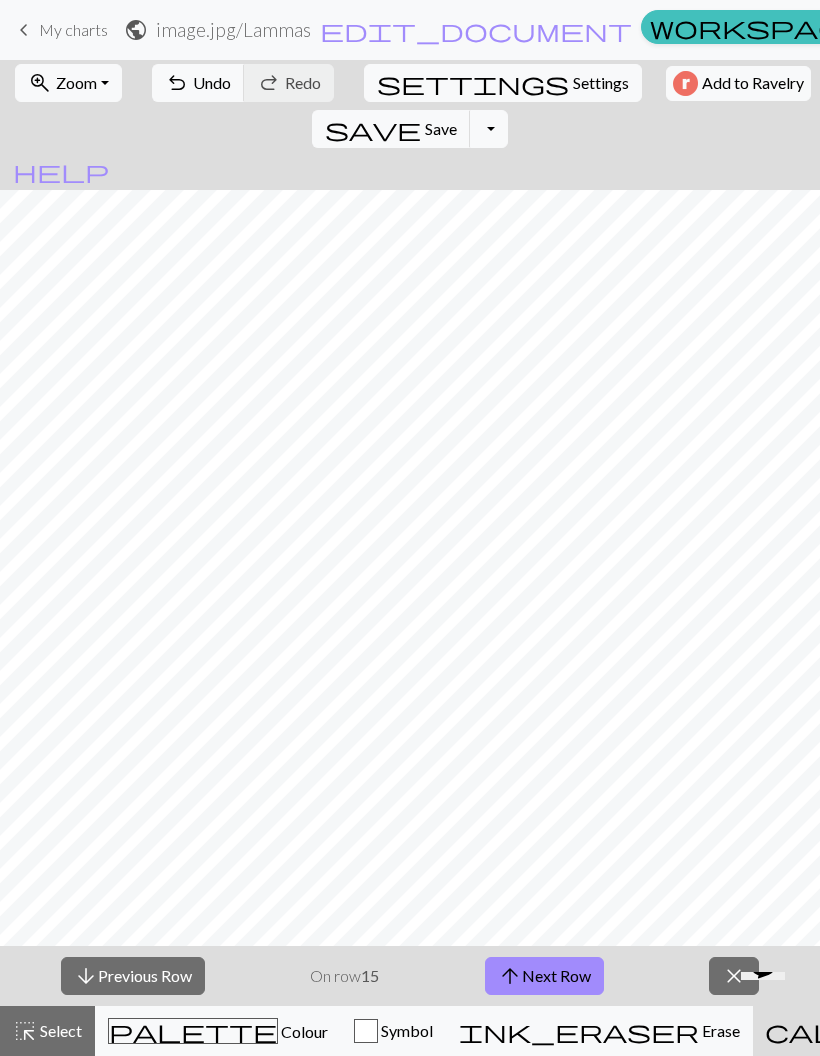 click on "arrow_downward Previous Row" at bounding box center [133, 976] 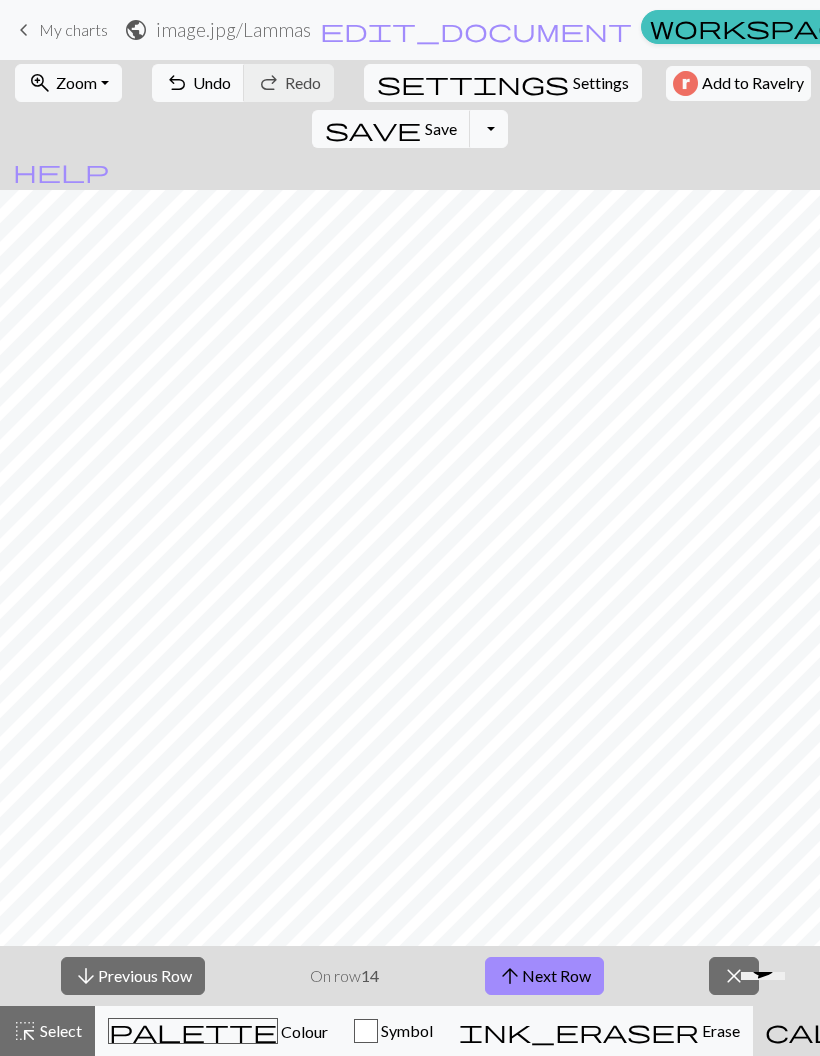 click on "arrow_downward Previous Row" at bounding box center (133, 976) 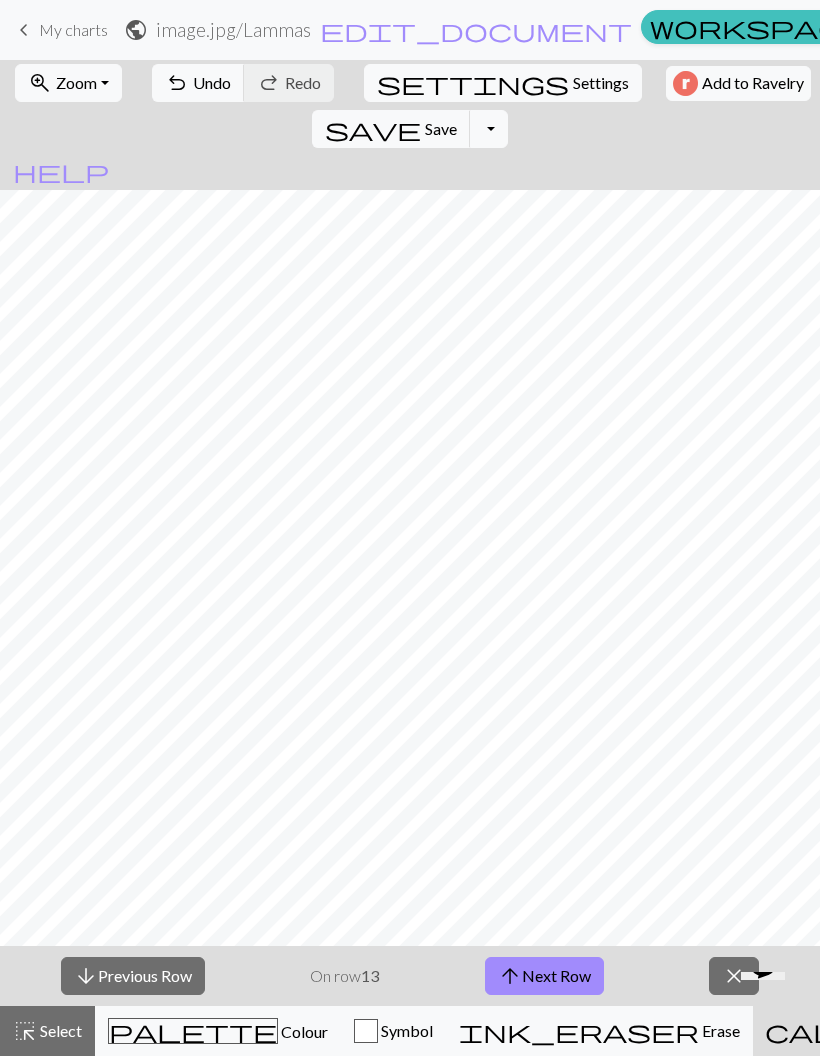 click on "arrow_downward Previous Row" at bounding box center (133, 976) 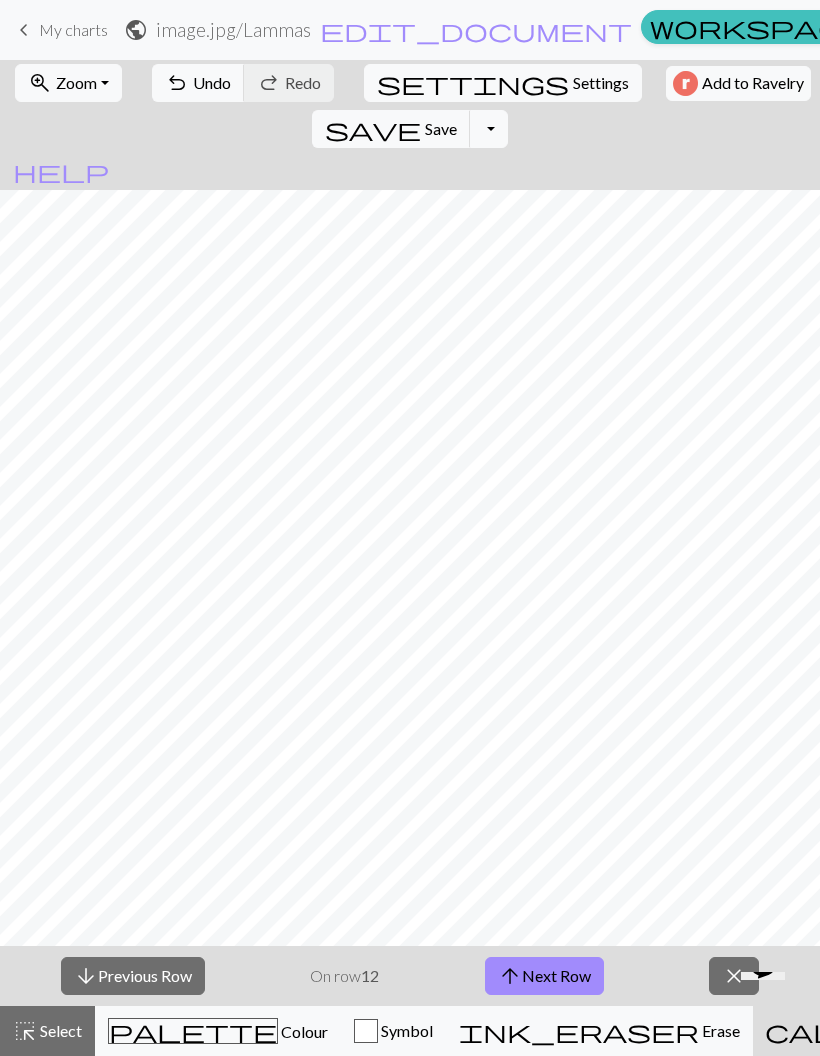 click on "arrow_downward Previous Row" at bounding box center (133, 976) 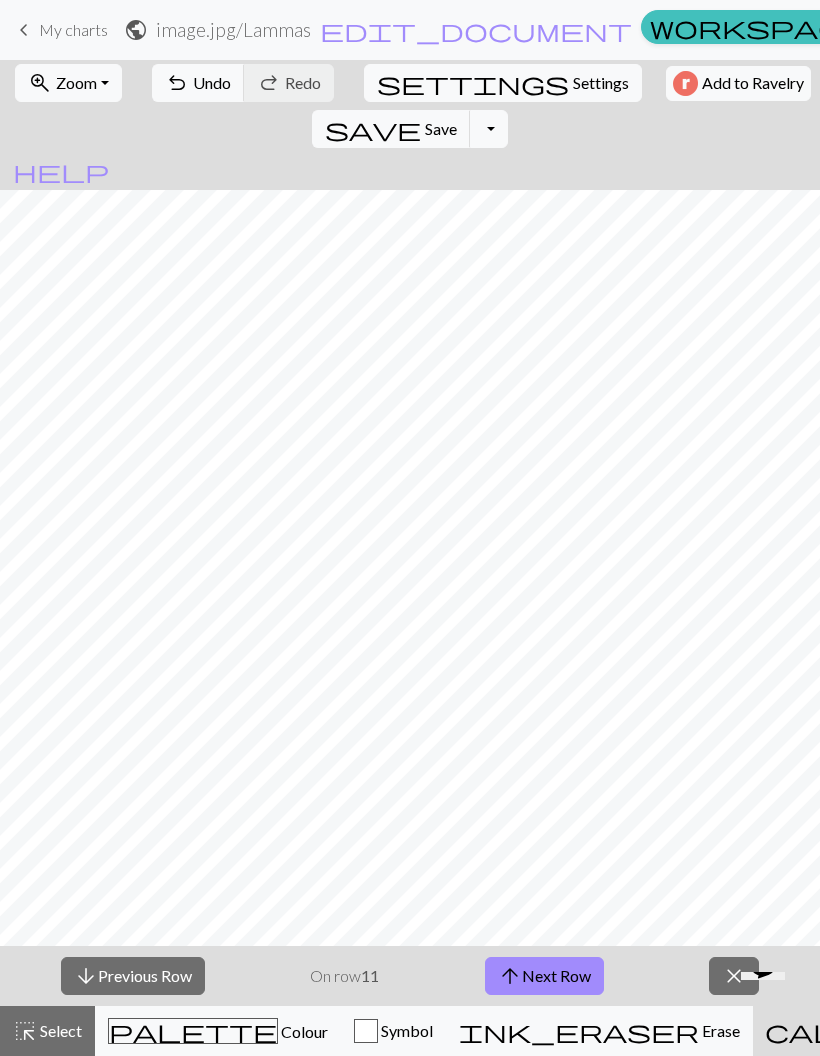click on "arrow_upward  Next Row" at bounding box center [544, 976] 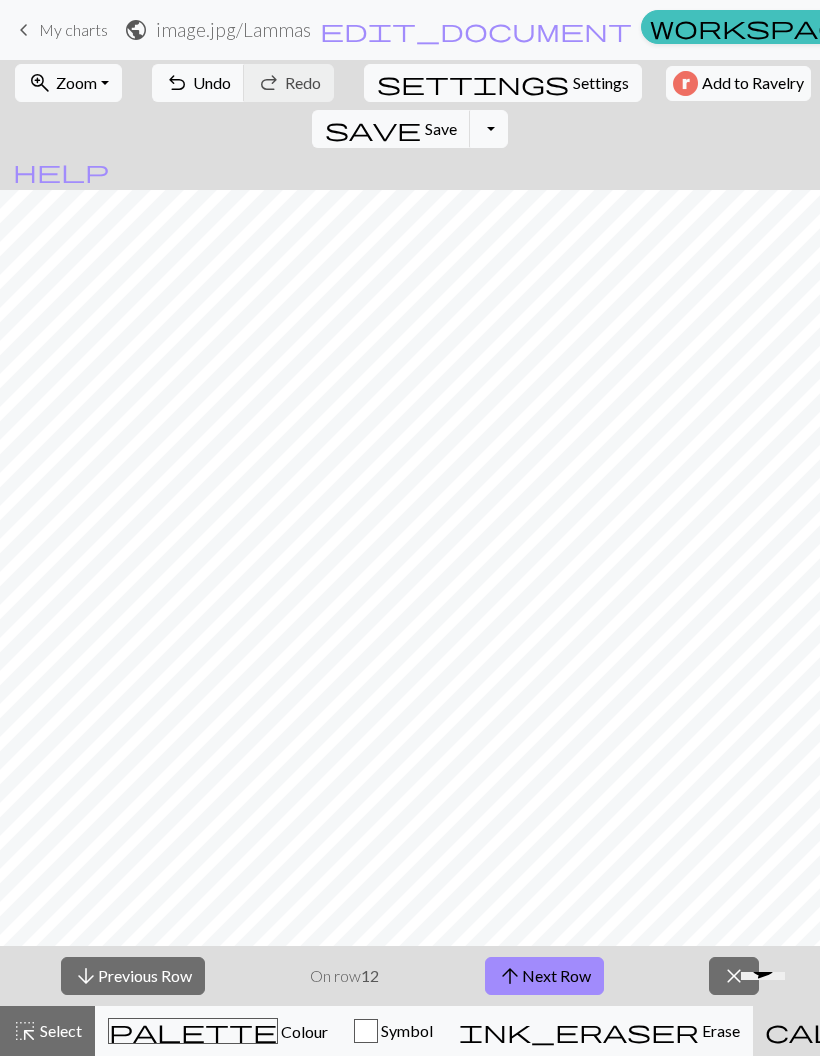 click on "arrow_upward  Next Row" at bounding box center (544, 976) 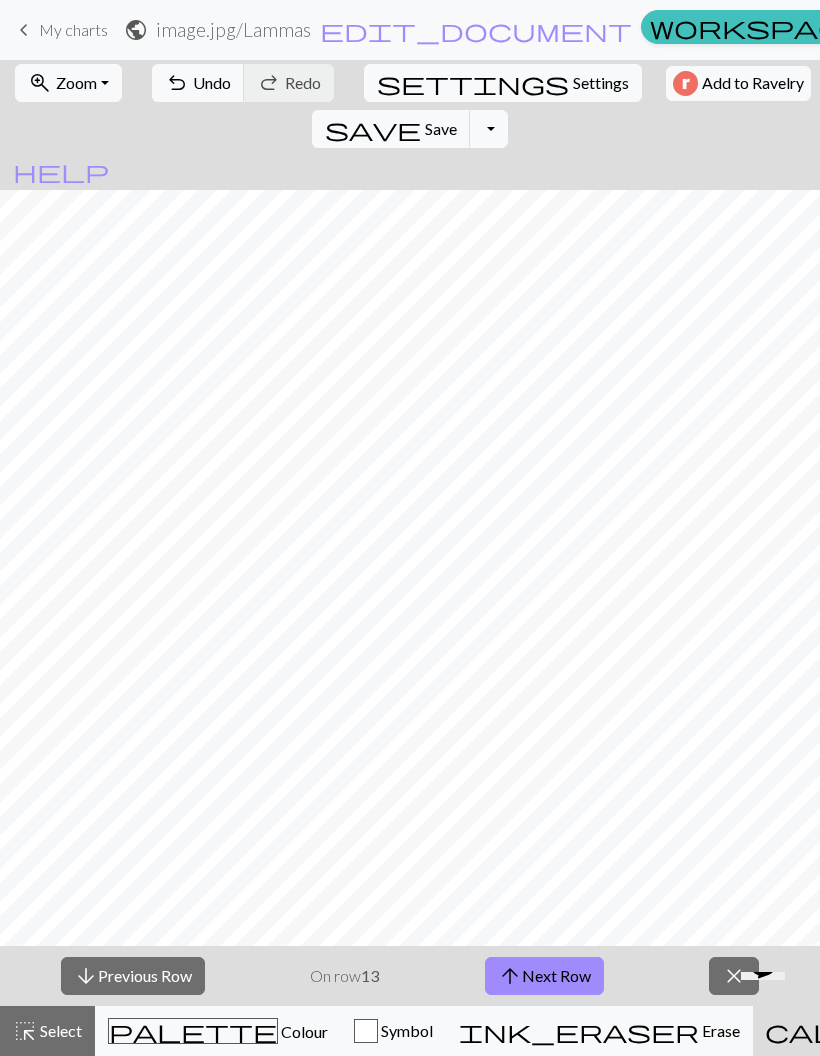 click on "arrow_upward  Next Row" at bounding box center (544, 976) 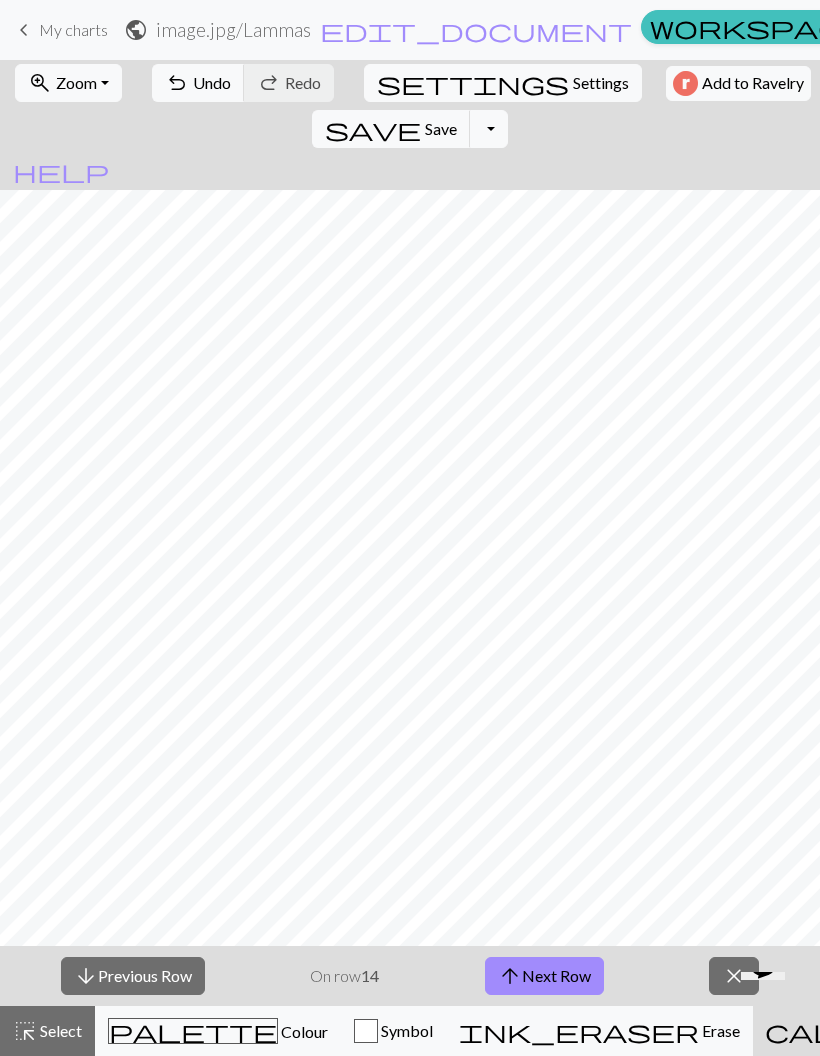 click on "arrow_upward  Next Row" at bounding box center (544, 976) 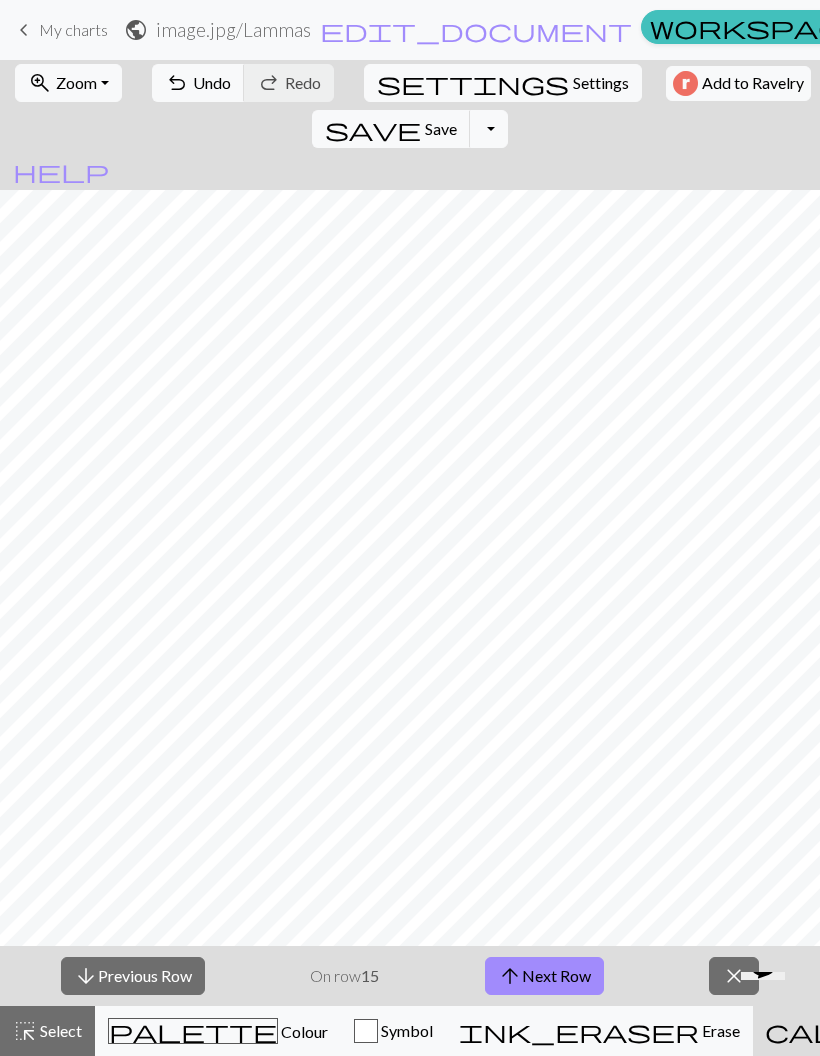 click on "arrow_upward  Next Row" at bounding box center (544, 976) 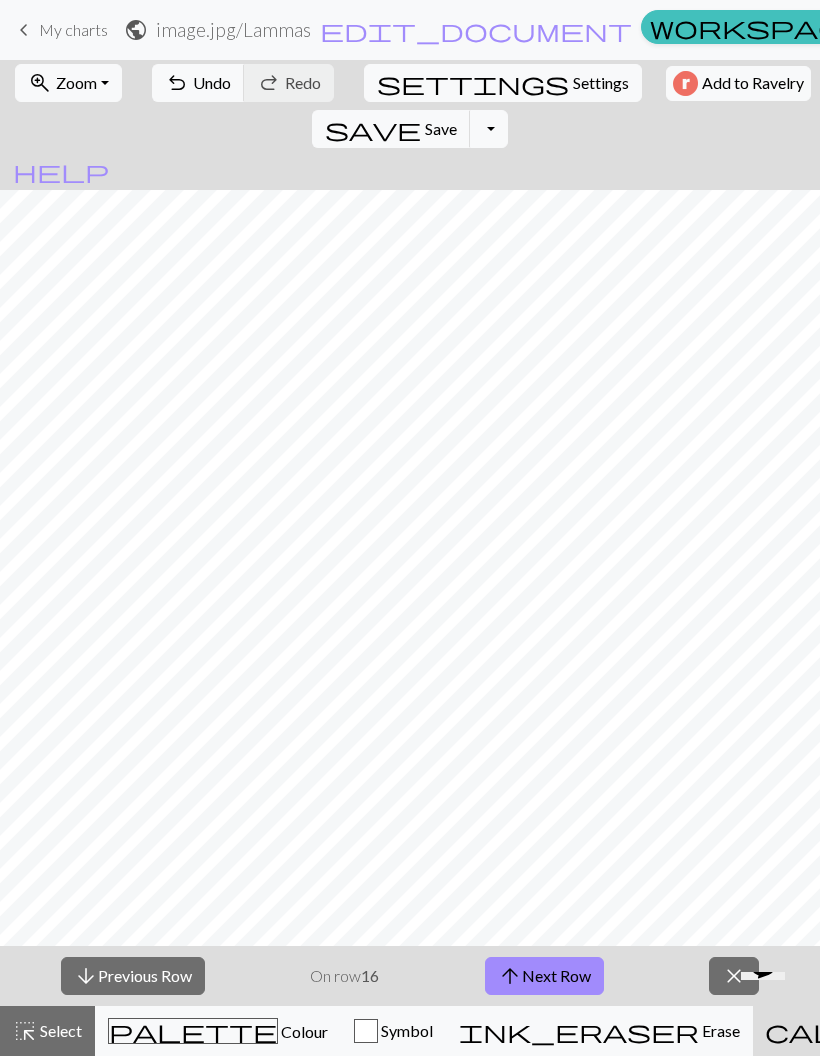 click on "arrow_downward Previous Row" at bounding box center (133, 976) 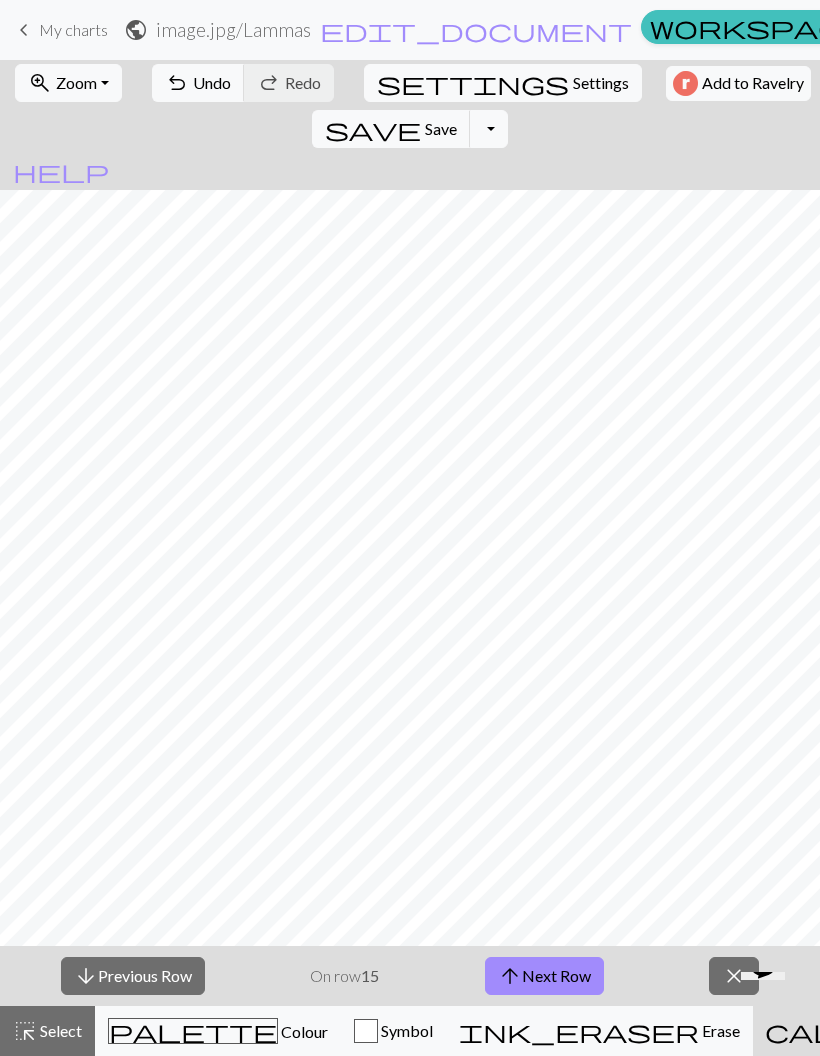 click on "arrow_downward Previous Row" at bounding box center [133, 976] 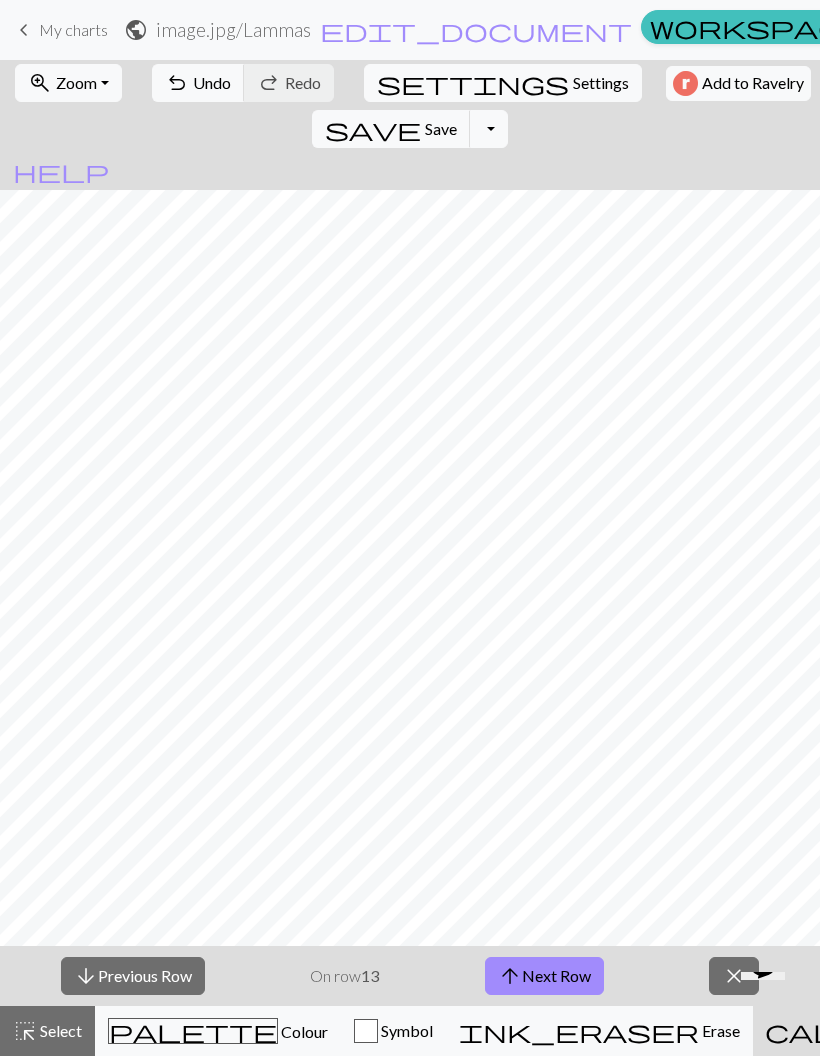 click on "arrow_downward Previous Row" at bounding box center (133, 976) 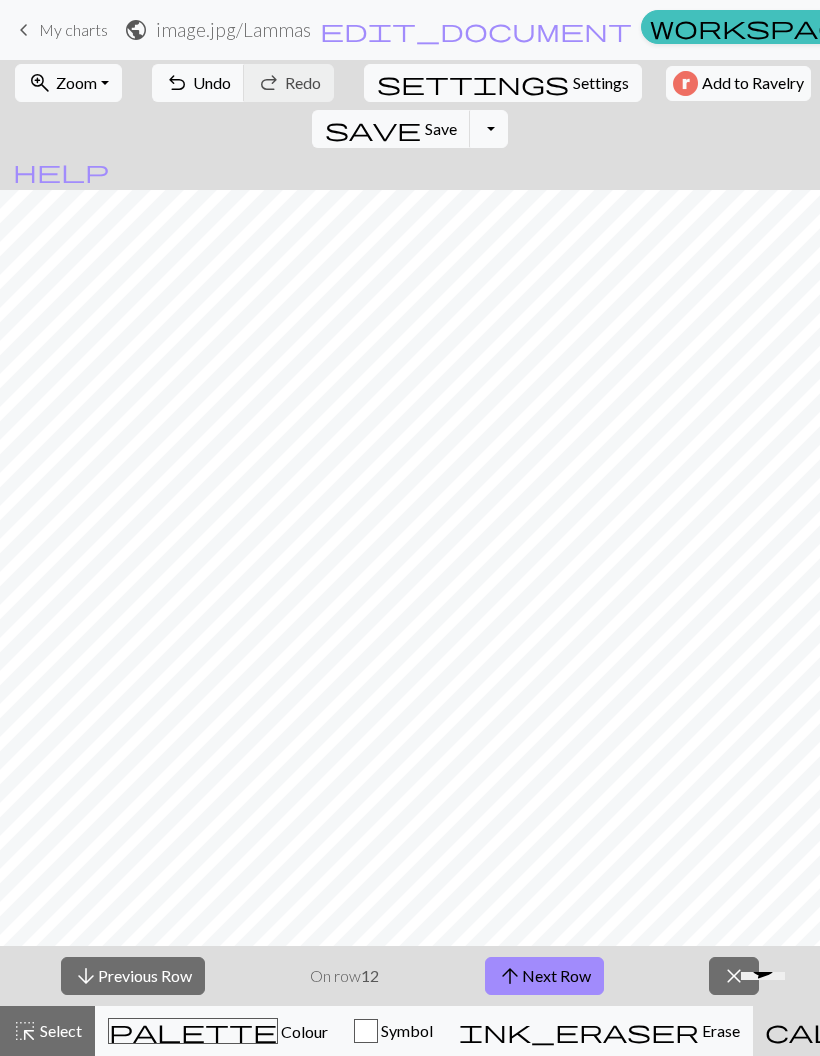 click on "arrow_downward Previous Row" at bounding box center [133, 976] 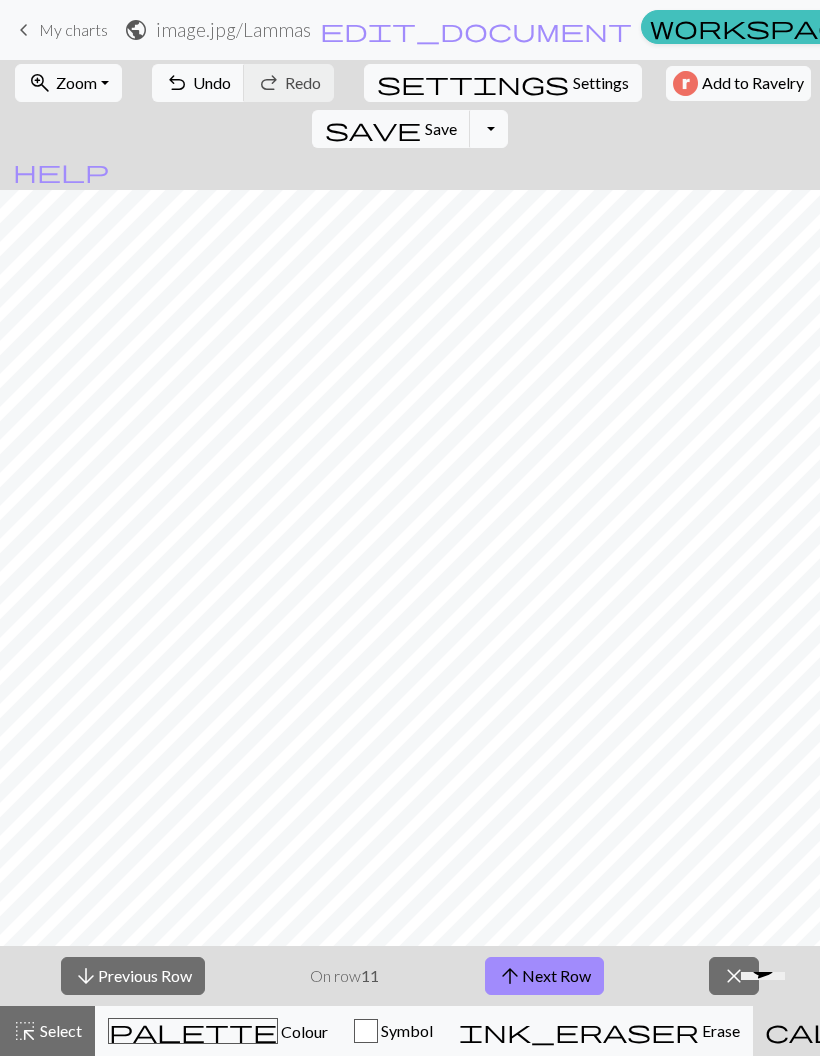 click on "arrow_upward  Next Row" at bounding box center (544, 976) 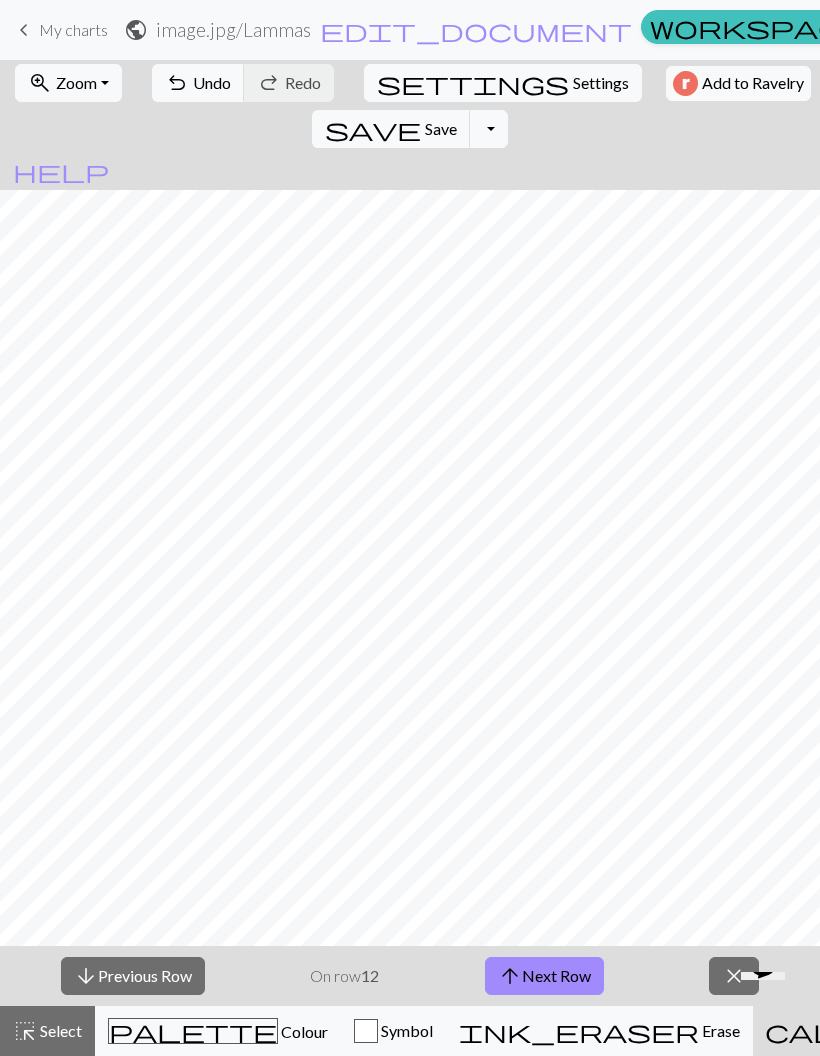 click on "arrow_upward  Next Row" at bounding box center (544, 976) 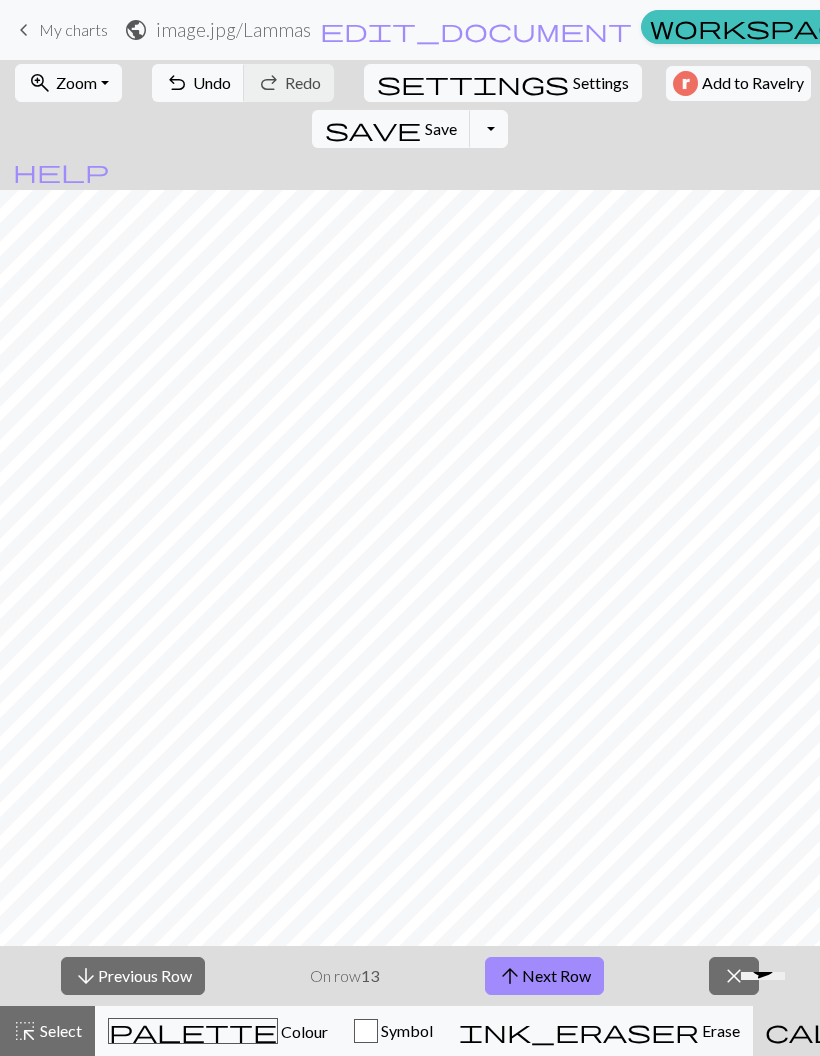 click on "arrow_upward  Next Row" at bounding box center (544, 976) 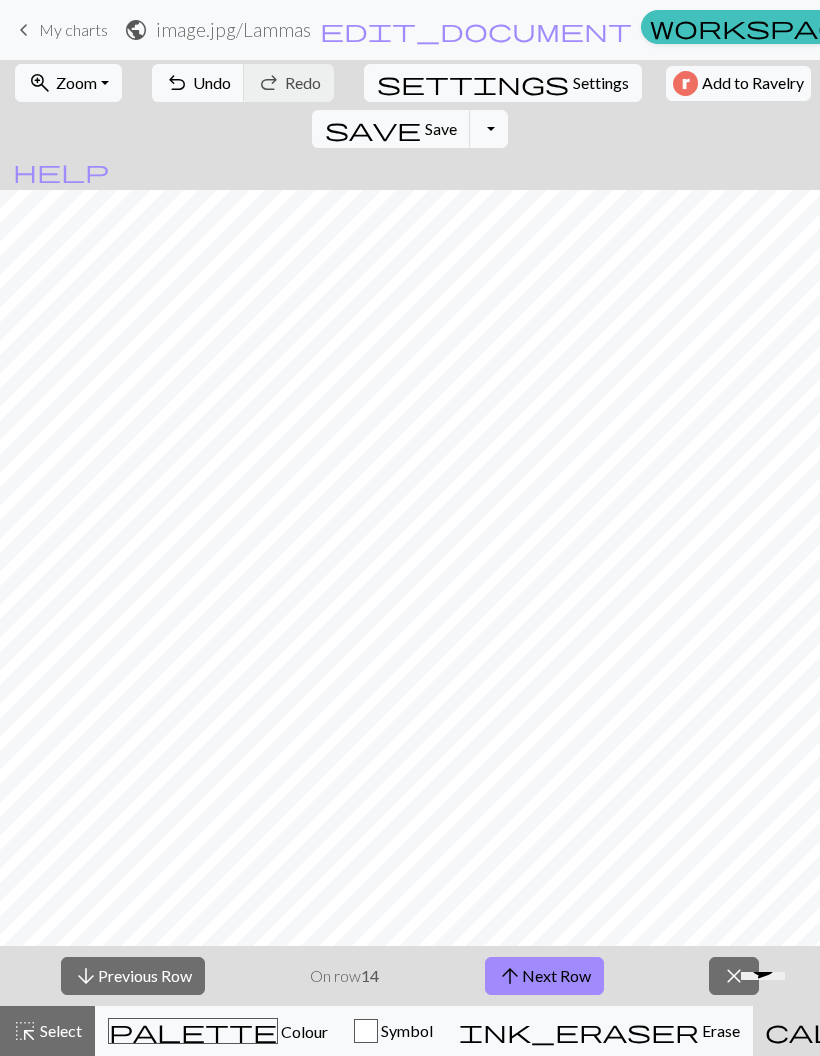 click on "arrow_upward  Next Row" at bounding box center [544, 976] 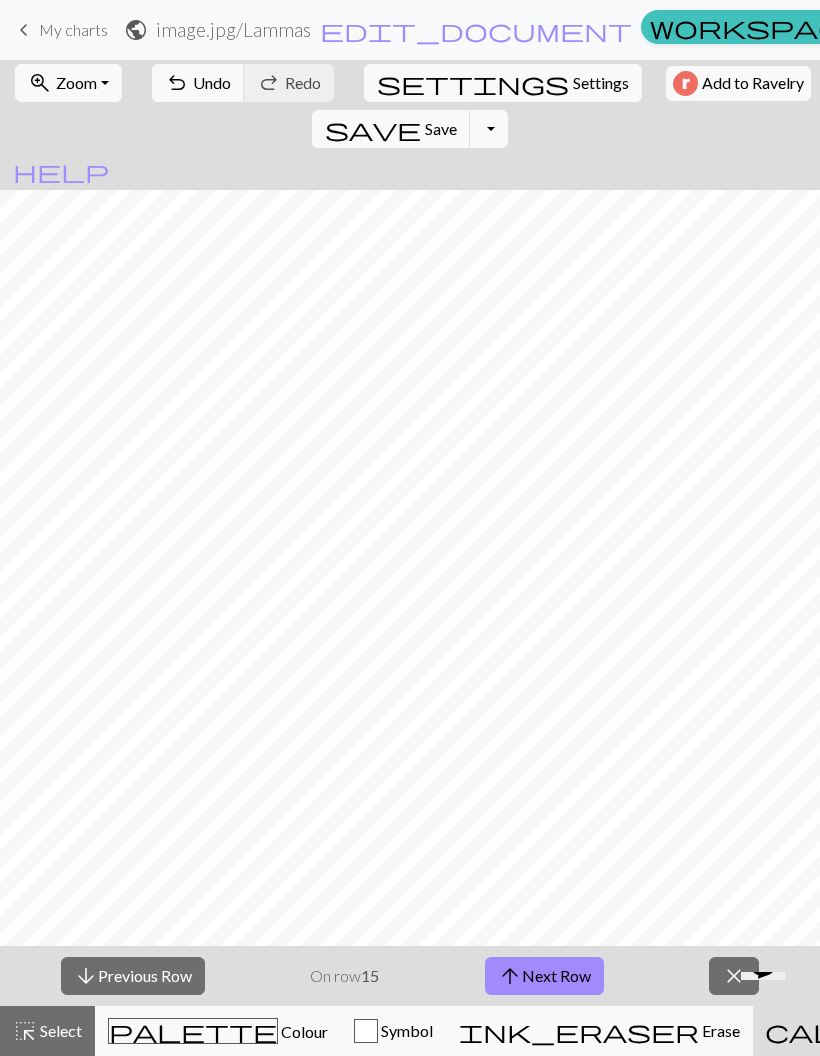 click on "arrow_upward  Next Row" at bounding box center [544, 976] 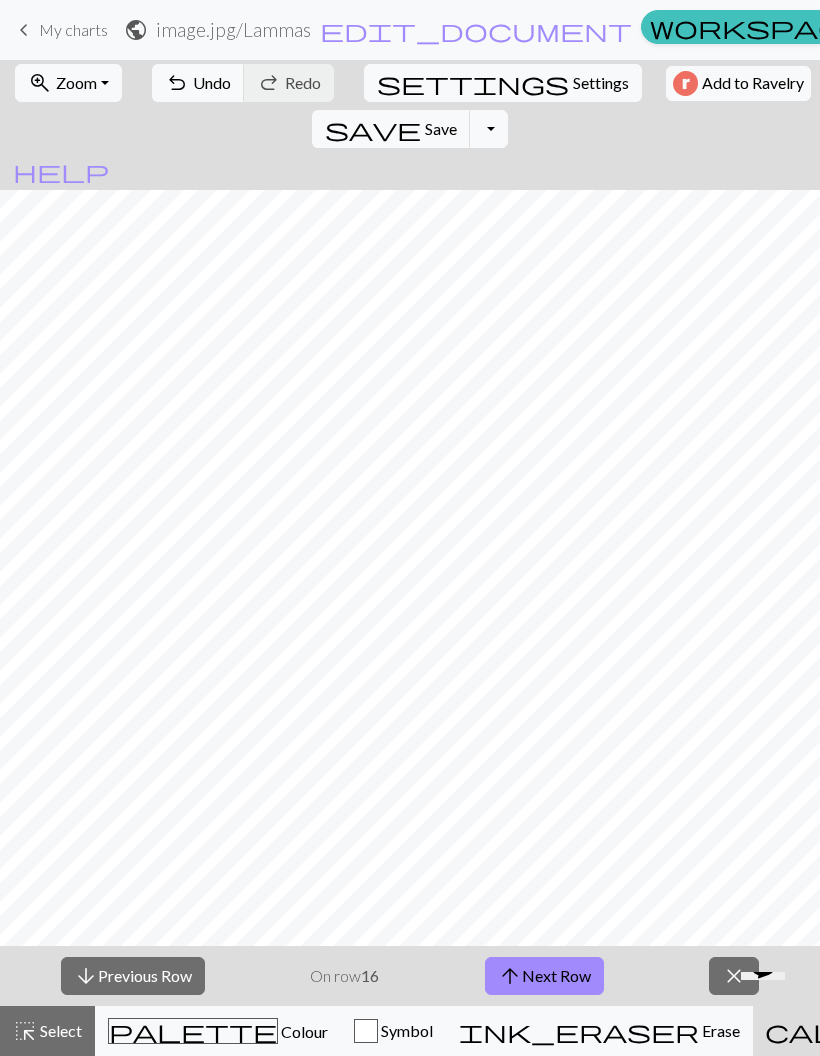 click on "arrow_upward  Next Row" at bounding box center [544, 976] 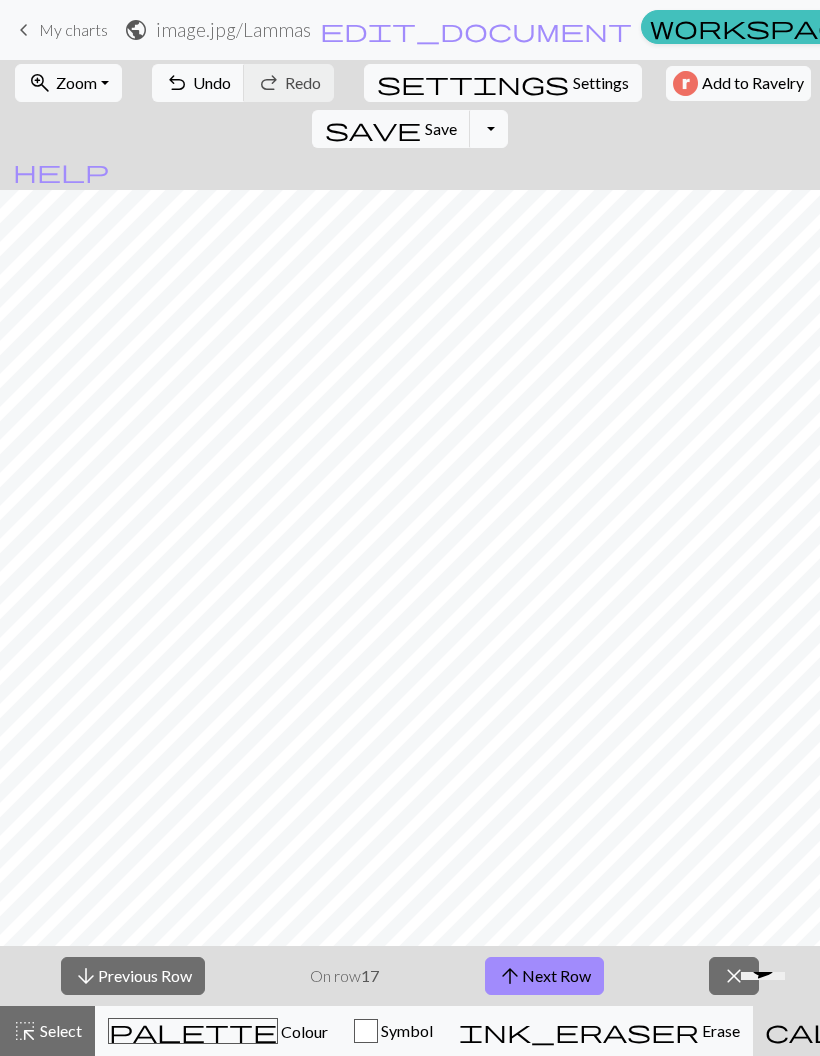 click on "arrow_upward  Next Row" at bounding box center [544, 976] 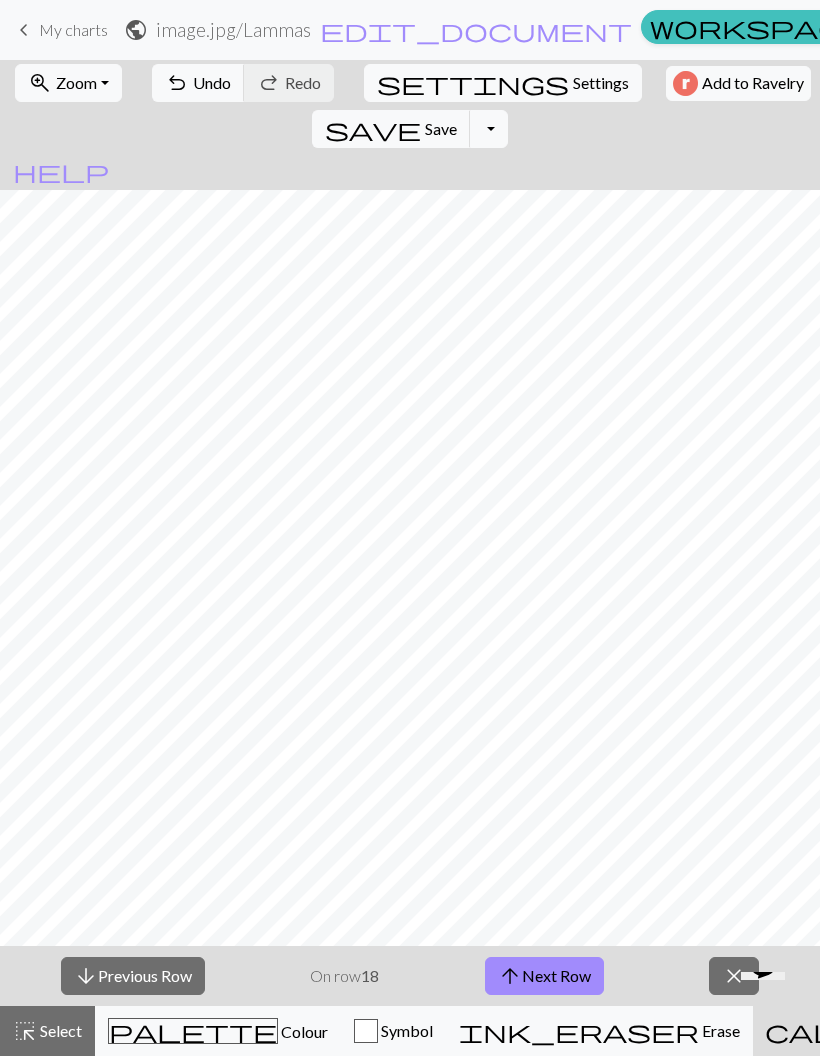 click on "arrow_upward  Next Row" at bounding box center [544, 976] 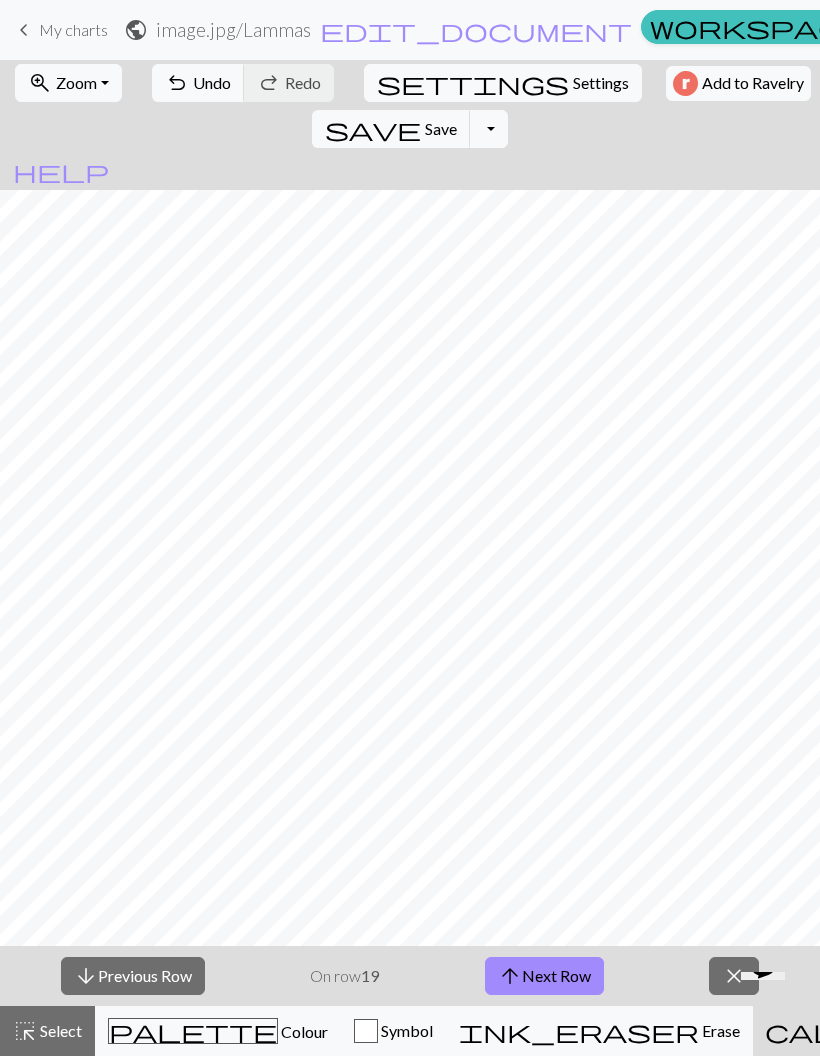 click on "arrow_upward  Next Row" at bounding box center (544, 976) 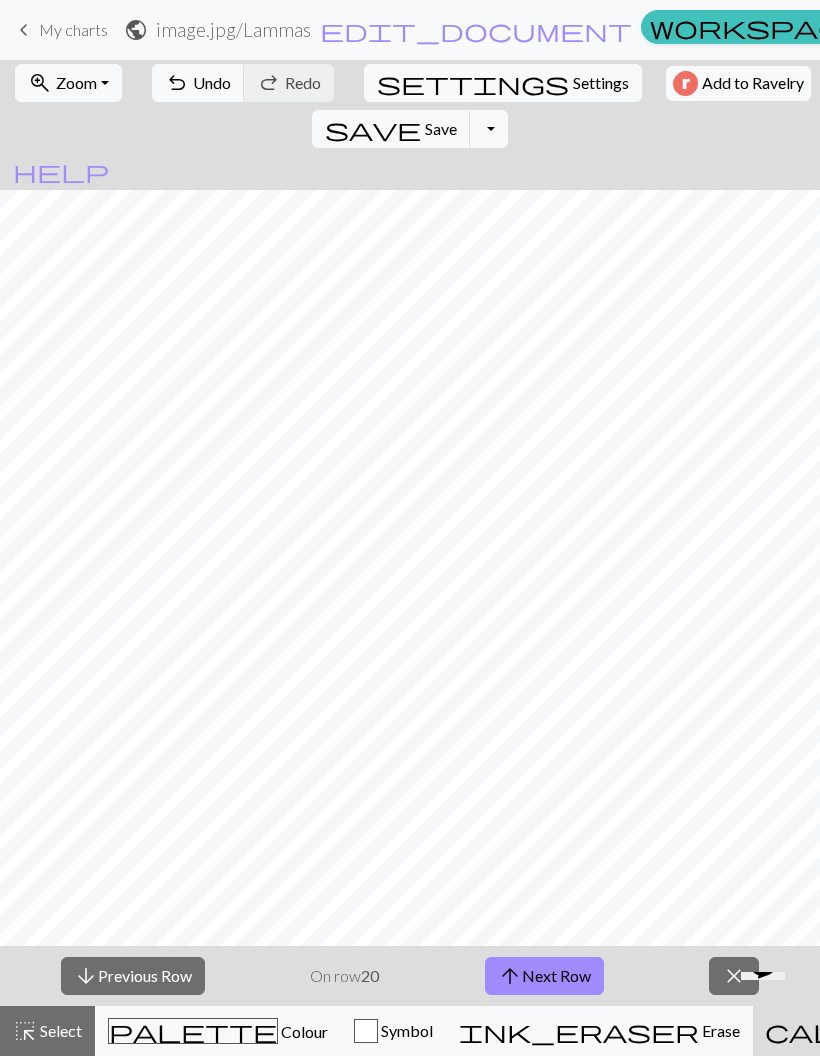 click on "arrow_upward  Next Row" at bounding box center [544, 976] 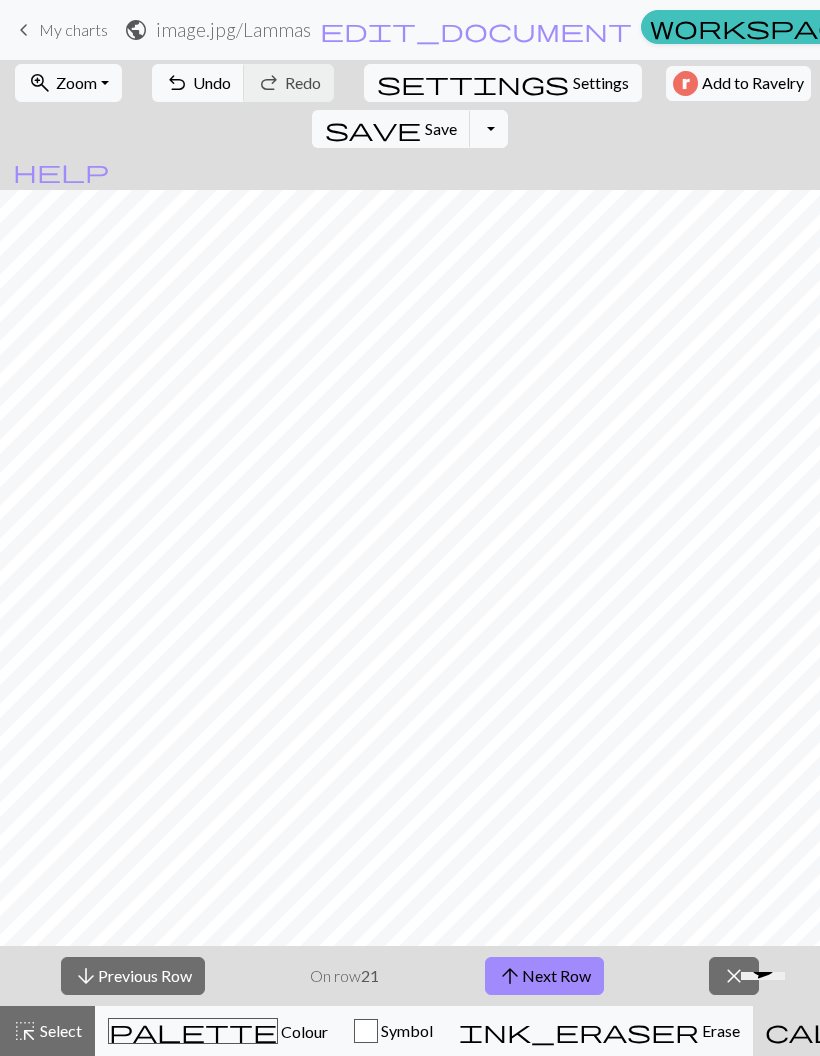 click on "arrow_upward  Next Row" at bounding box center [544, 976] 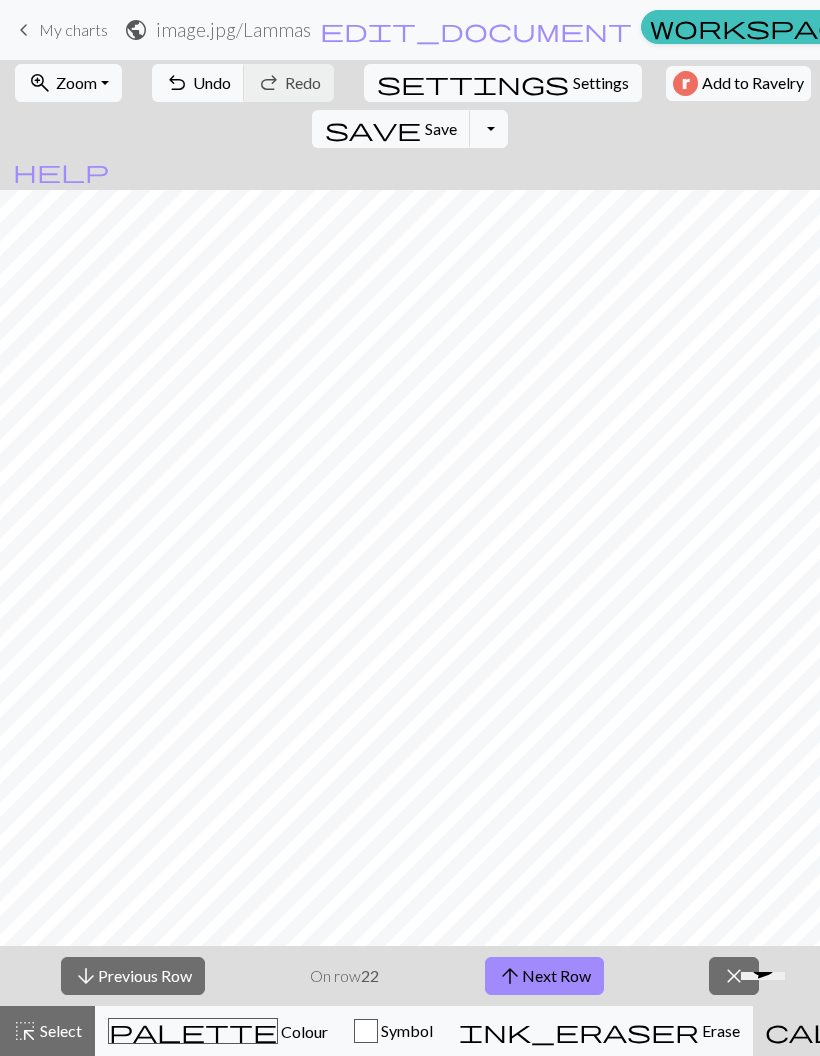 click on "arrow_upward  Next Row" at bounding box center [544, 976] 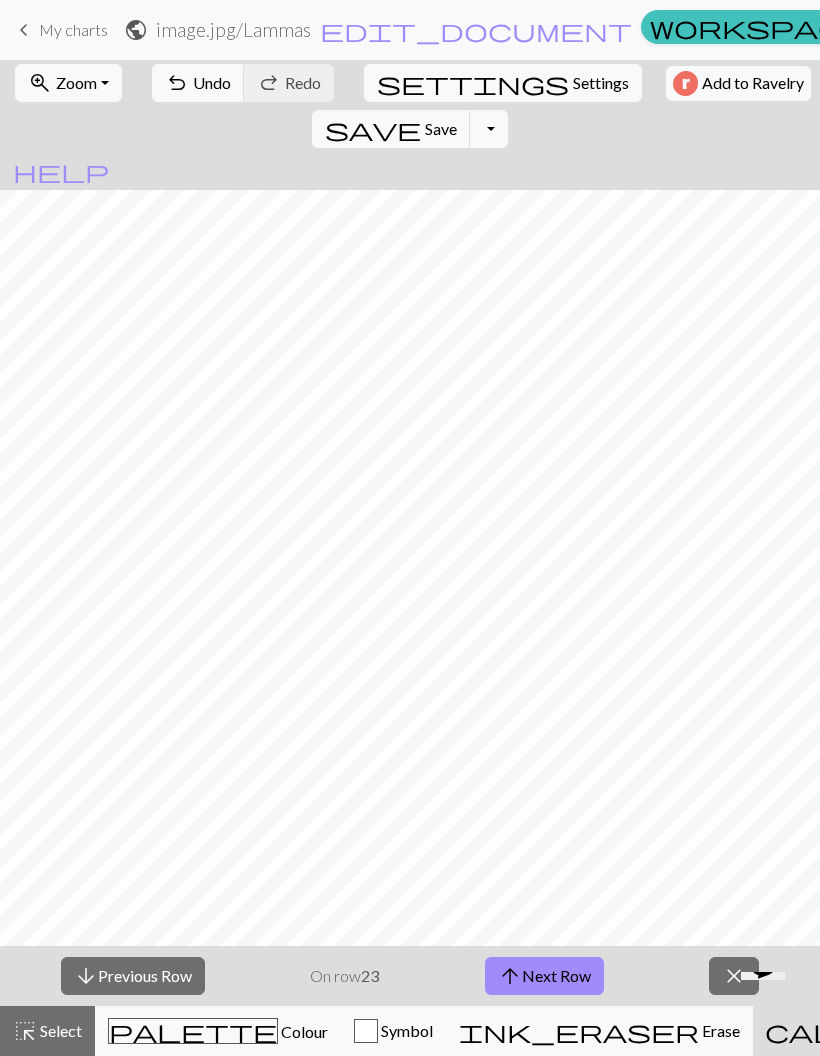 click on "arrow_upward  Next Row" at bounding box center (544, 976) 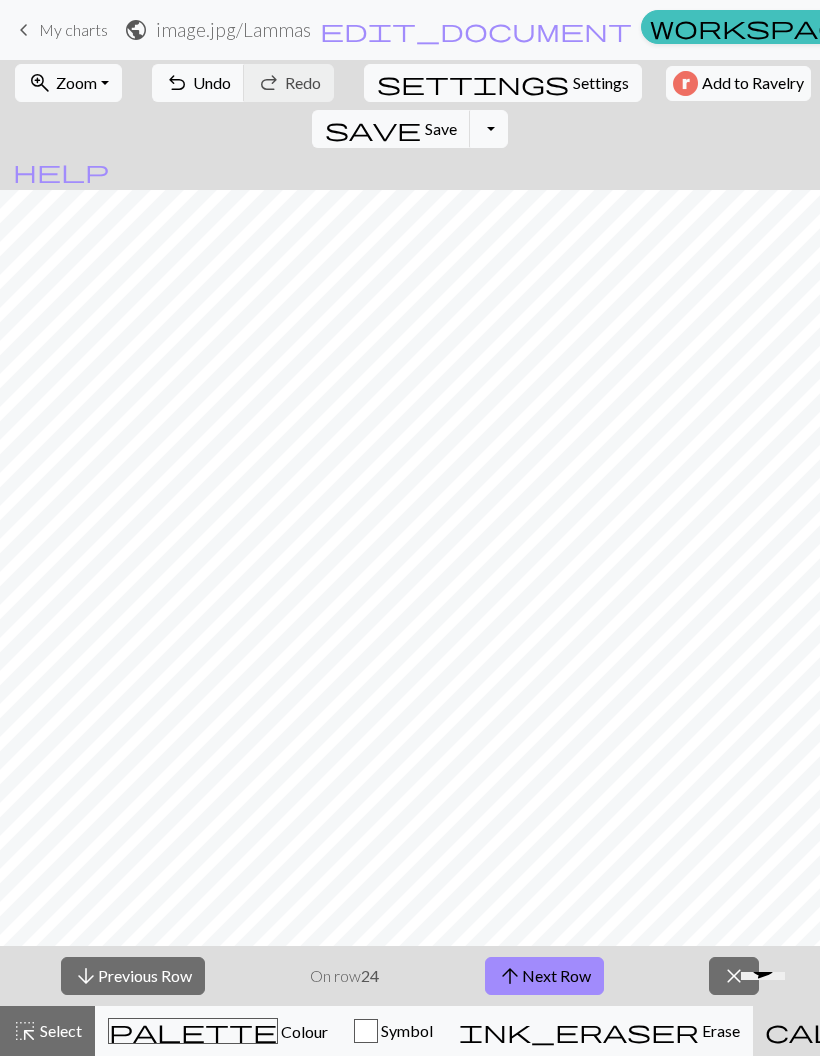 click on "arrow_upward  Next Row" at bounding box center (544, 976) 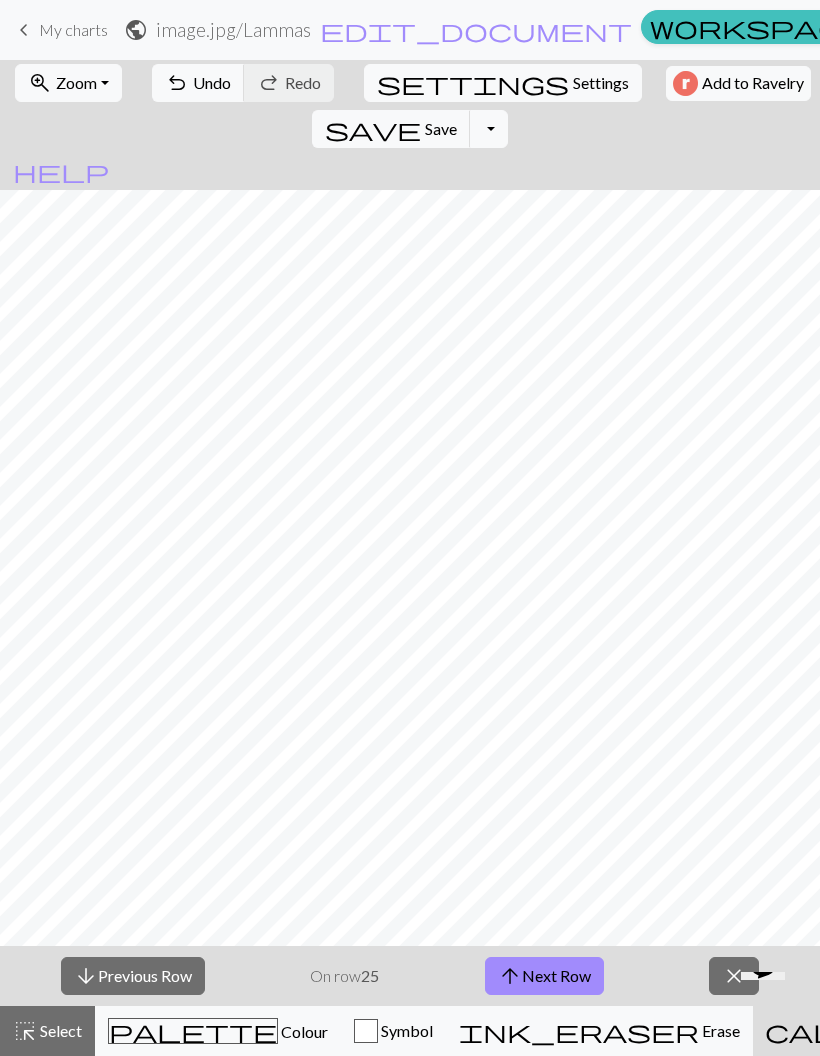click on "arrow_upward  Next Row" at bounding box center [544, 976] 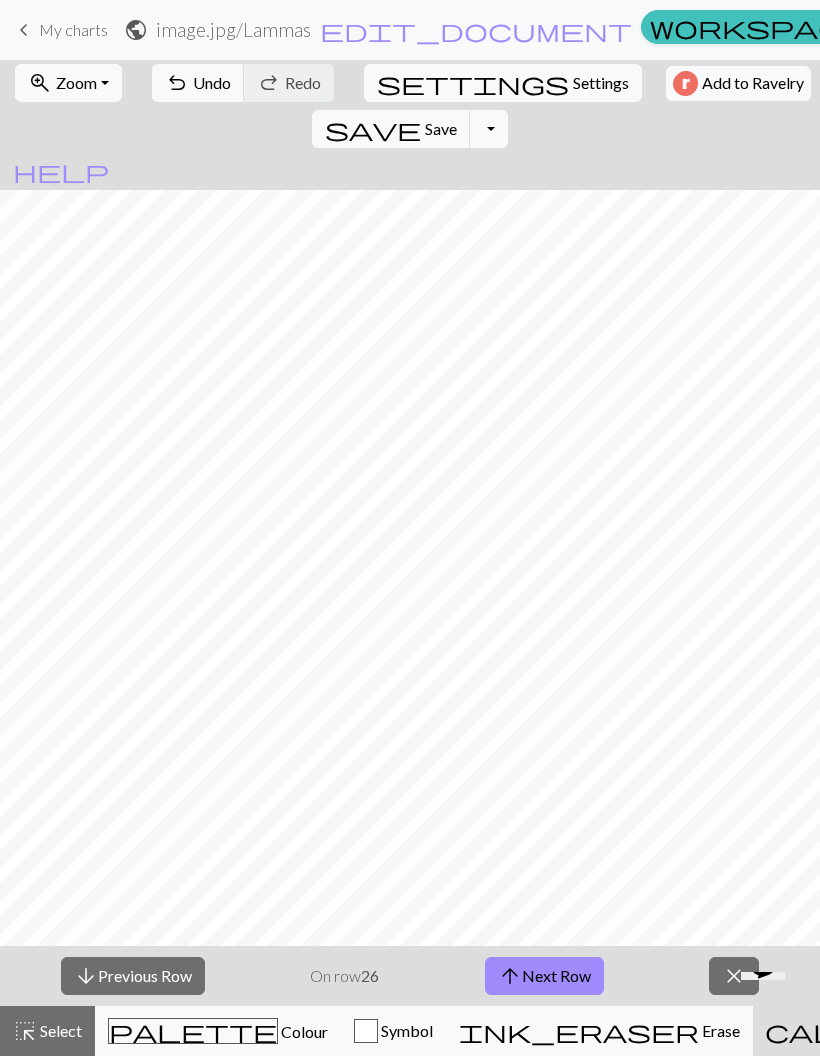 click on "arrow_downward Previous Row" at bounding box center [133, 976] 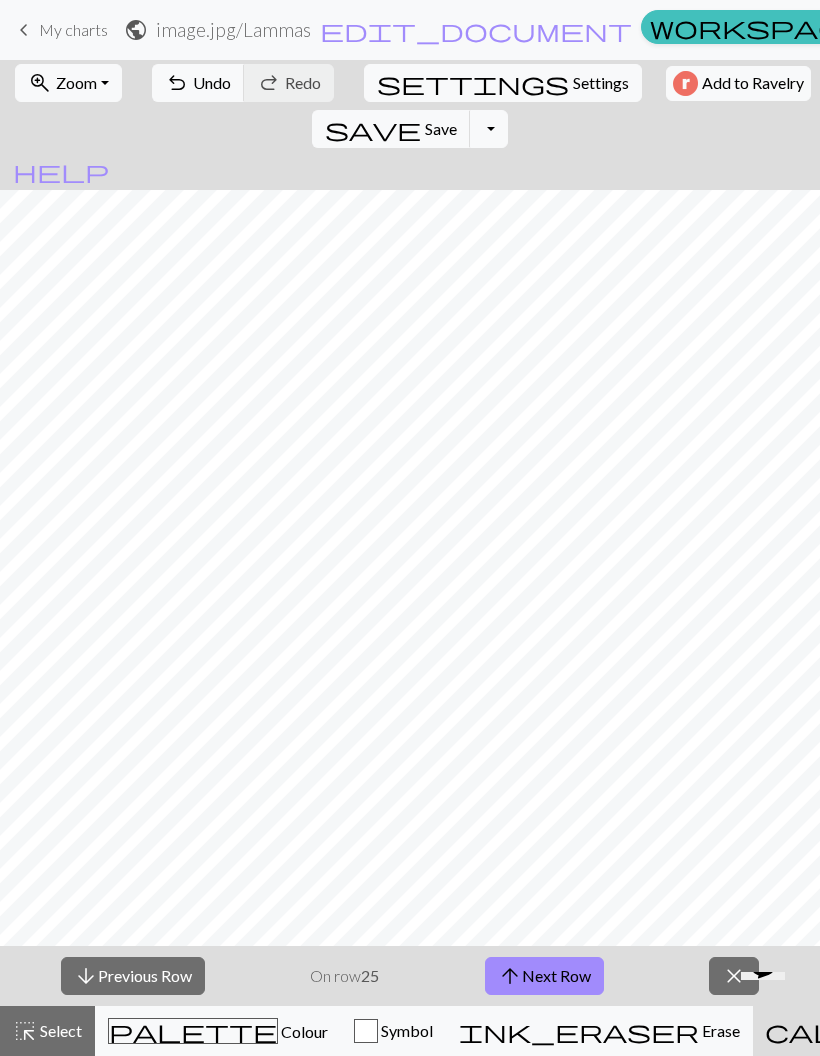 click on "arrow_downward Previous Row" at bounding box center [133, 976] 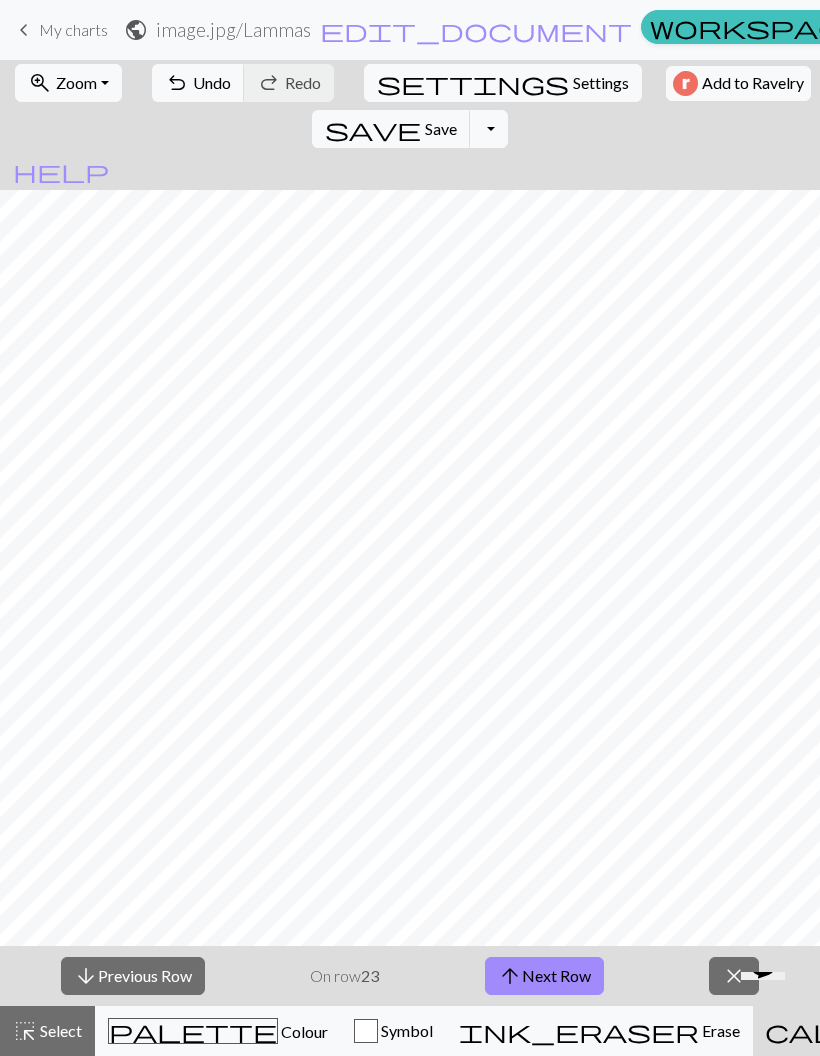 click on "arrow_downward Previous Row" at bounding box center [133, 976] 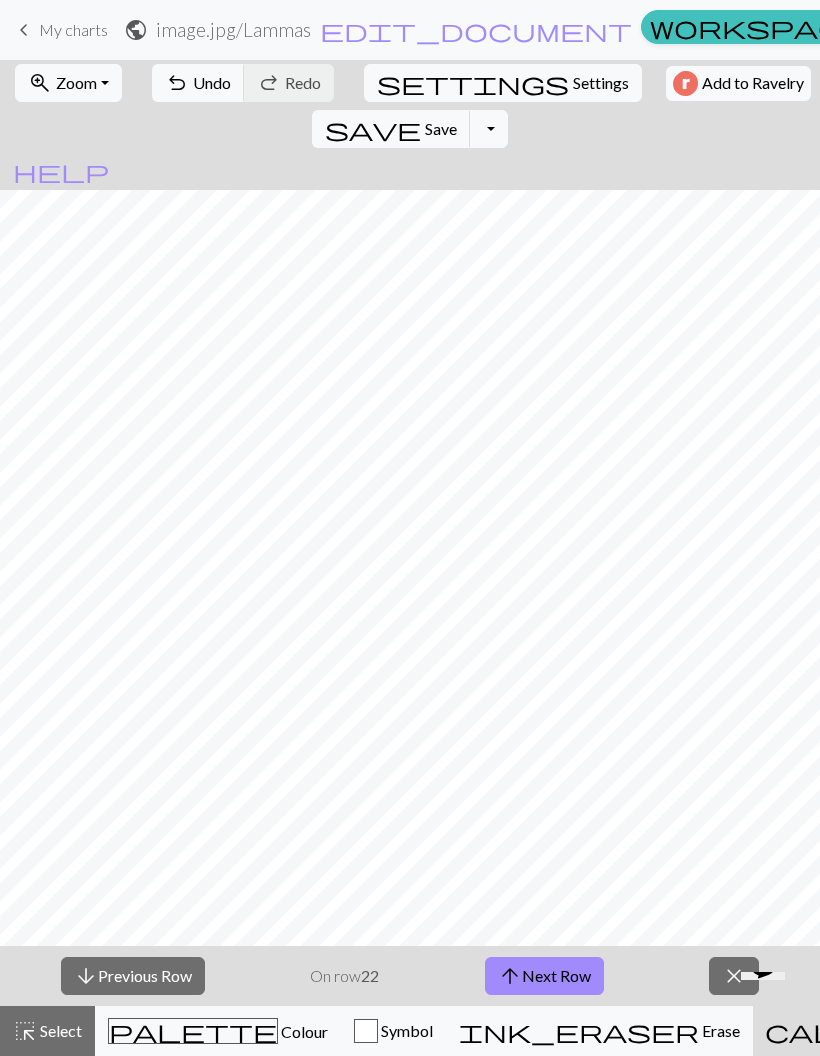 click on "arrow_downward Previous Row" at bounding box center (133, 976) 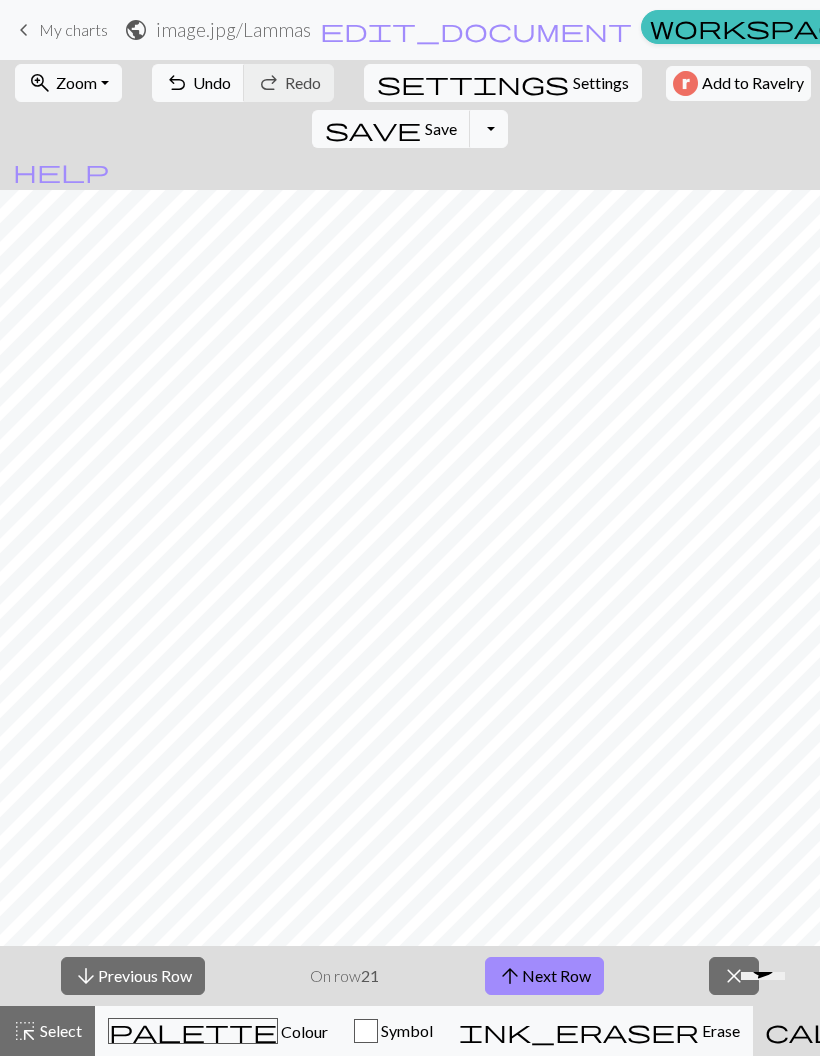 click on "arrow_downward Previous Row" at bounding box center (133, 976) 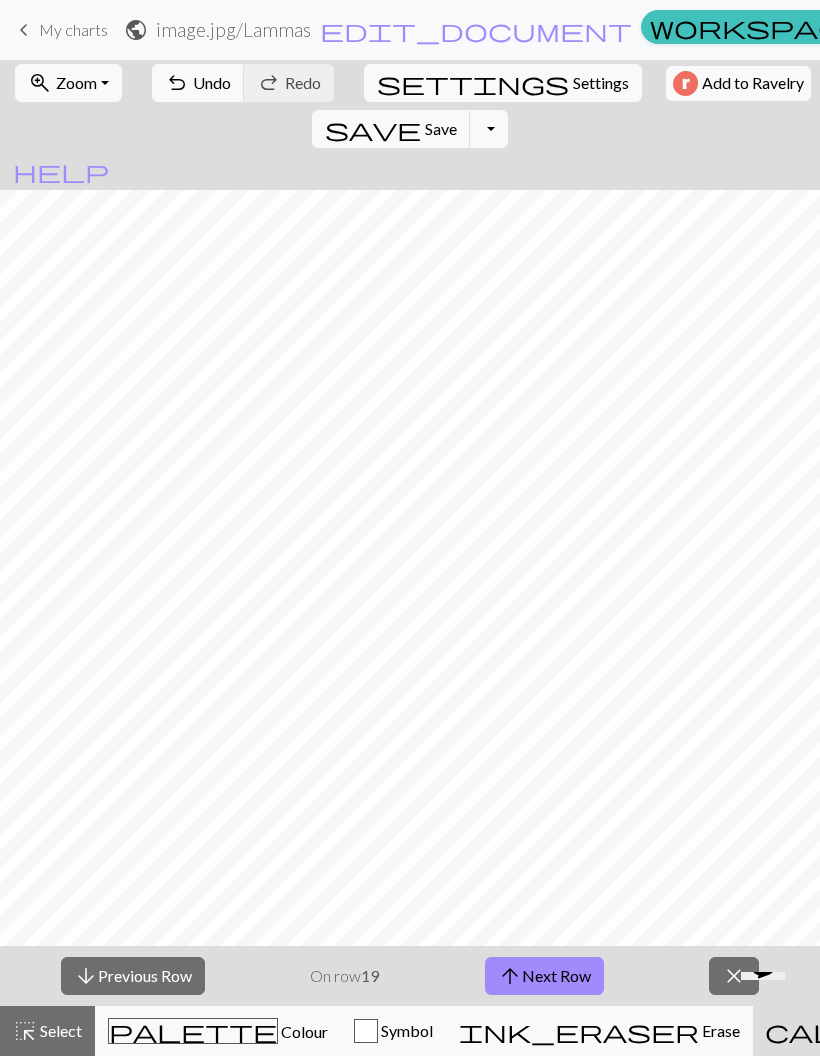 click on "arrow_downward Previous Row" at bounding box center (133, 976) 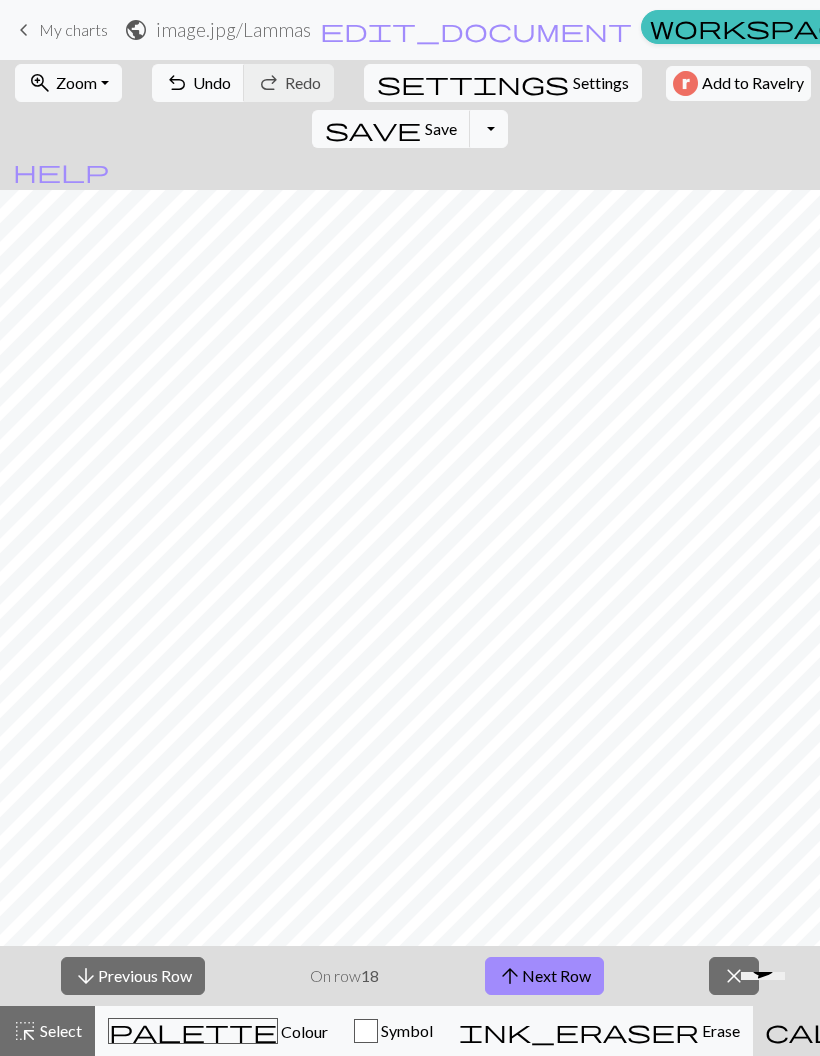 click on "arrow_downward Previous Row" at bounding box center (133, 976) 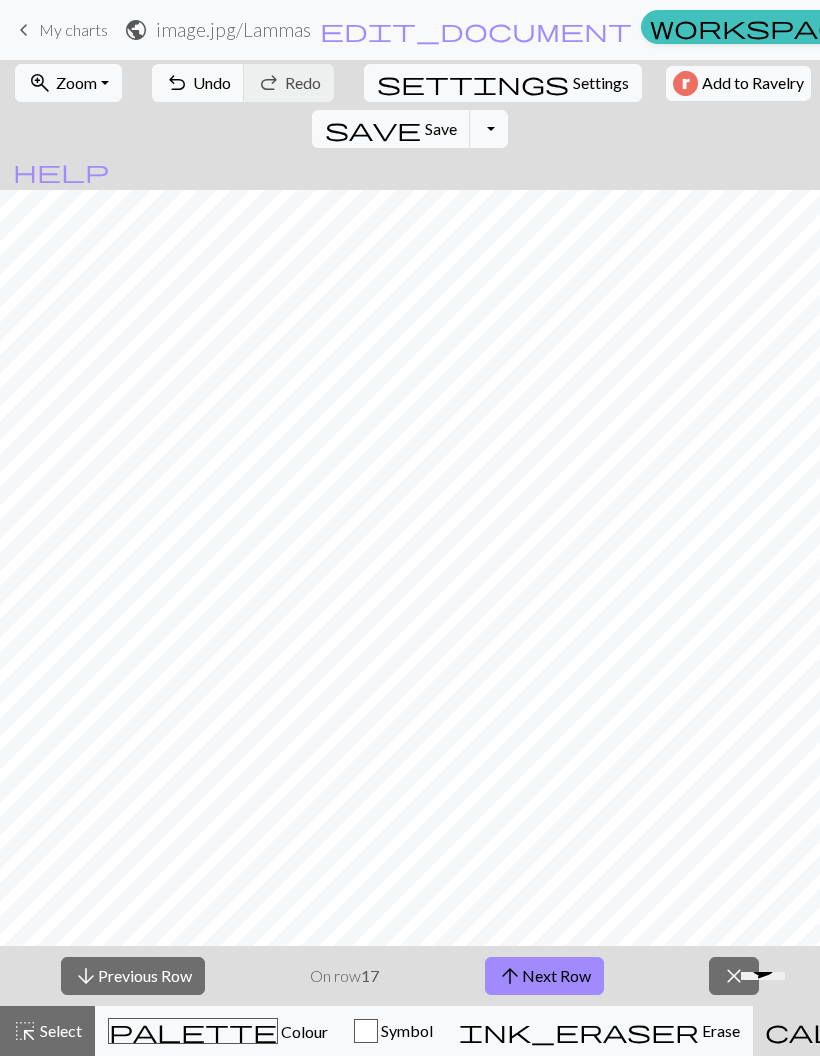 click on "arrow_downward Previous Row" at bounding box center (133, 976) 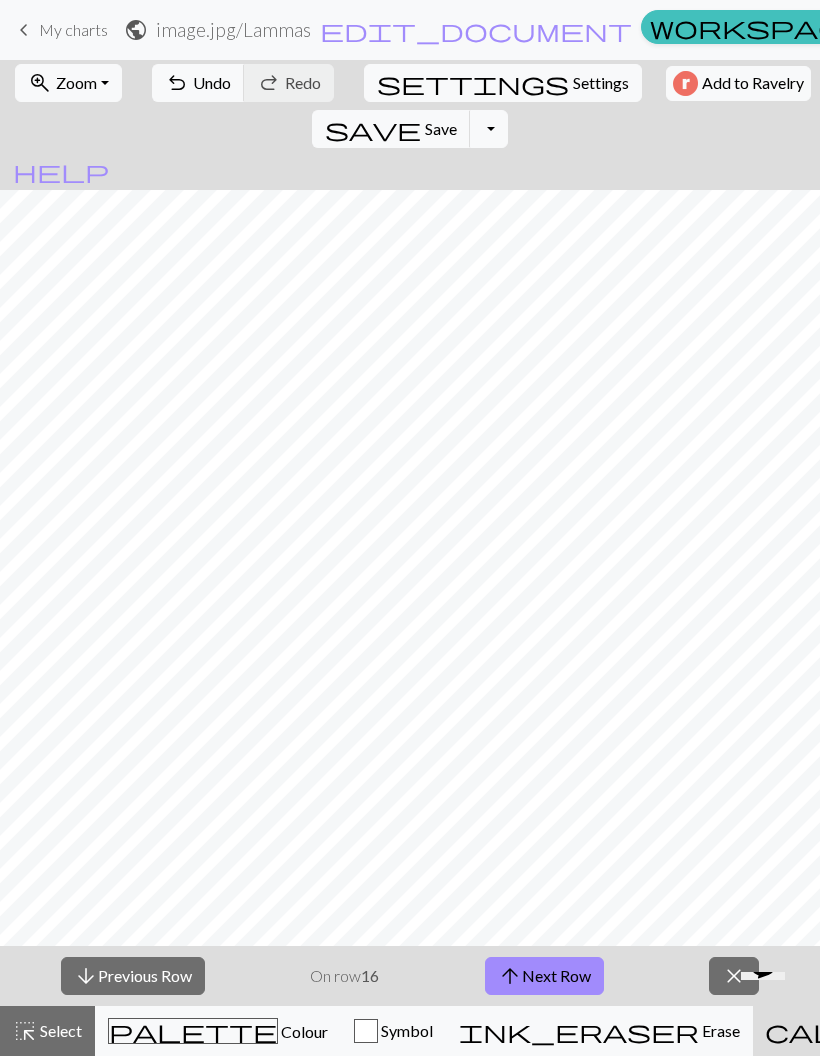 click on "palette   Colour   Colour" at bounding box center (218, 1031) 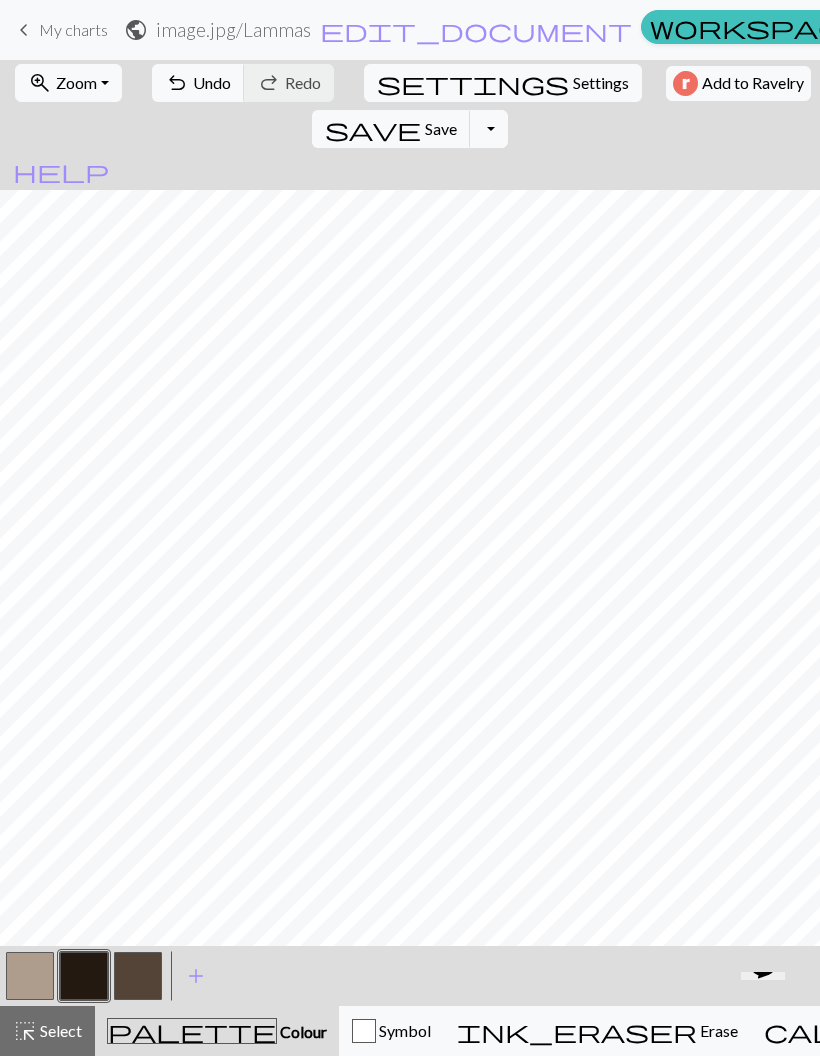 click on "Knitting mode" at bounding box center [1150, 1030] 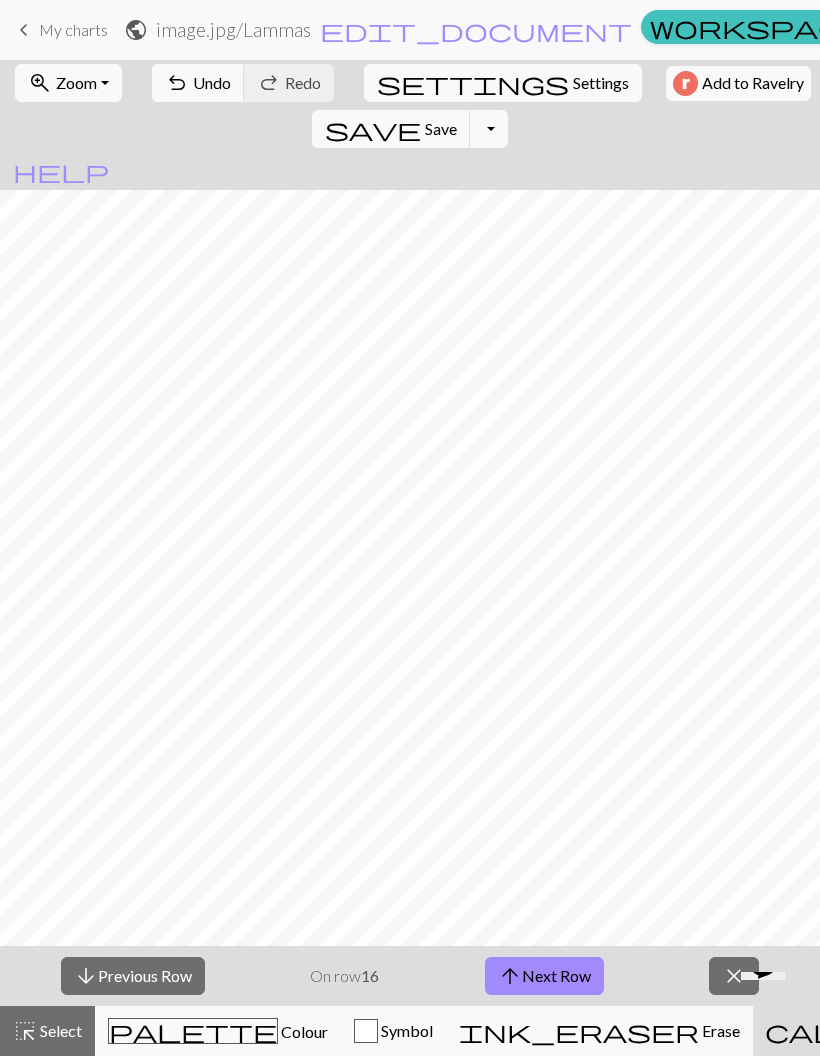 click on "arrow_upward  Next Row" at bounding box center (544, 976) 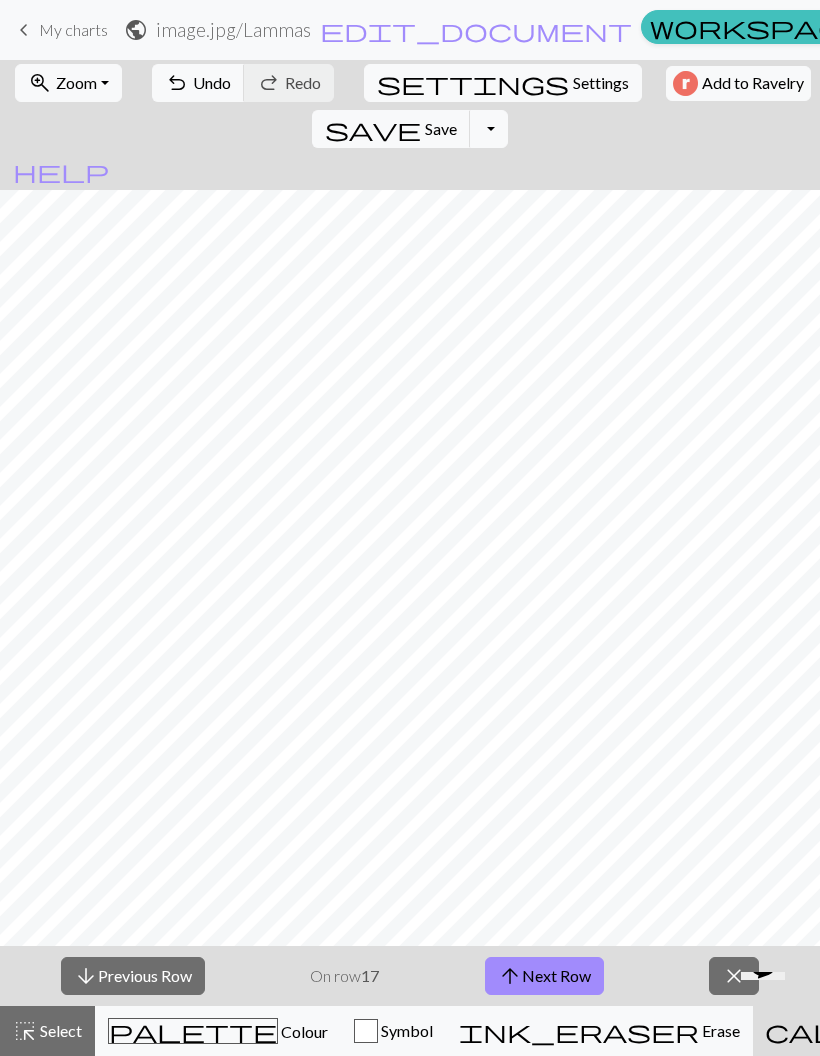click on "arrow_upward  Next Row" at bounding box center [544, 976] 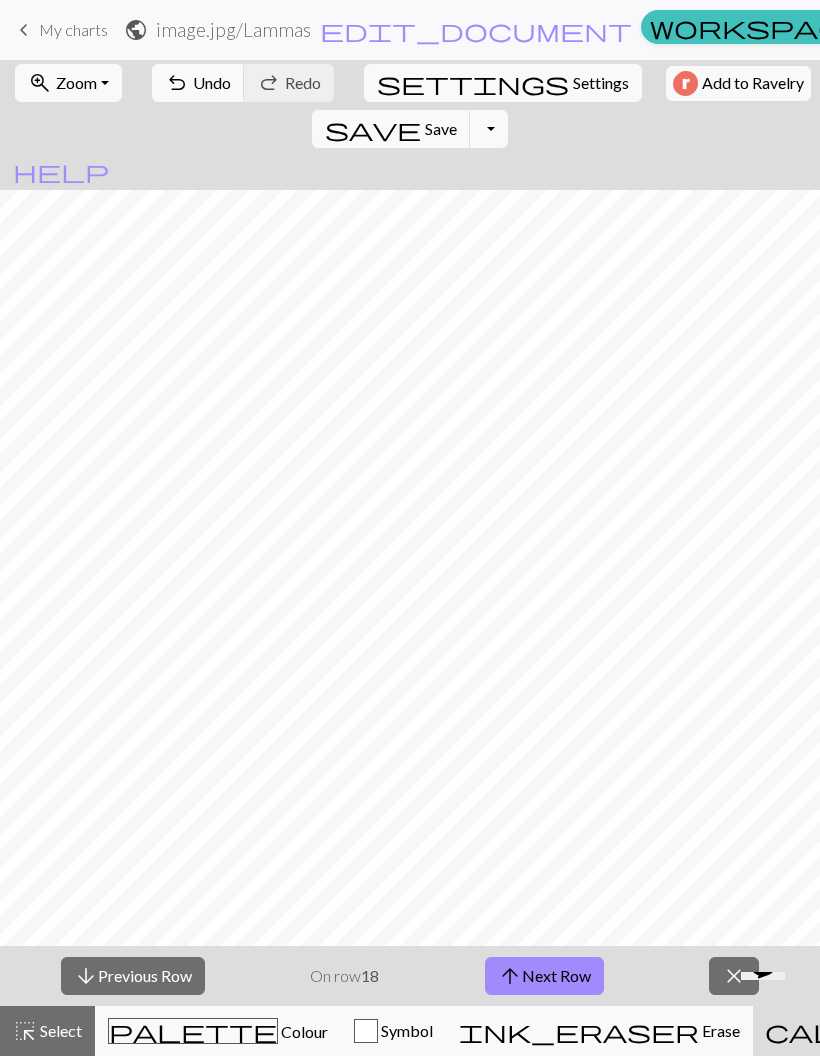 click on "arrow_upward  Next Row" at bounding box center (544, 976) 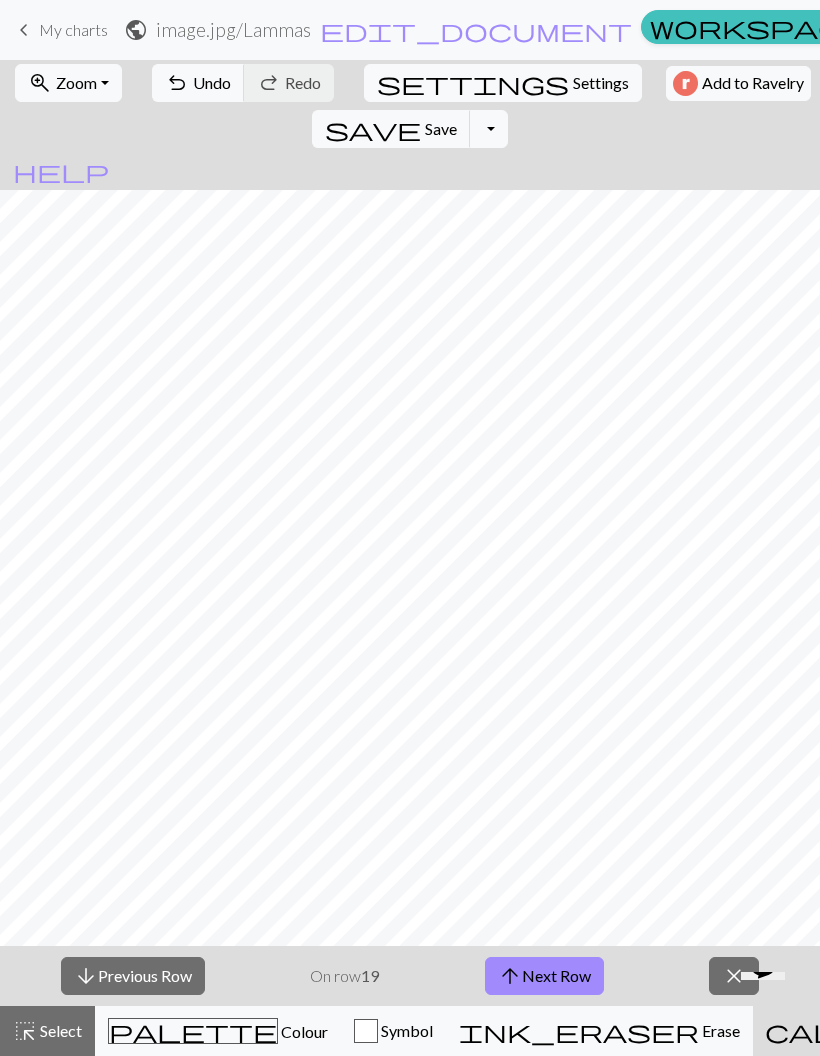 click on "arrow_upward  Next Row" at bounding box center (544, 976) 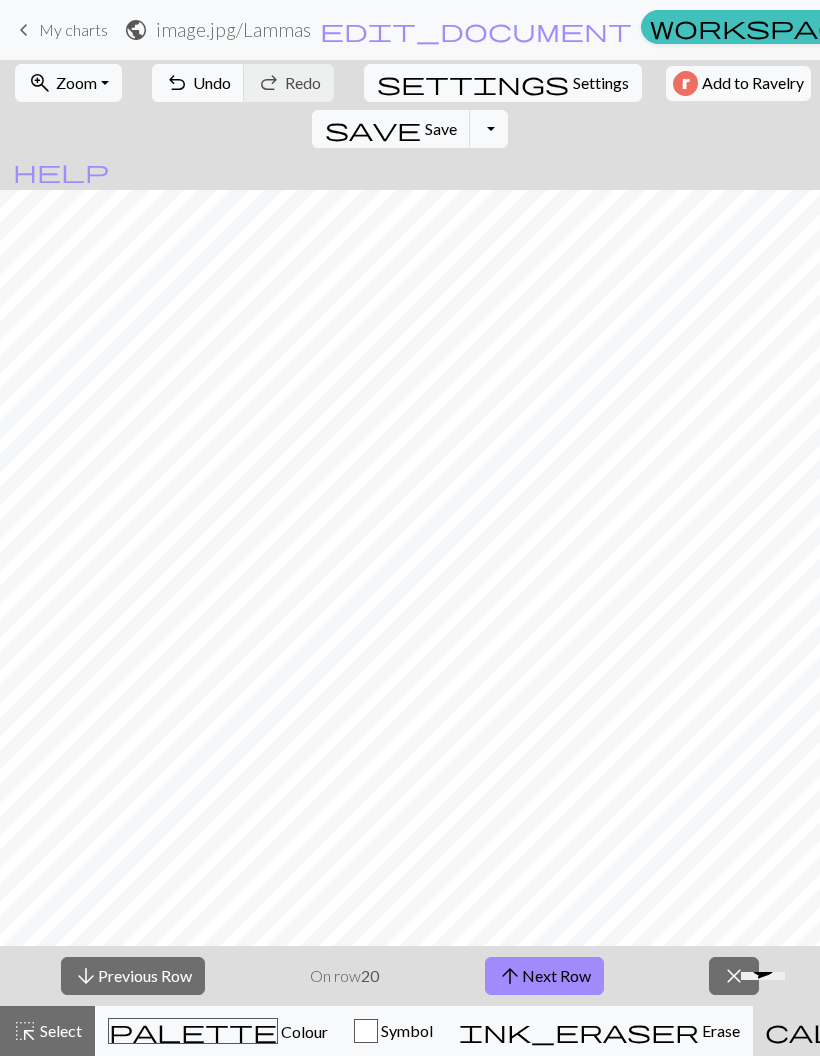click on "arrow_upward  Next Row" at bounding box center [544, 976] 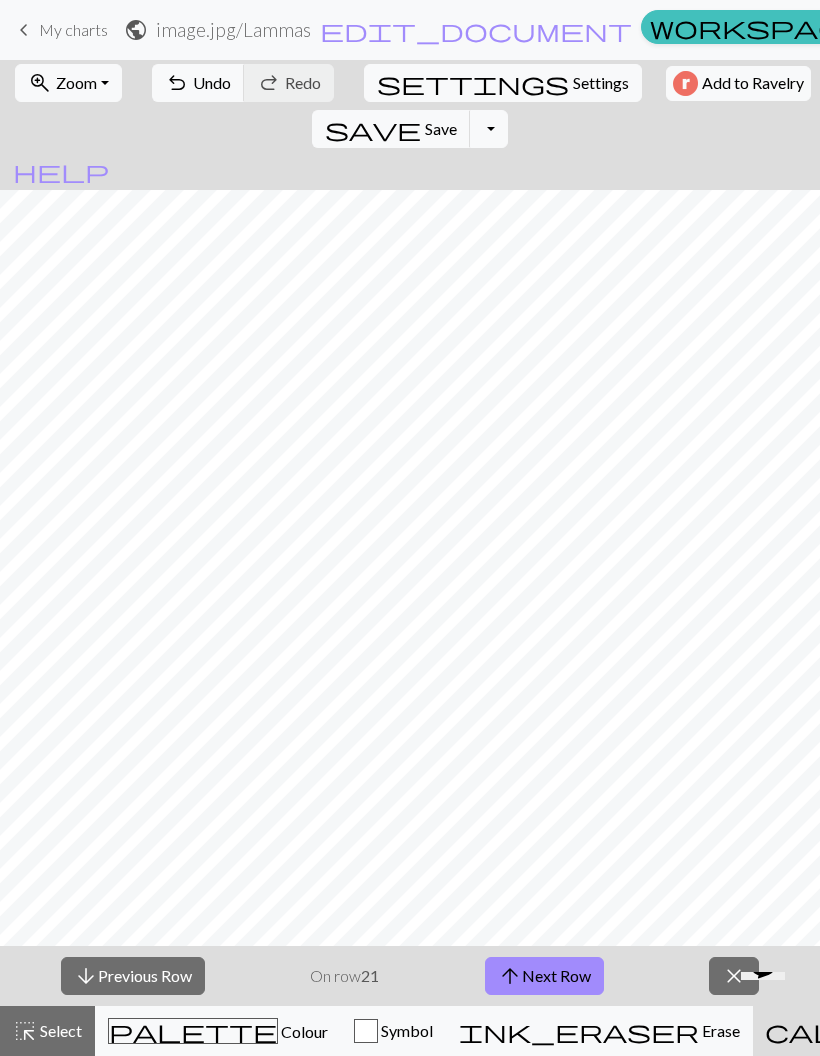 click on "arrow_upward  Next Row" at bounding box center (544, 976) 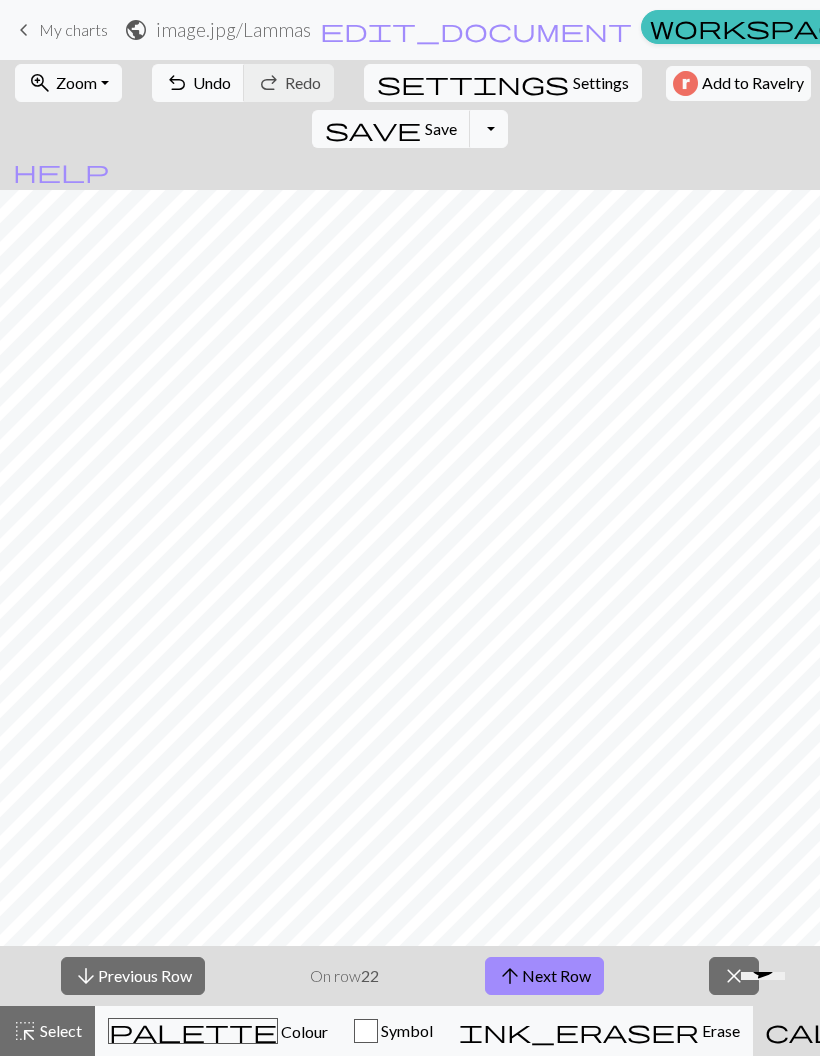 click on "arrow_upward" at bounding box center [510, 976] 